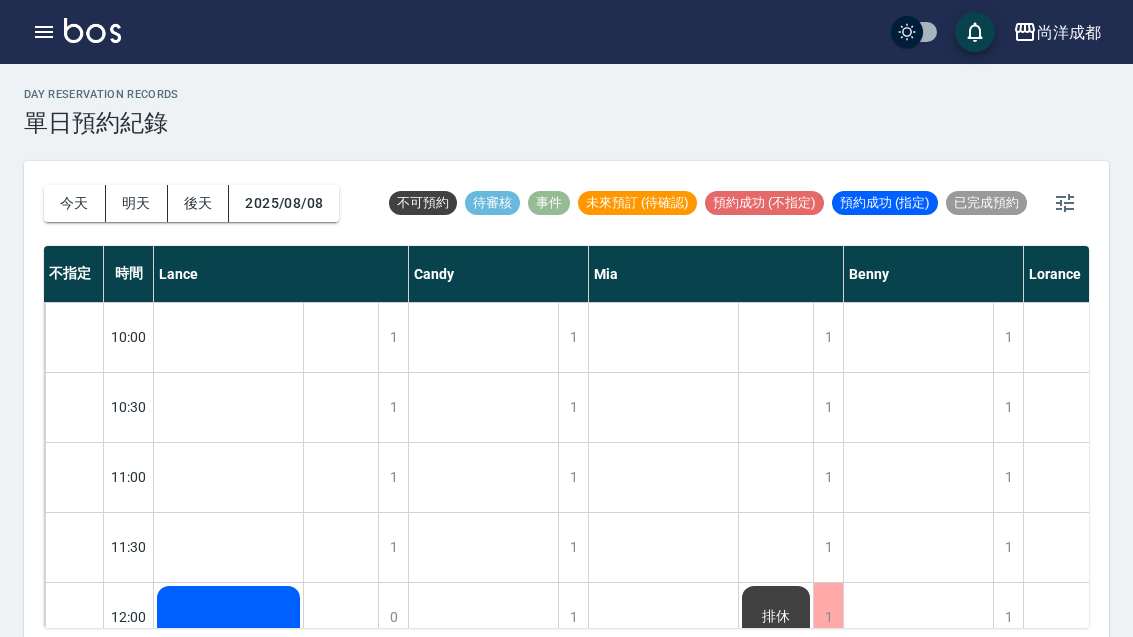 click on "今天" at bounding box center [75, 203] 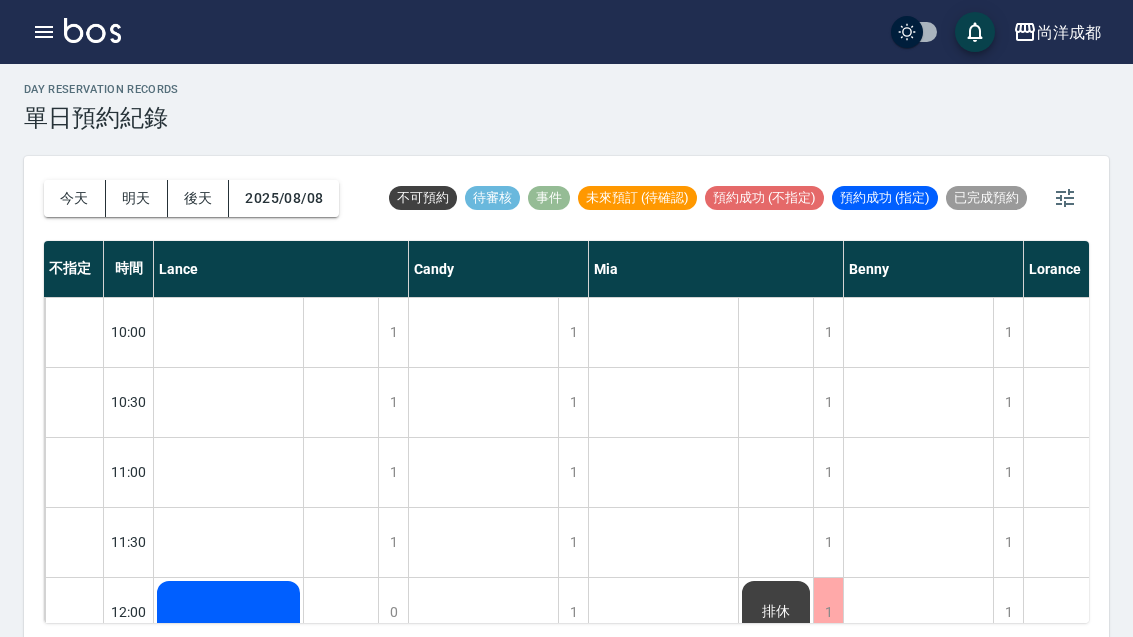 scroll, scrollTop: 5, scrollLeft: 0, axis: vertical 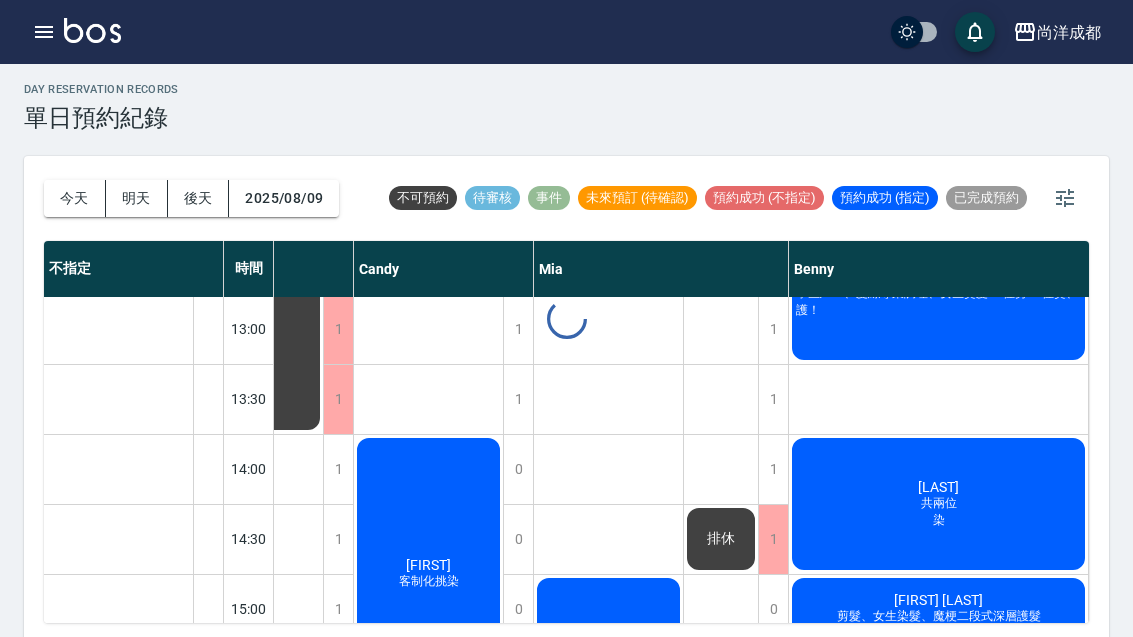 click on "今天 明天 後天 2025/08/09" at bounding box center (191, 198) 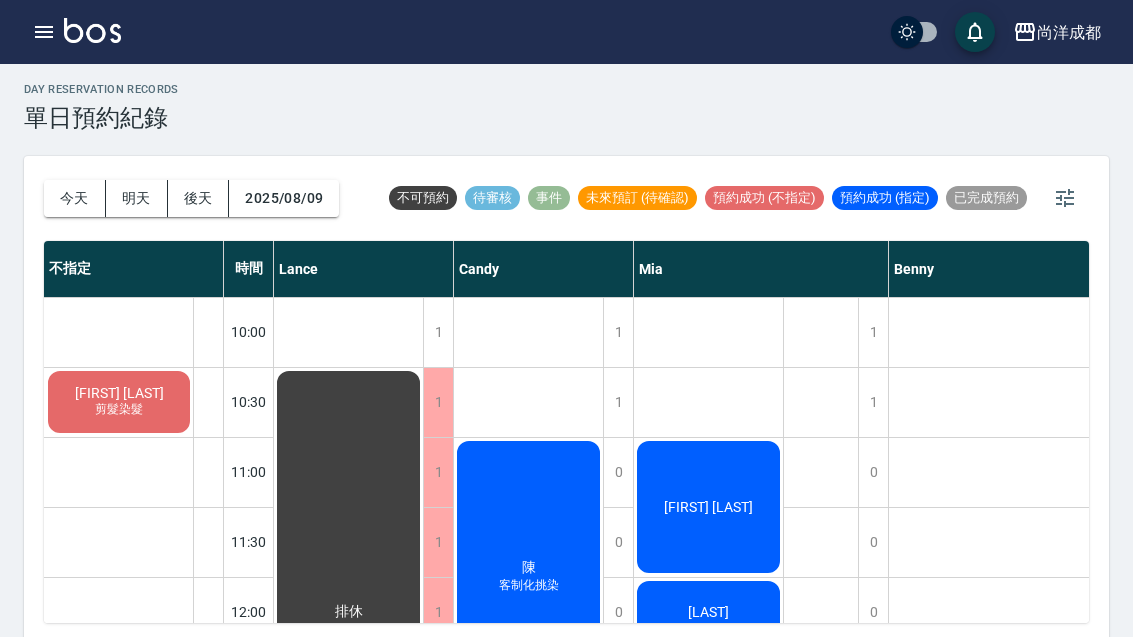 scroll, scrollTop: 0, scrollLeft: 0, axis: both 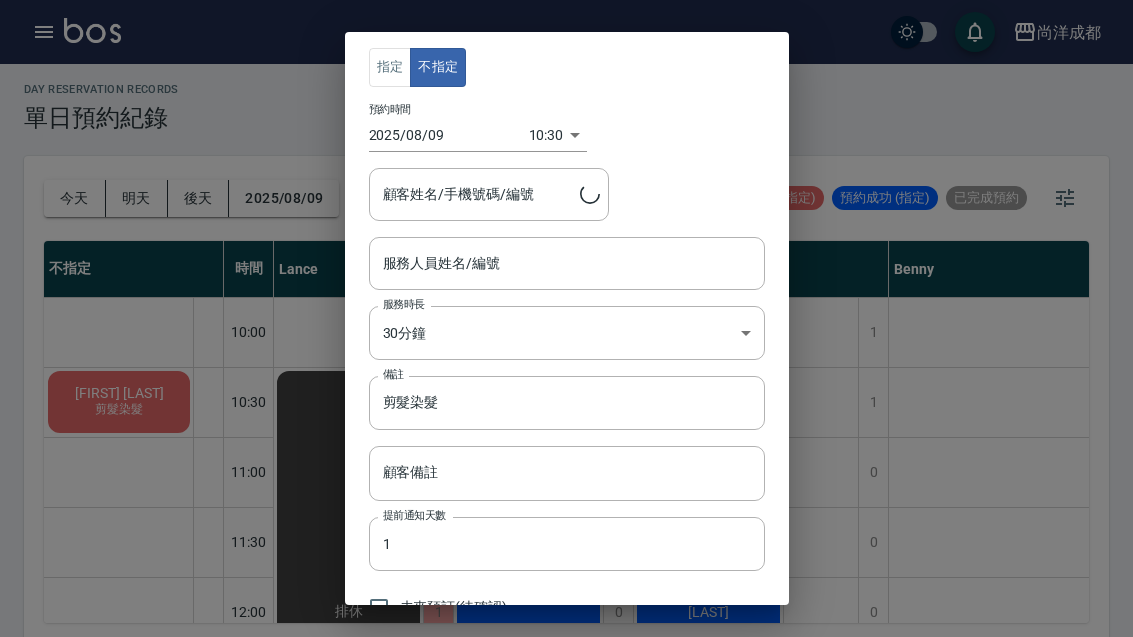 type on "[FIRST] [LAST]/[PHONE]" 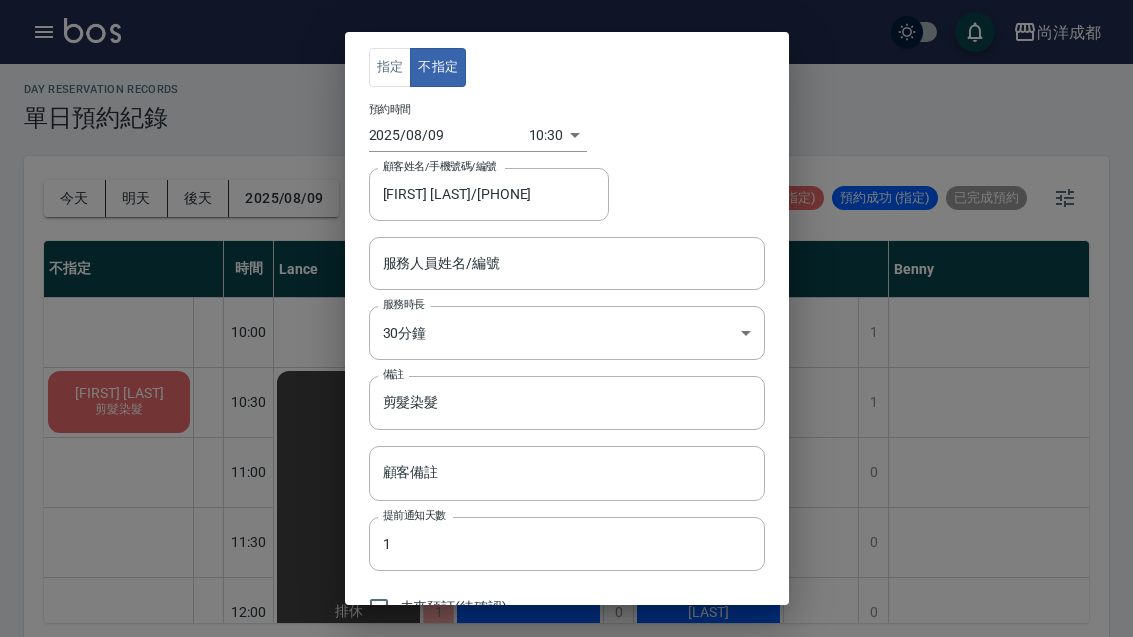 click on "指定 不指定 預約時間 [DATE] [TIMESTAMP] 顧客姓名/手機號碼/編號 [FIRST] [LAST]/[PHONE] 顧客姓名/手機號碼/編號 服務人員姓名/編號 服務人員姓名/編號 服務時長 30分鐘 1 服務時長 備註 剪髮染髮 備註 顧客備註 顧客備註 提前通知天數 1 提前通知天數 未來預訂(待確認) 儲存 關閉" at bounding box center (566, 318) 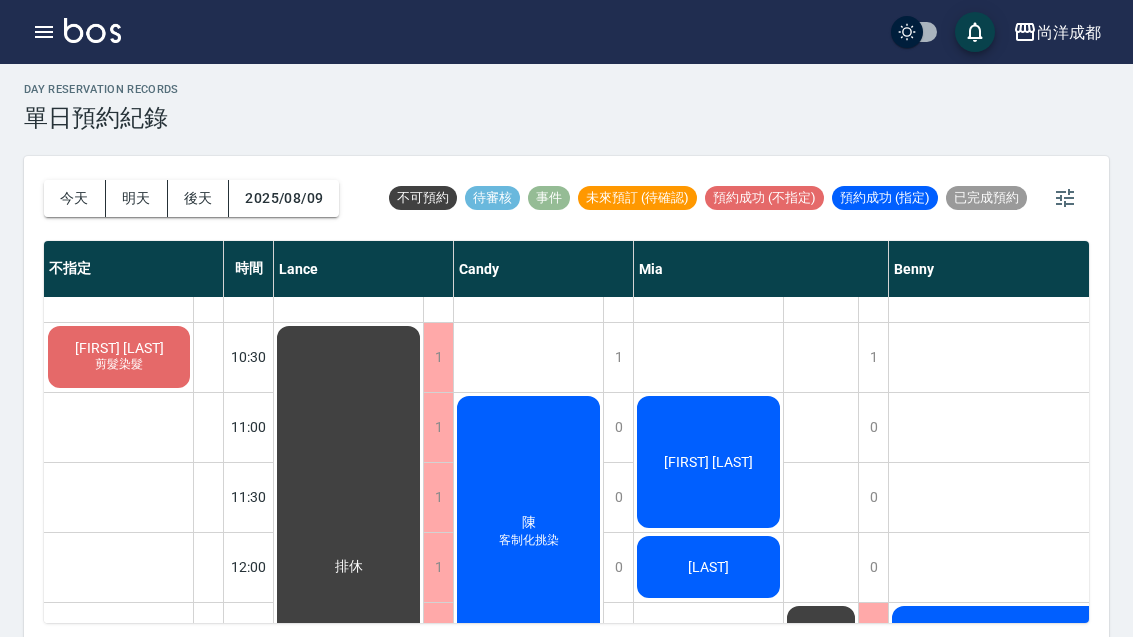 scroll, scrollTop: 46, scrollLeft: 0, axis: vertical 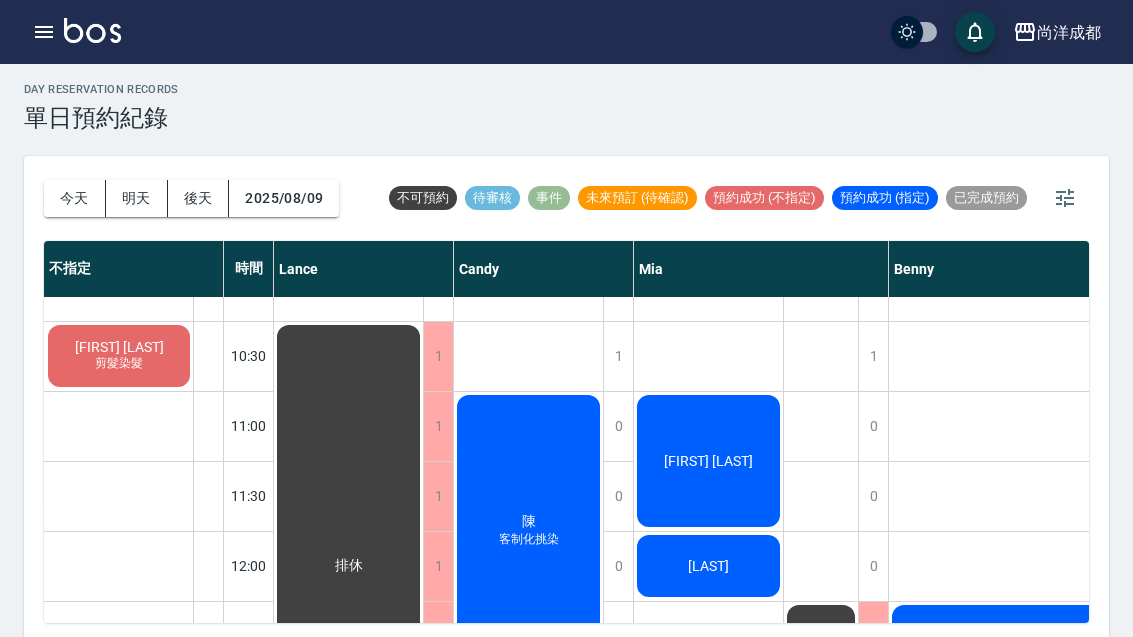 click on "[FIRST] [LAST] 剪髮染髮" at bounding box center [119, 356] 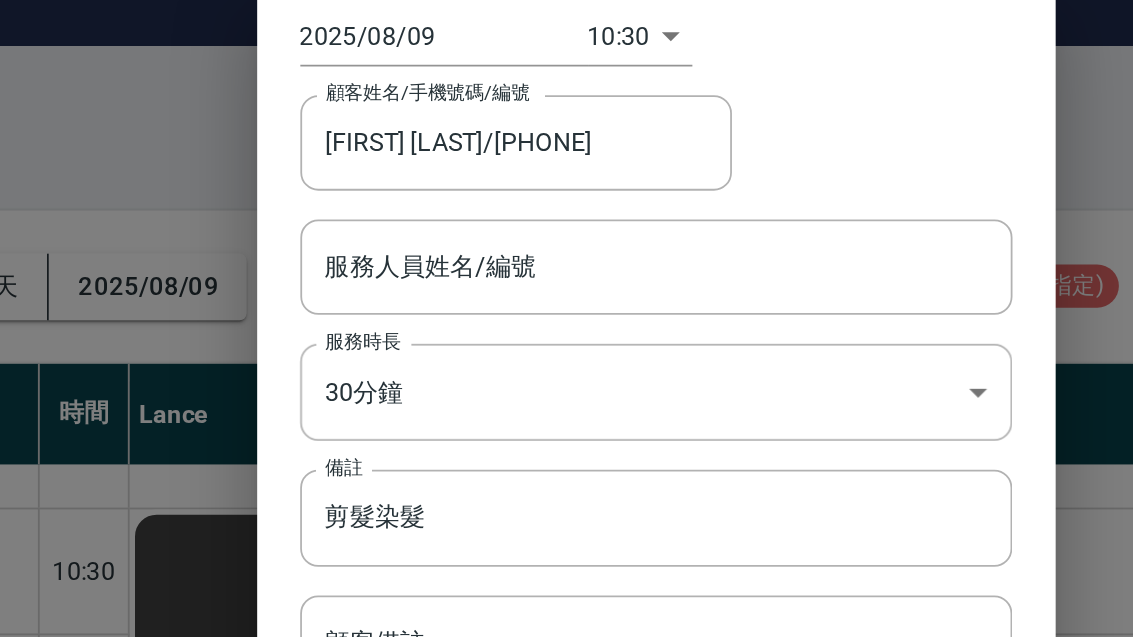 scroll, scrollTop: 75, scrollLeft: 0, axis: vertical 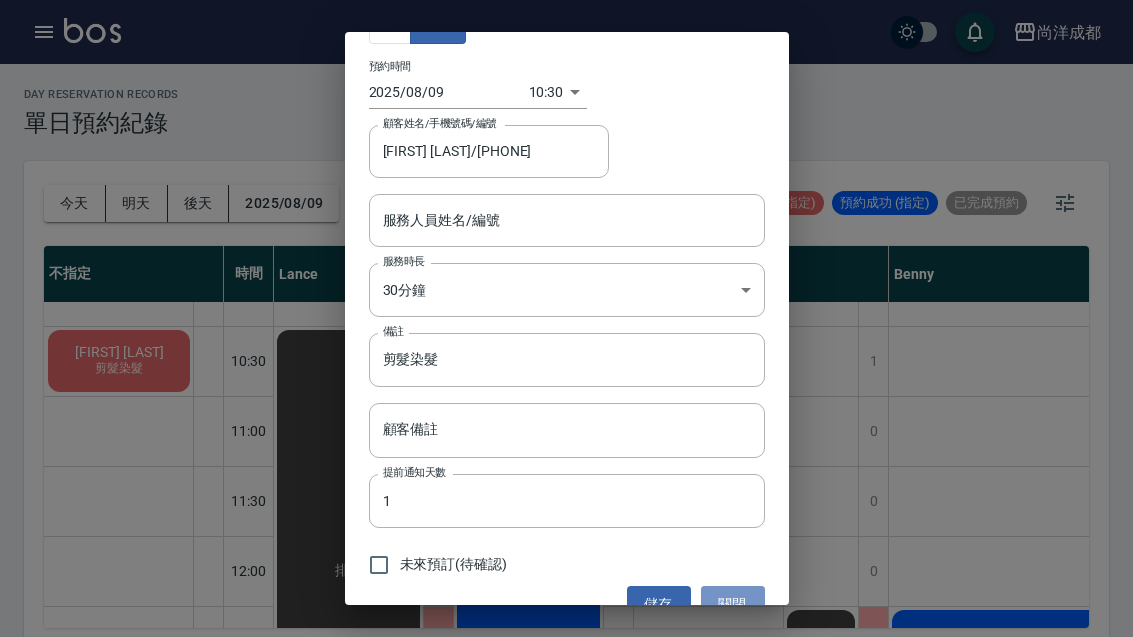 click on "關閉" at bounding box center (733, 604) 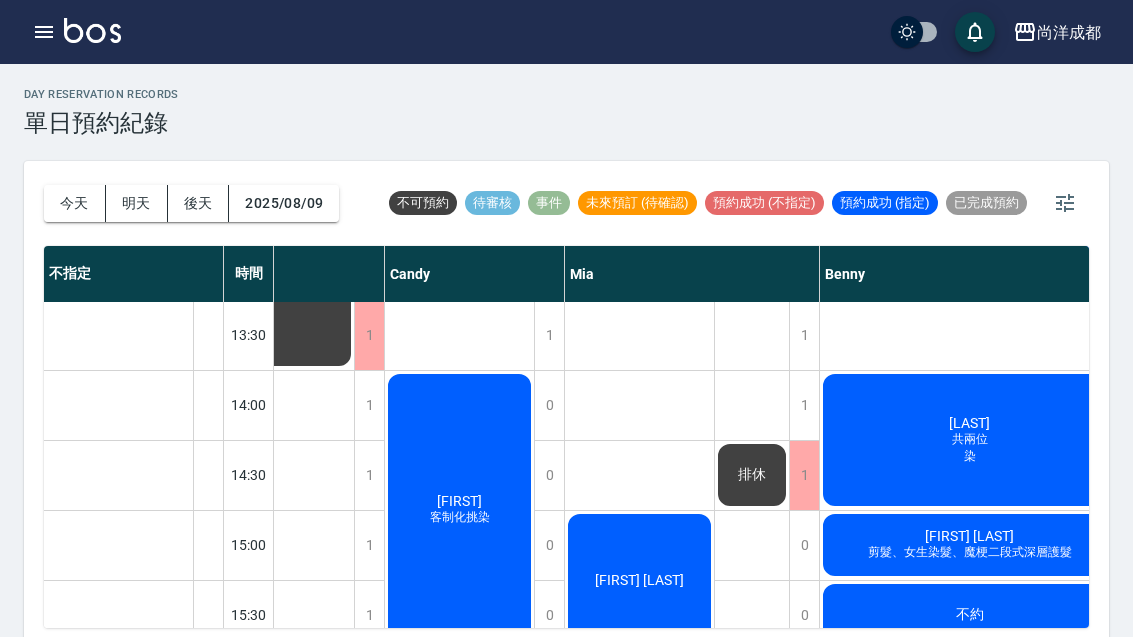 scroll, scrollTop: 494, scrollLeft: 68, axis: both 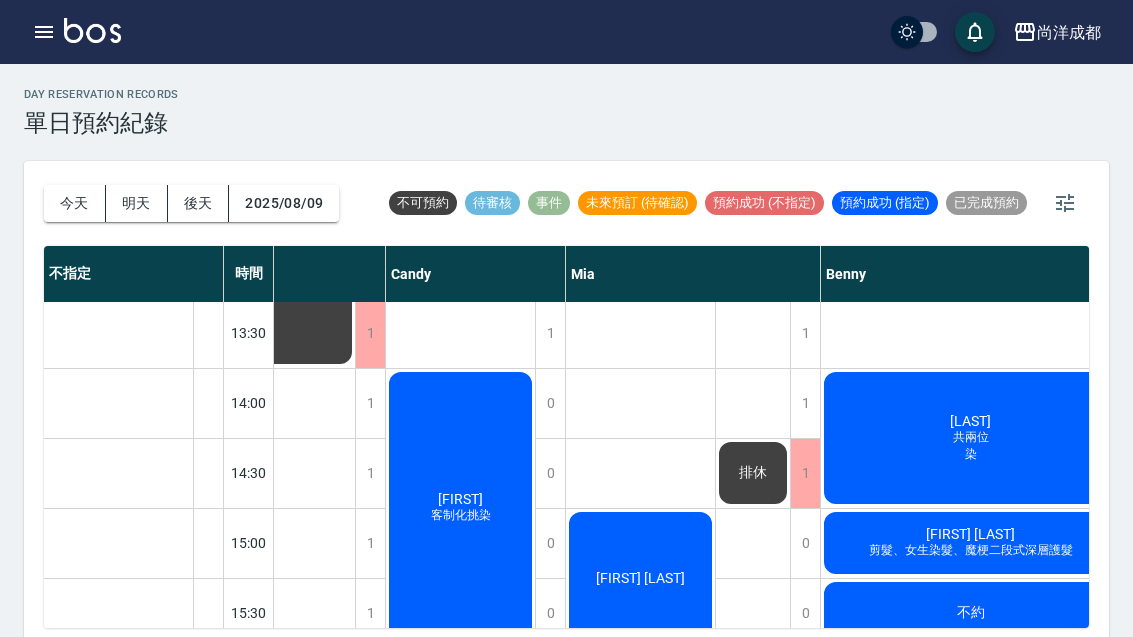 click on "客制化挑染" at bounding box center (461, 96) 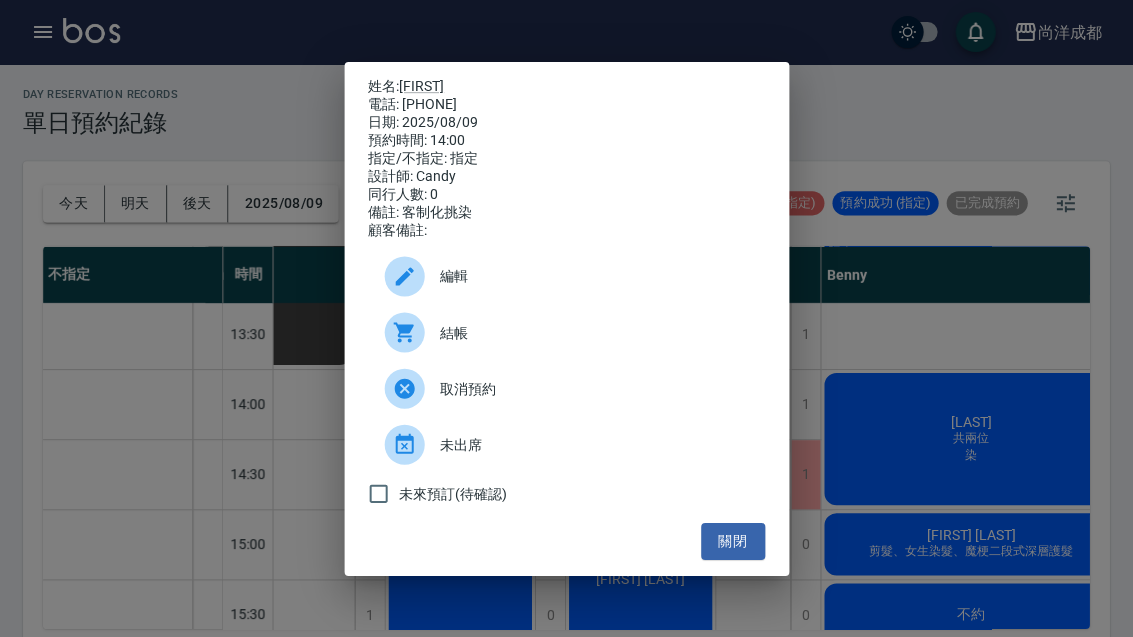 click on "關閉" at bounding box center [733, 540] 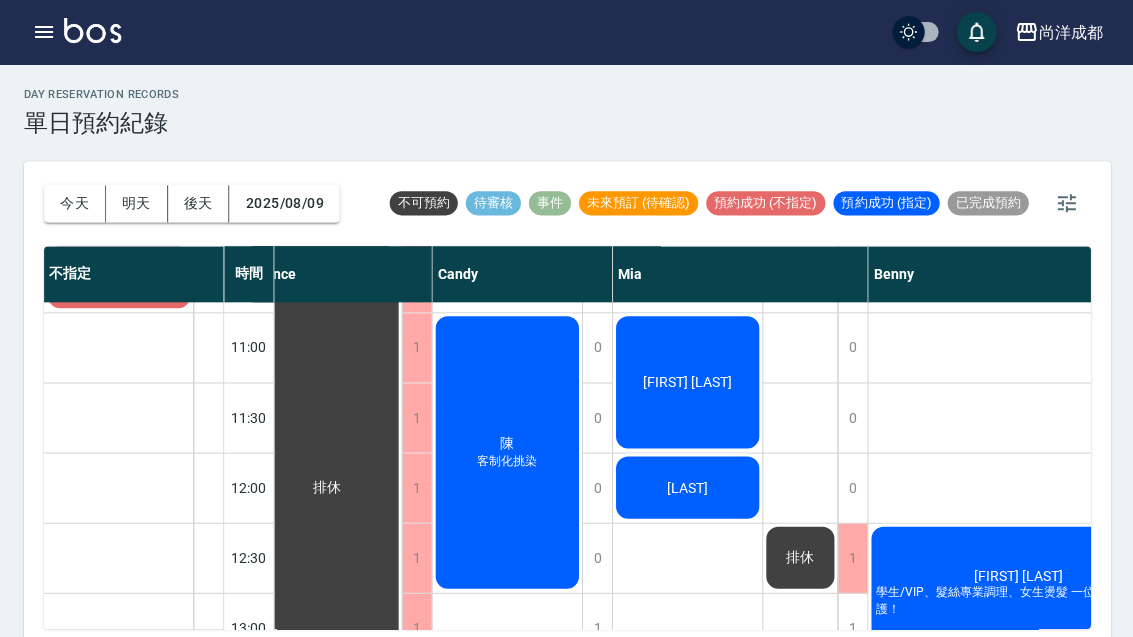 scroll, scrollTop: 134, scrollLeft: 21, axis: both 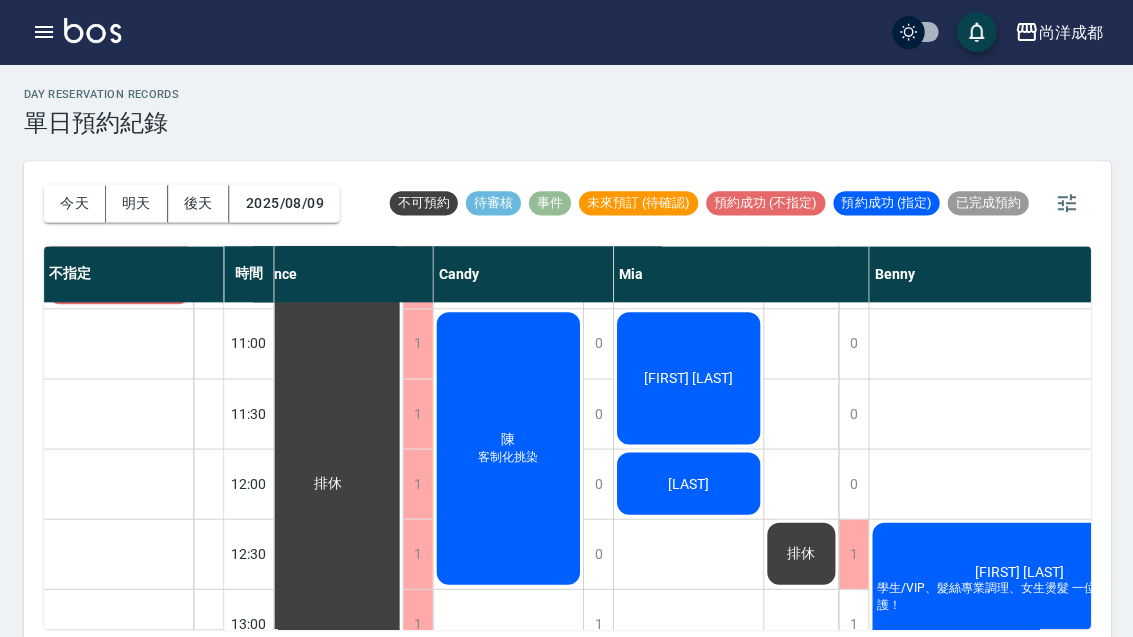 click on "[FIRST] [LAST]" at bounding box center [327, 483] 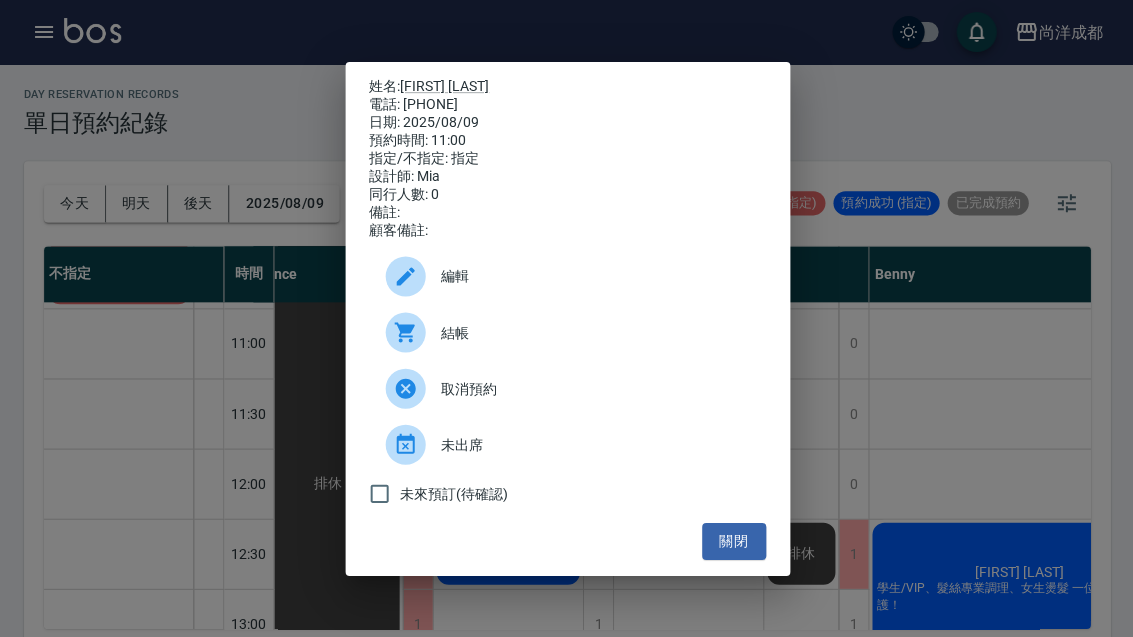 click on "關閉" at bounding box center [733, 540] 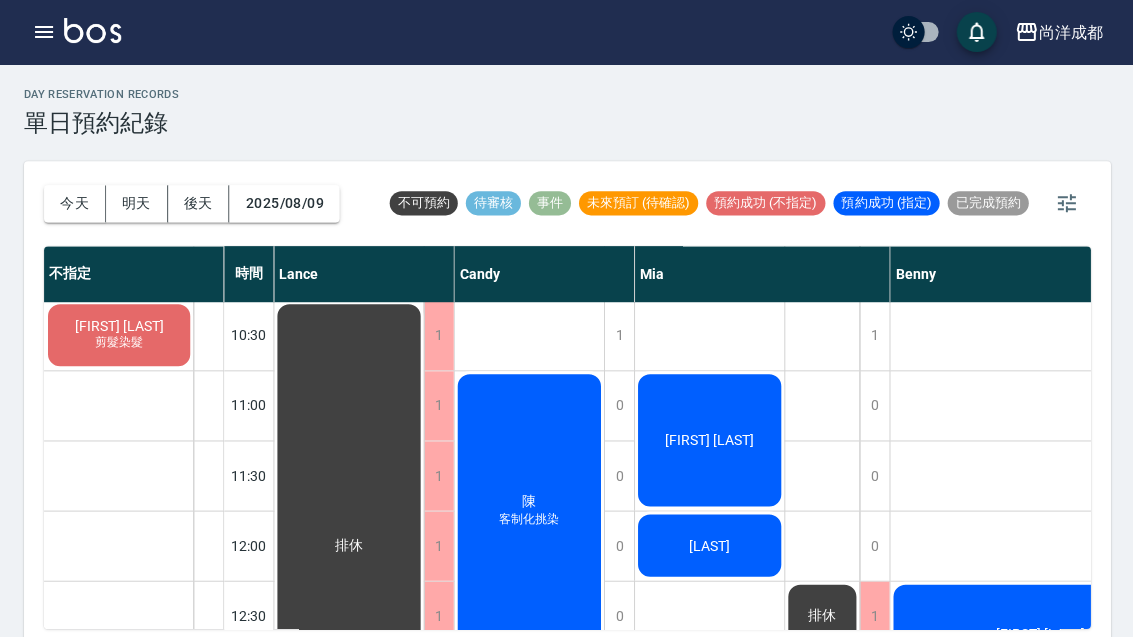 scroll, scrollTop: 71, scrollLeft: 0, axis: vertical 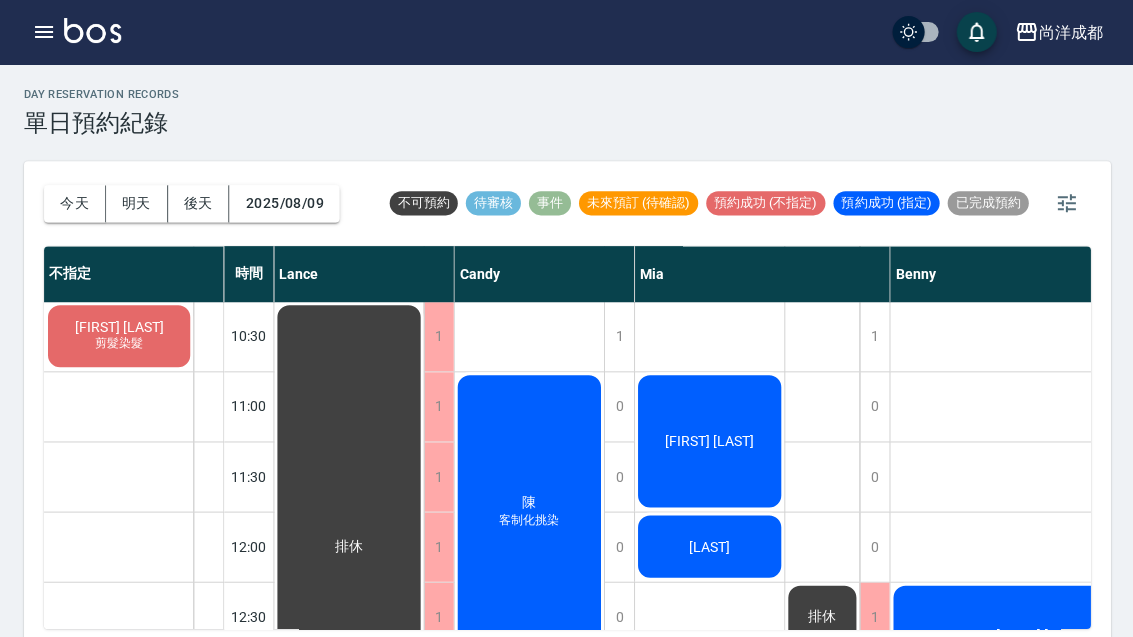 click on "[LAST] 客制化挑染" at bounding box center (348, 546) 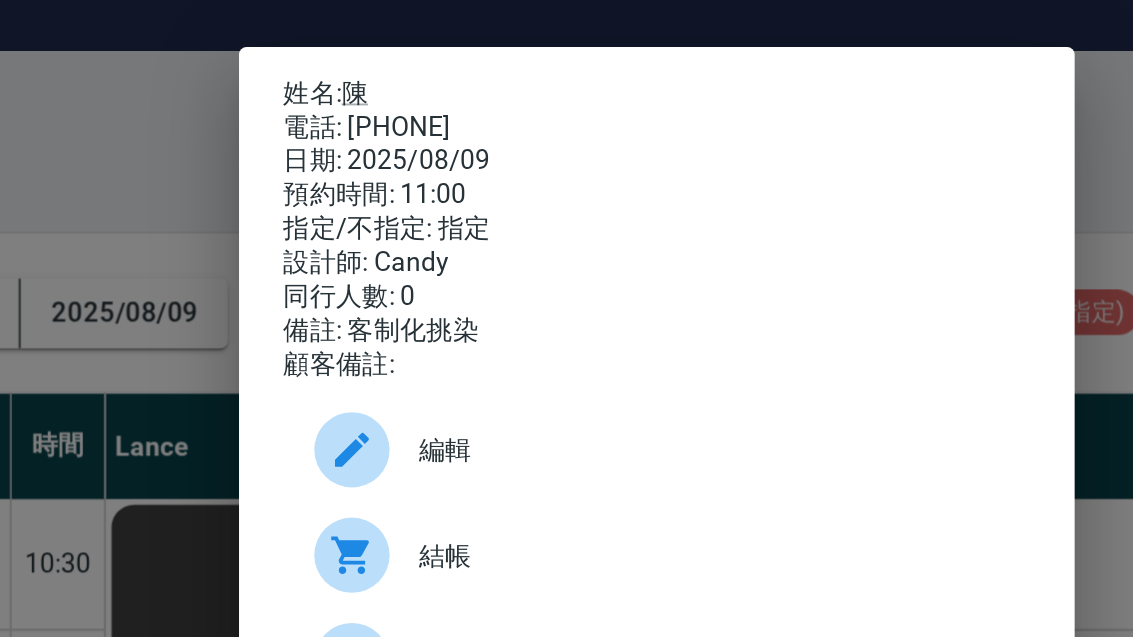 click on "姓名: [LAST] 電話: [PHONE] 日期: [DATE] 預約時間: [TIME] 指定/不指定: 指定 設計師: Candy 同行人數: [NUMBER] 備註: 客制化挑染 顧客備註:  編輯 結帳 取消預約 未出席 未來預訂(待確認) 關閉" at bounding box center [566, 318] 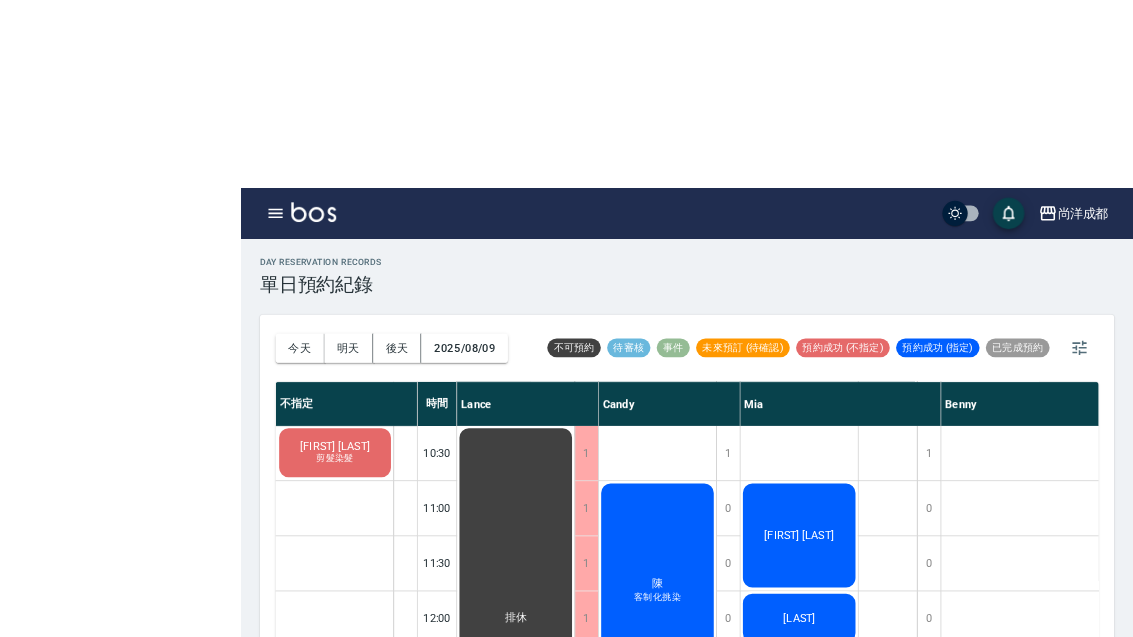 scroll, scrollTop: 5, scrollLeft: 0, axis: vertical 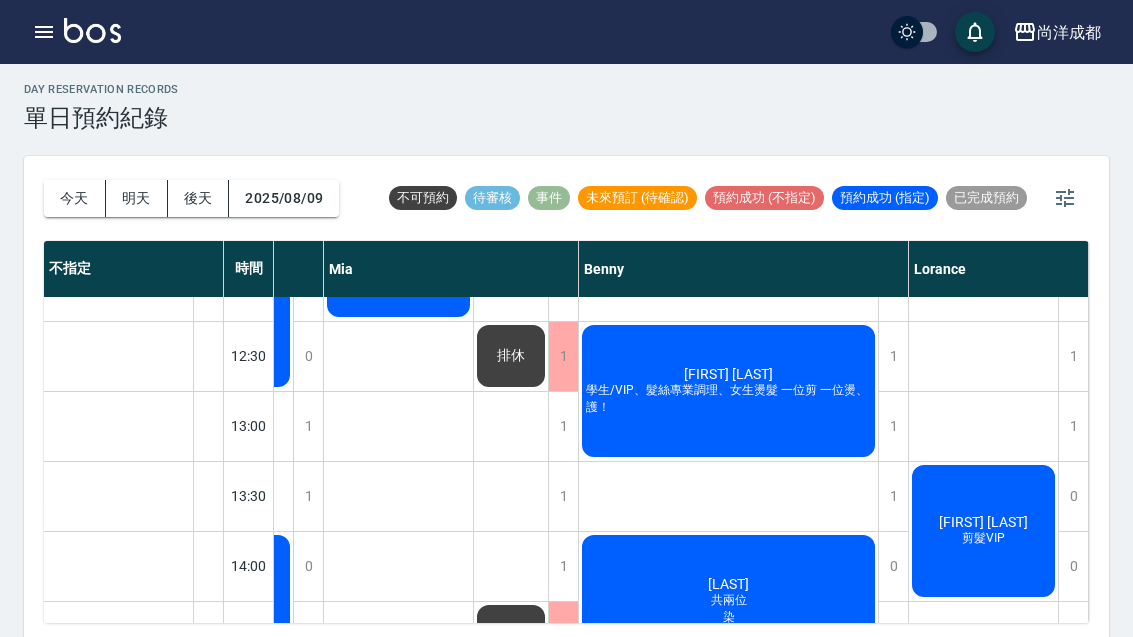 click on "2025/08/09" at bounding box center [284, 198] 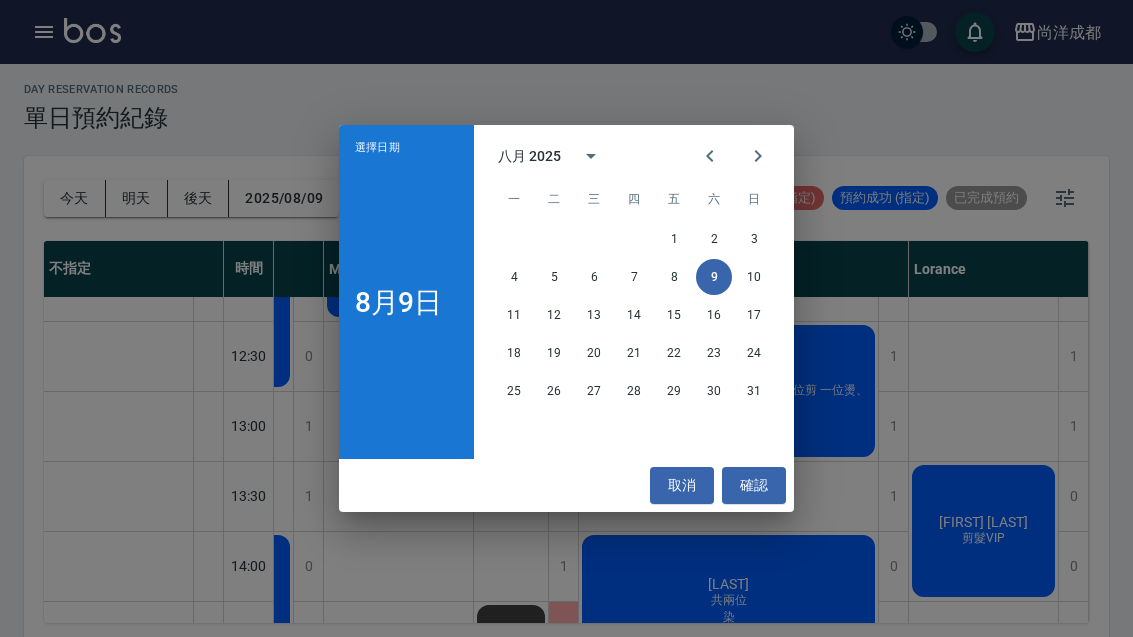 click on "11 12 13 14 15 16 17" at bounding box center [634, 315] 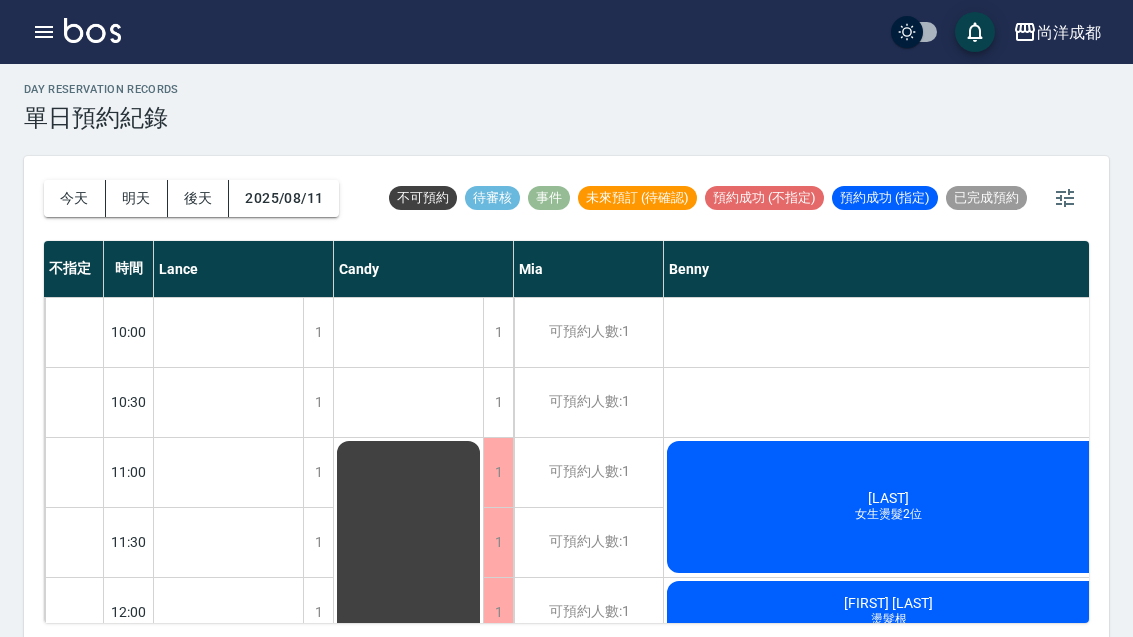 scroll, scrollTop: 0, scrollLeft: 0, axis: both 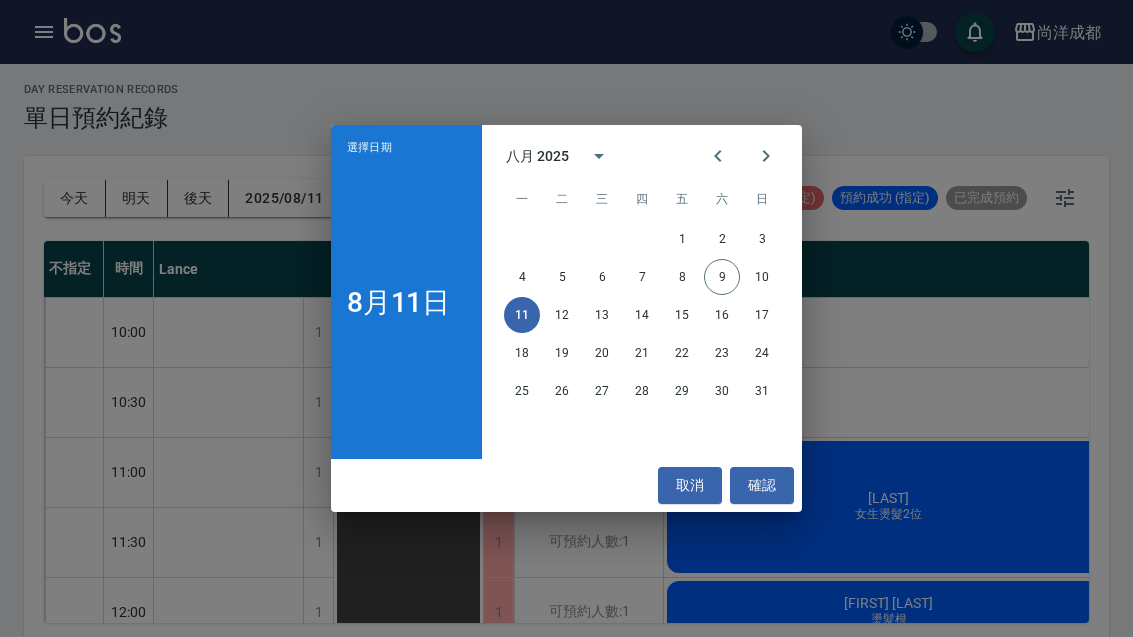 click on "10" at bounding box center [762, 277] 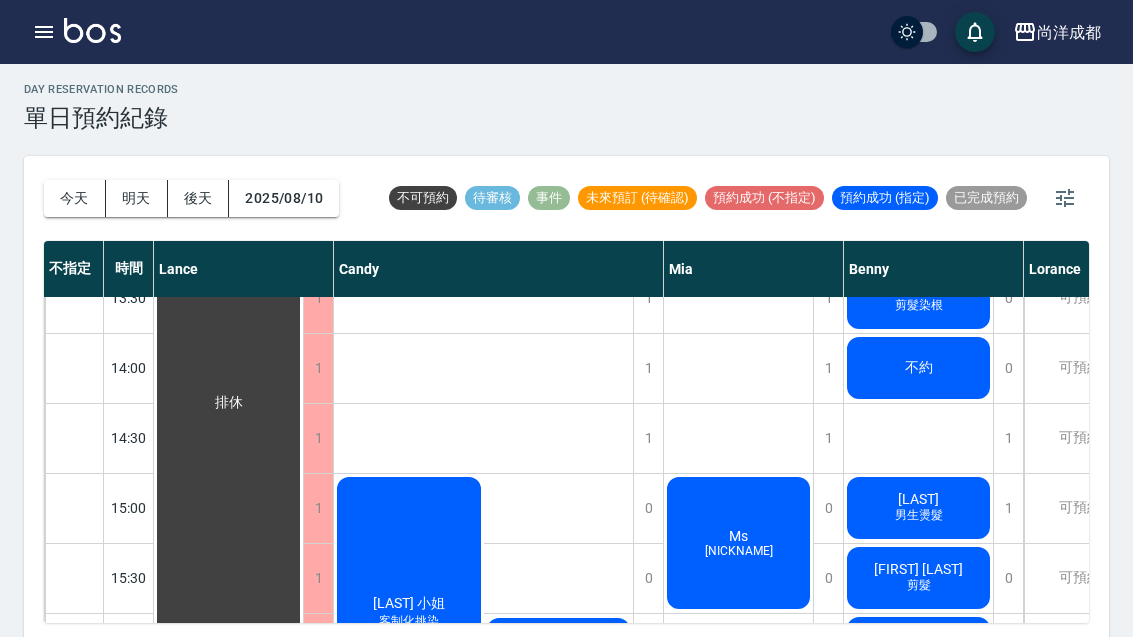 scroll, scrollTop: 554, scrollLeft: 0, axis: vertical 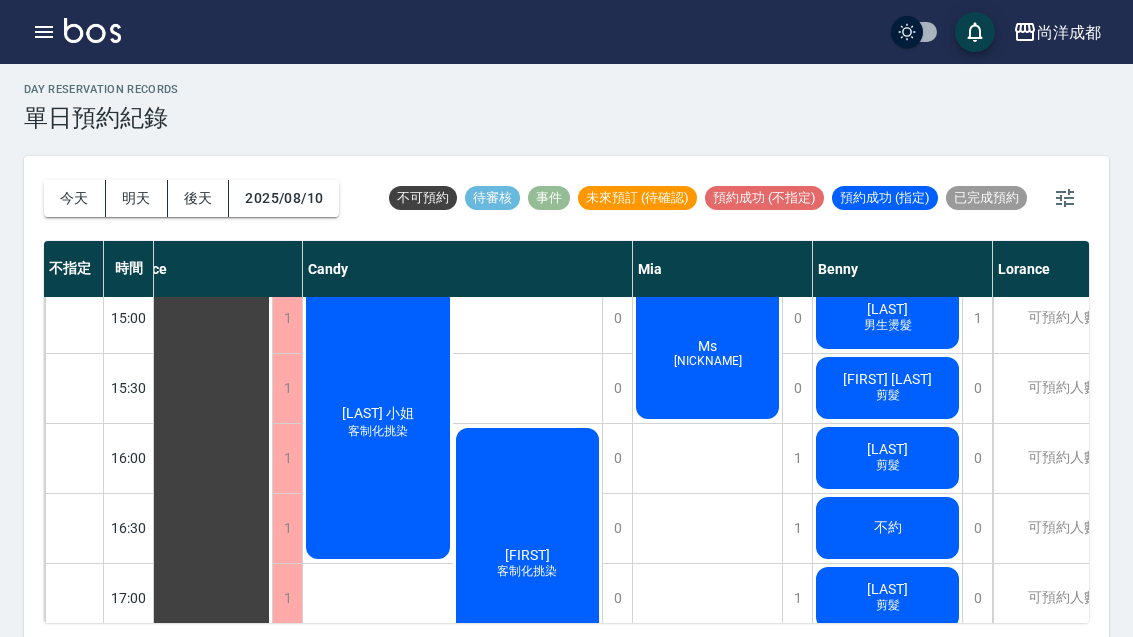 click on "2025/08/10" at bounding box center (284, 198) 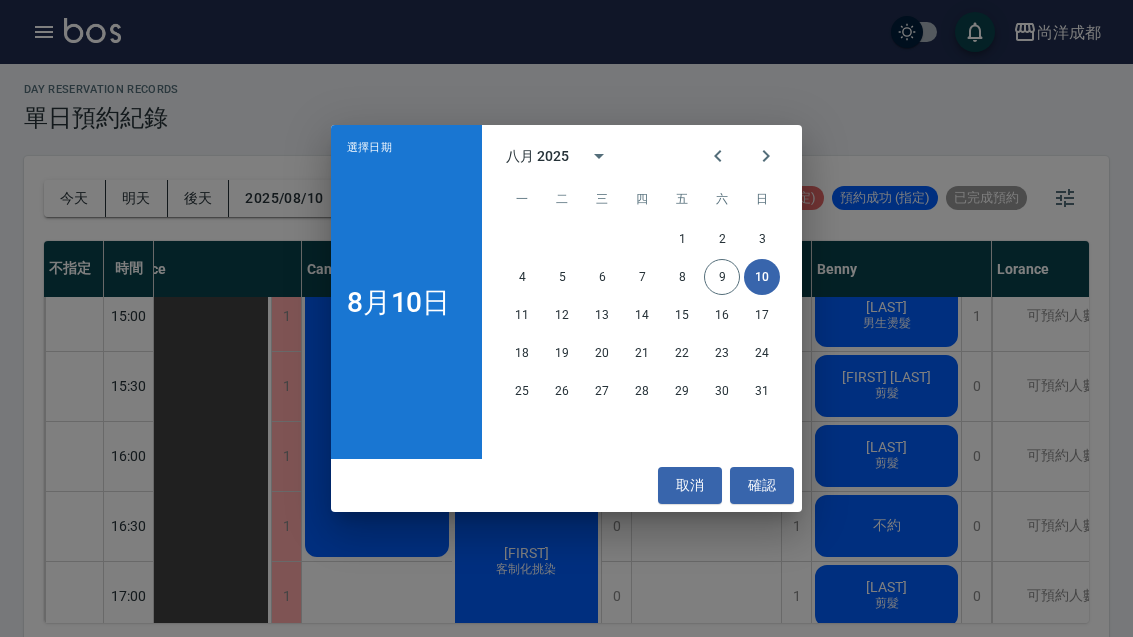 click on "11" at bounding box center (522, 315) 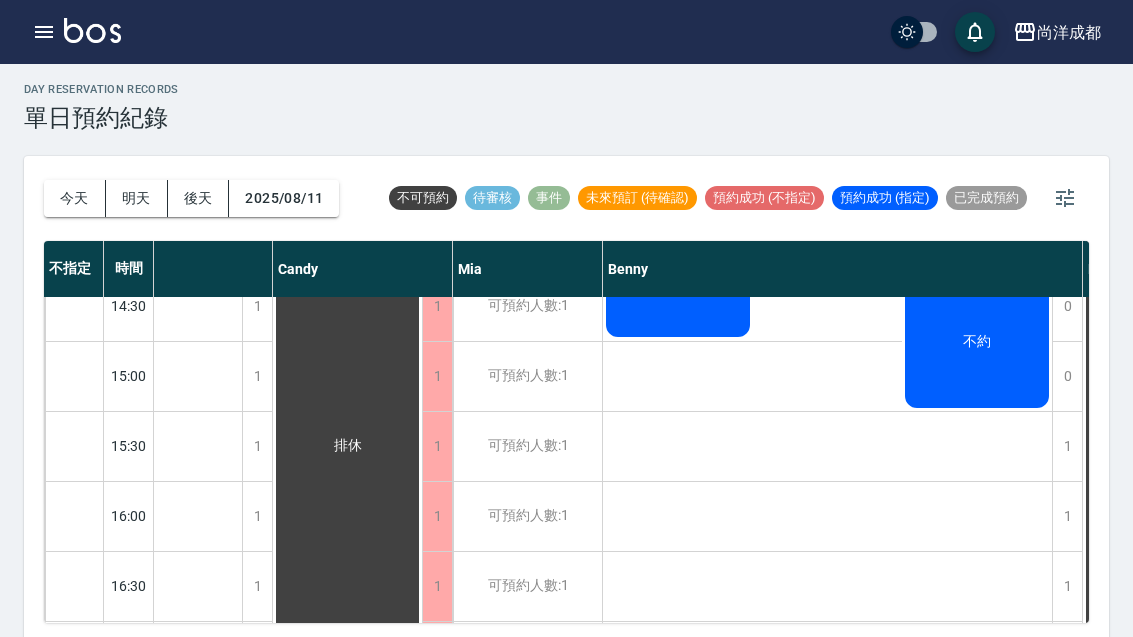 scroll, scrollTop: 670, scrollLeft: 61, axis: both 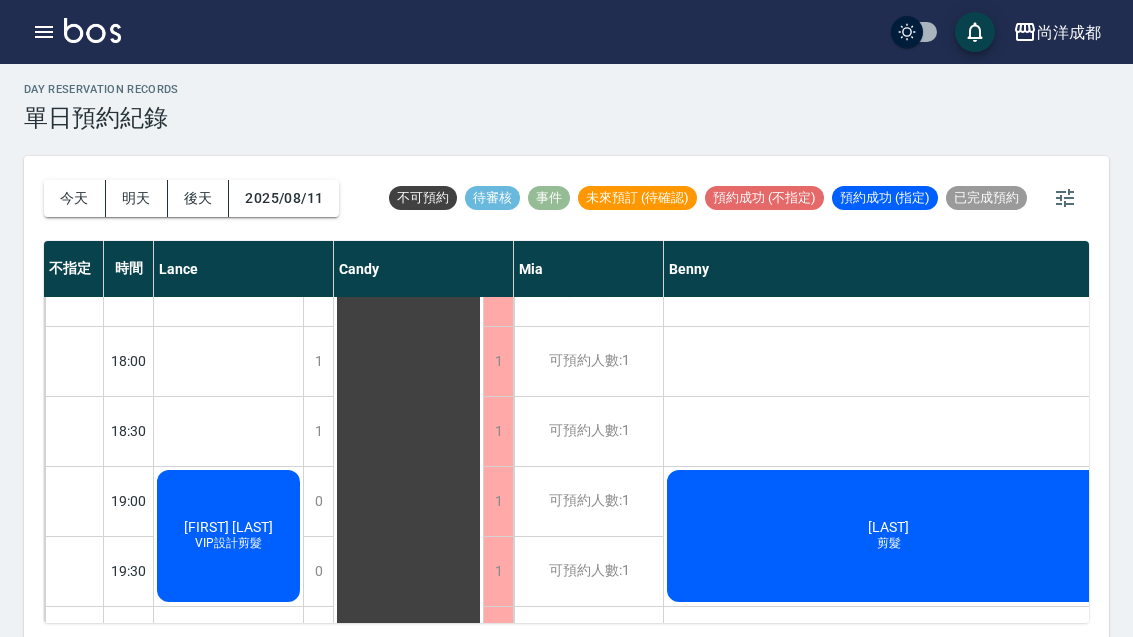 click on "今天" at bounding box center (75, 198) 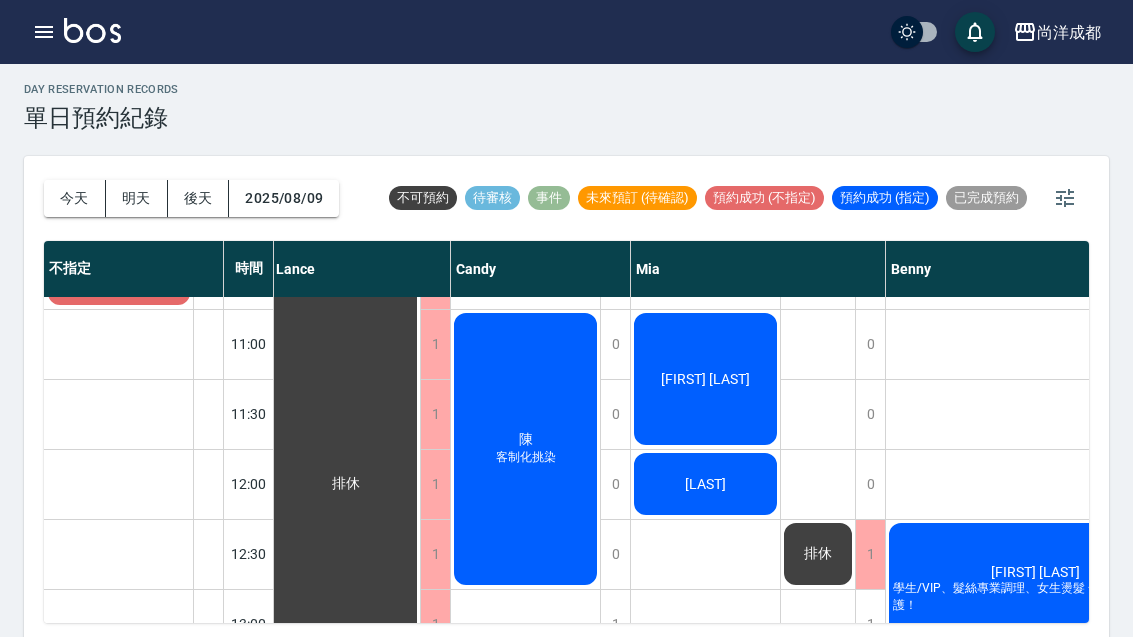 scroll, scrollTop: 129, scrollLeft: 4, axis: both 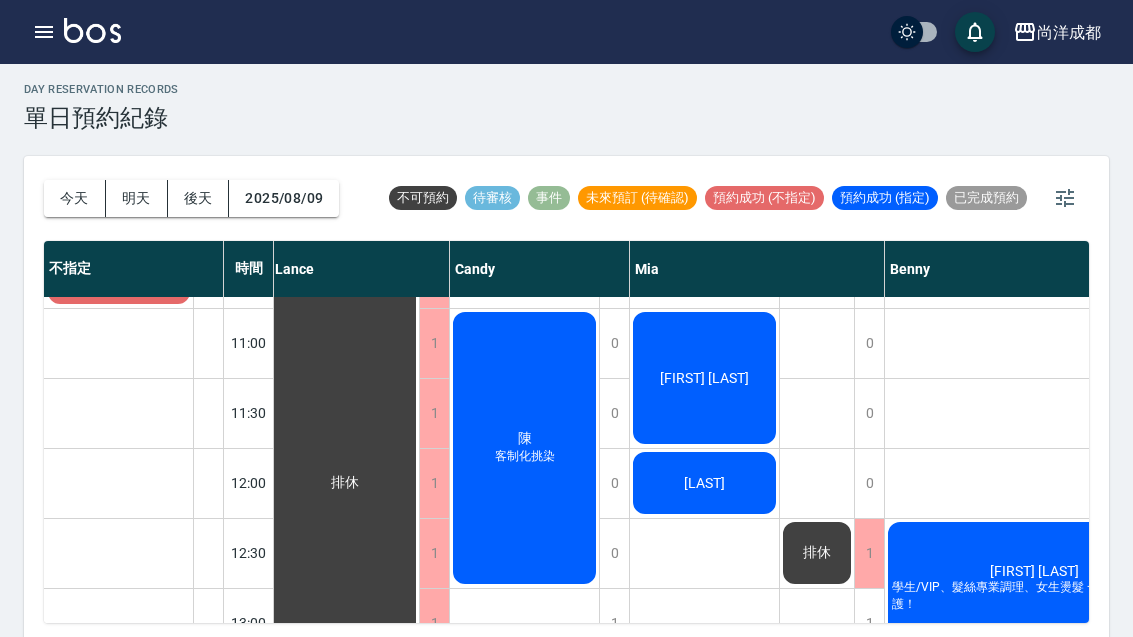click on "明天" at bounding box center (137, 198) 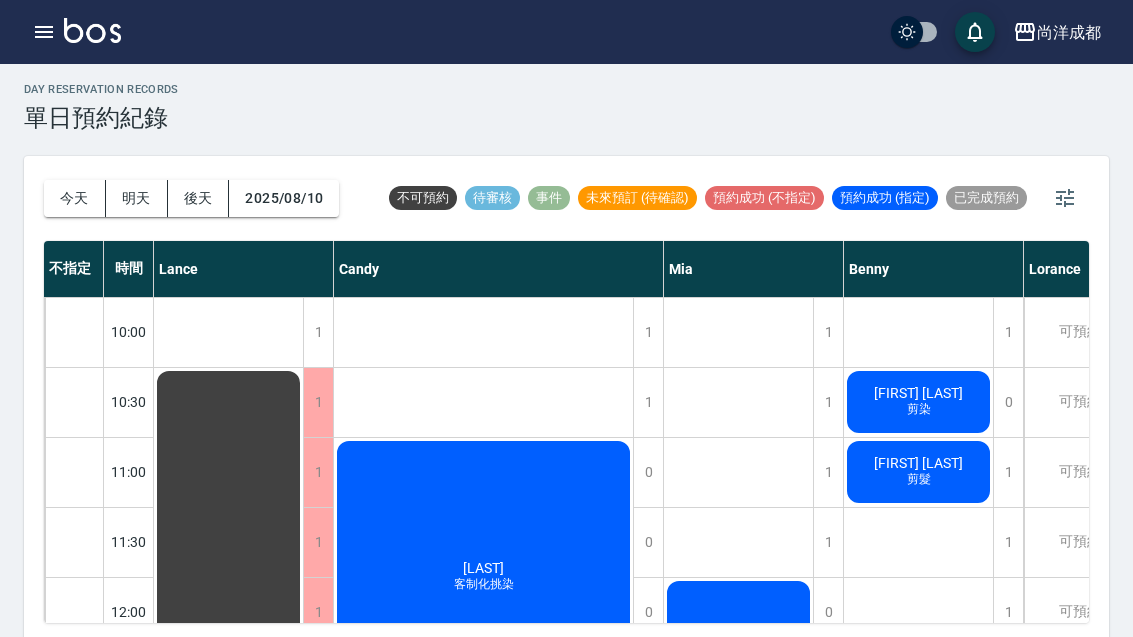 scroll, scrollTop: 0, scrollLeft: 0, axis: both 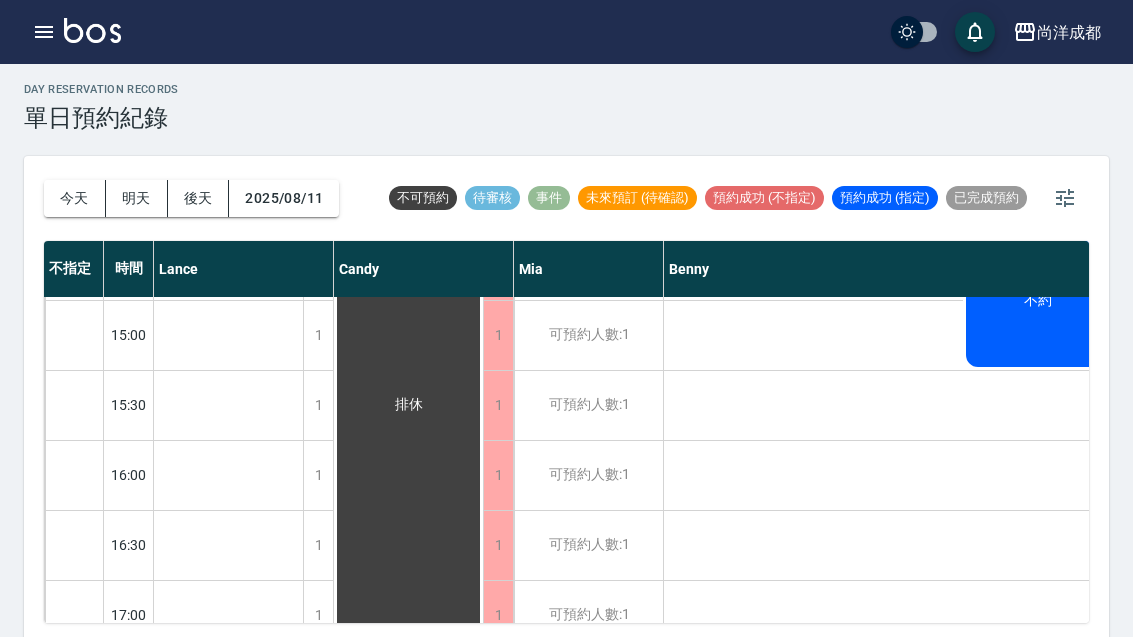 click on "明天" at bounding box center [137, 198] 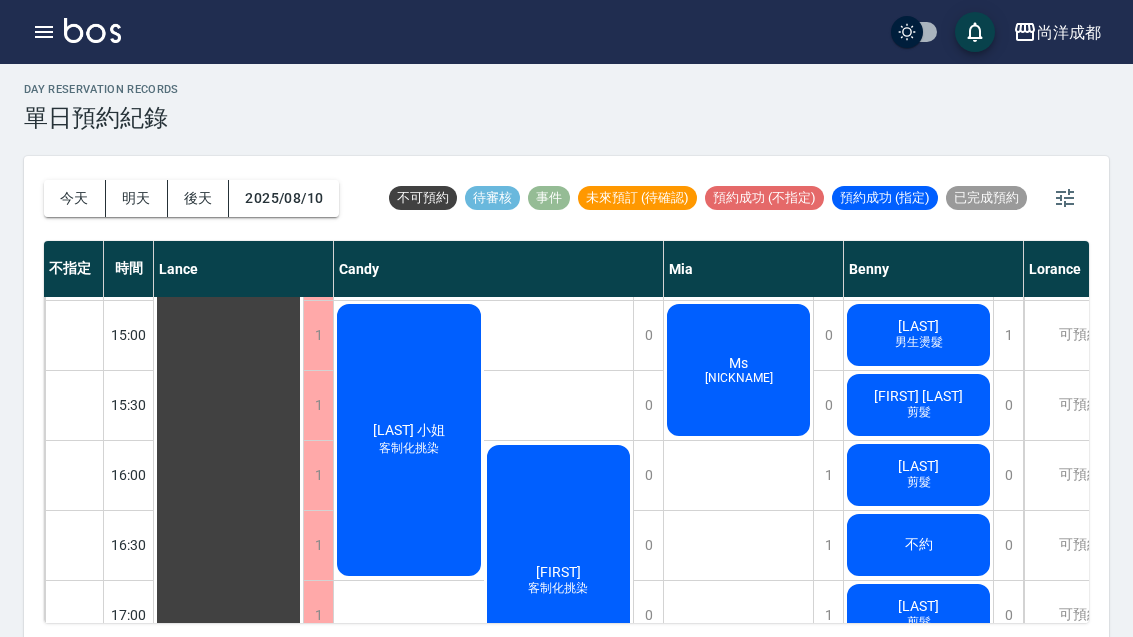 click on "今天" at bounding box center [75, 198] 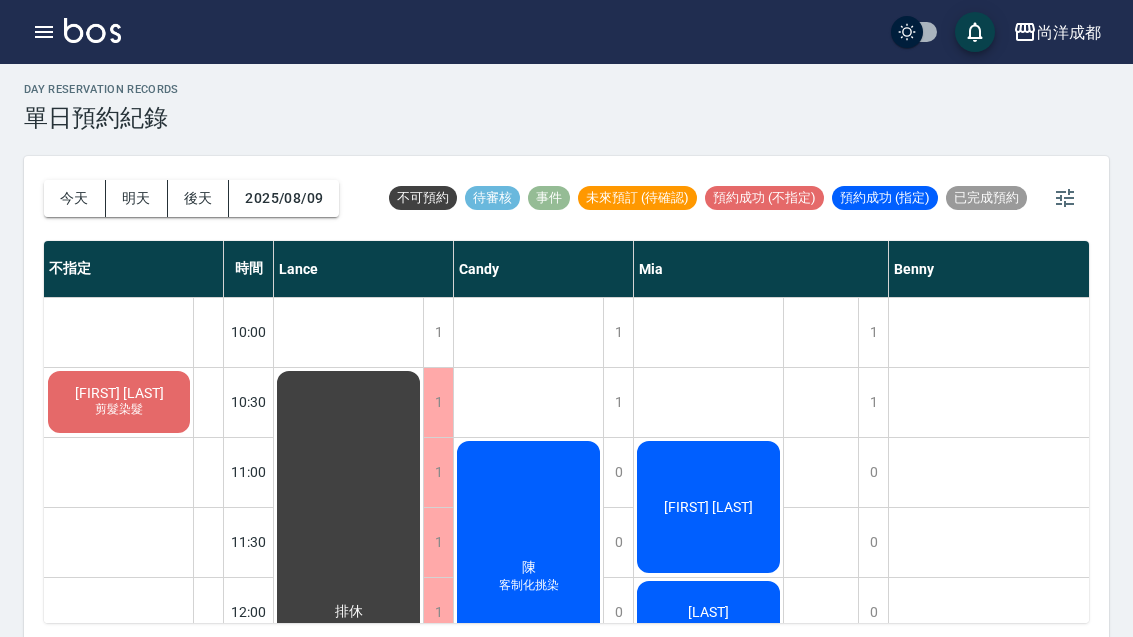 scroll, scrollTop: 0, scrollLeft: 0, axis: both 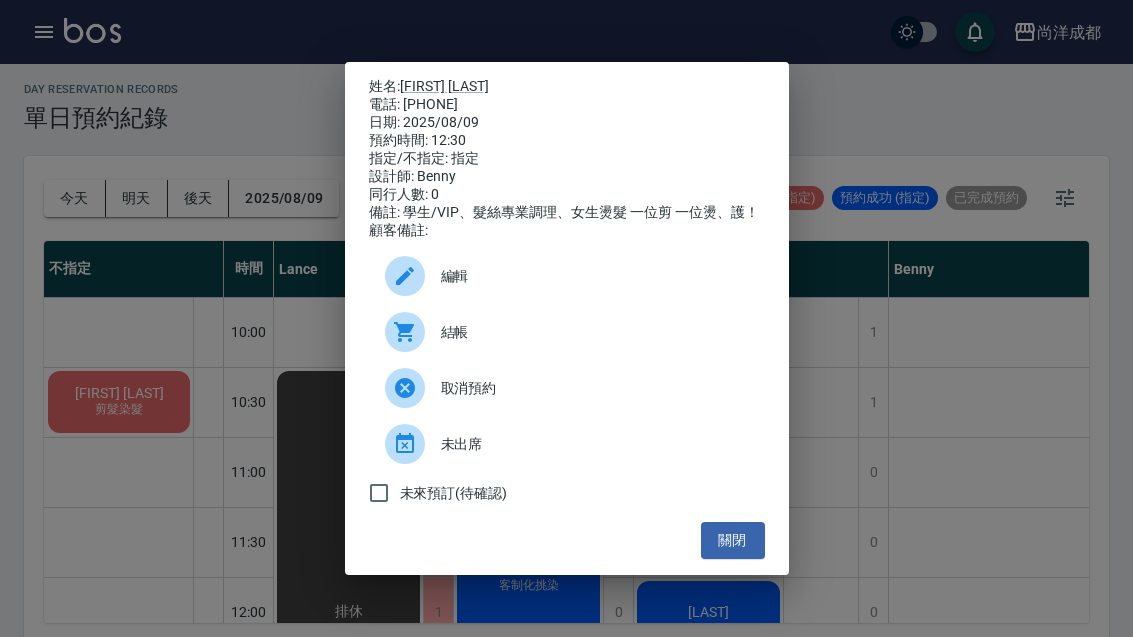 click on "姓名: [FIRST] [LAST] 電話: [PHONE] 日期: [DATE] 預約時間: 12:30 指定/不指定: 指定 設計師: Benny 同行人數: 0 備註: 學生/VIP、髮絲專業調理、女生燙髮
一位剪
一位燙、護！ 顧客備註:  編輯 結帳 取消預約 未出席 未來預訂(待確認) 關閉" at bounding box center [566, 318] 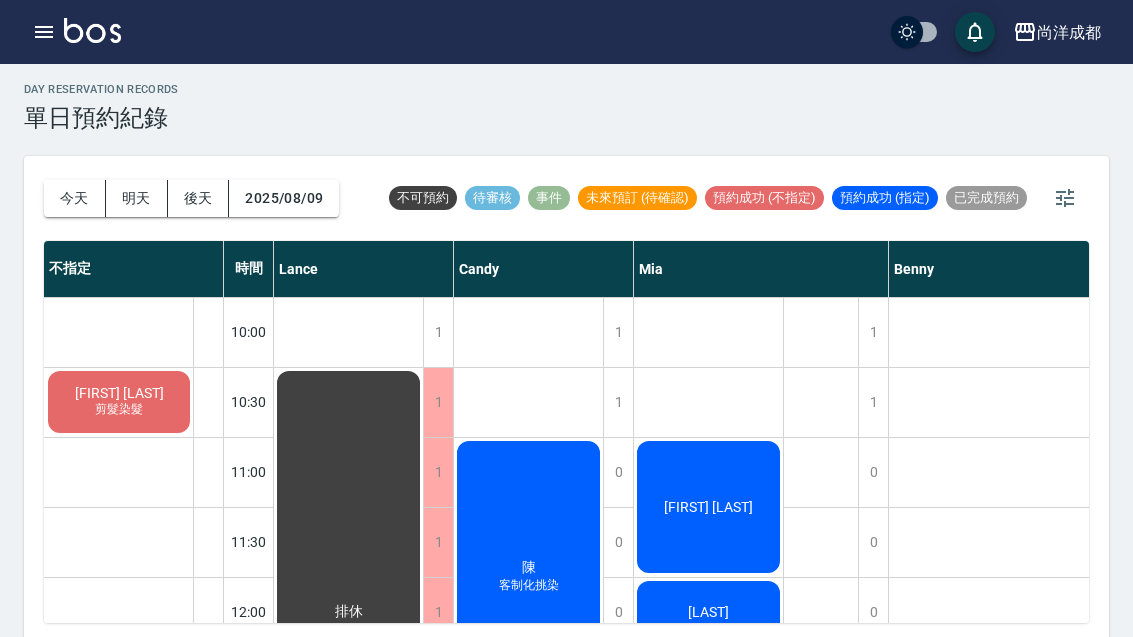 click on "今天" at bounding box center [75, 198] 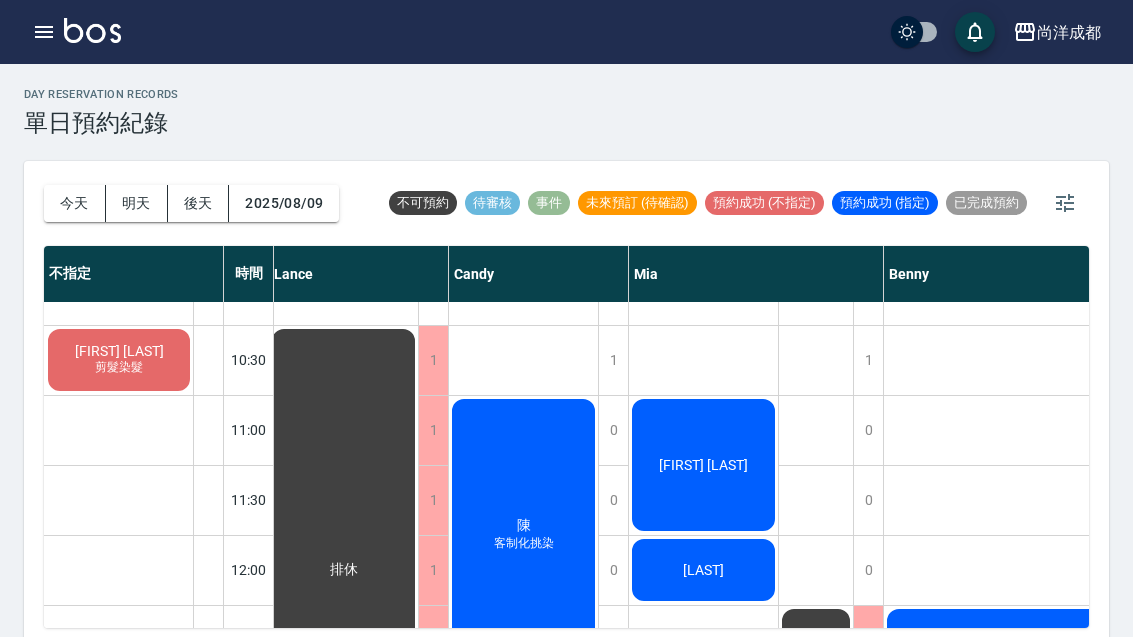 scroll, scrollTop: 46, scrollLeft: 5, axis: both 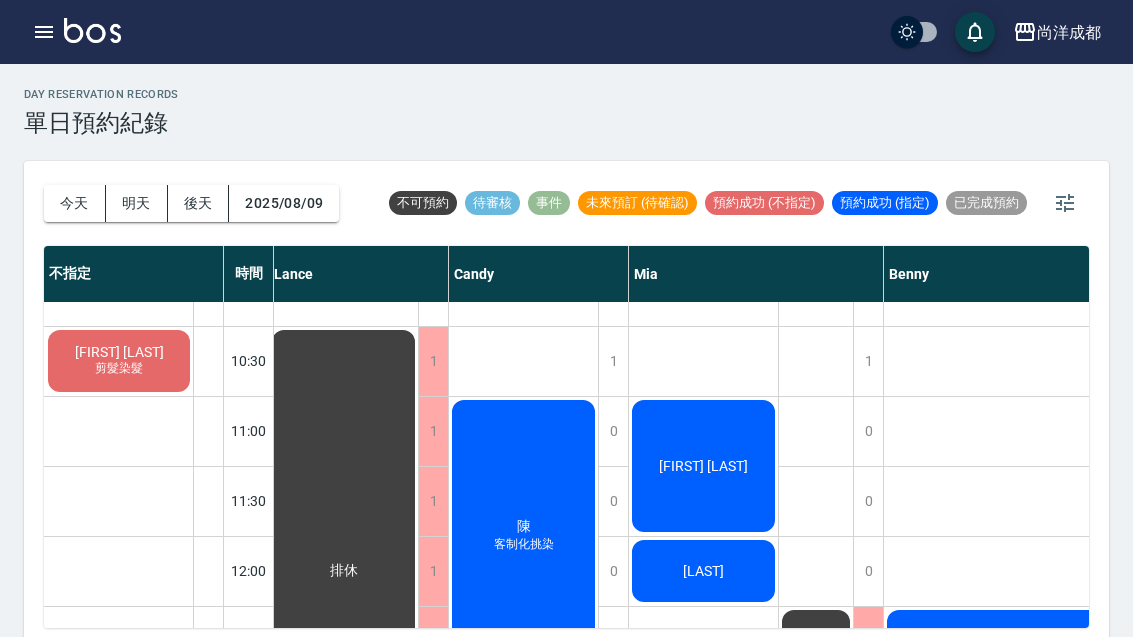 click on "[FIRST] [LAST]" at bounding box center (343, 571) 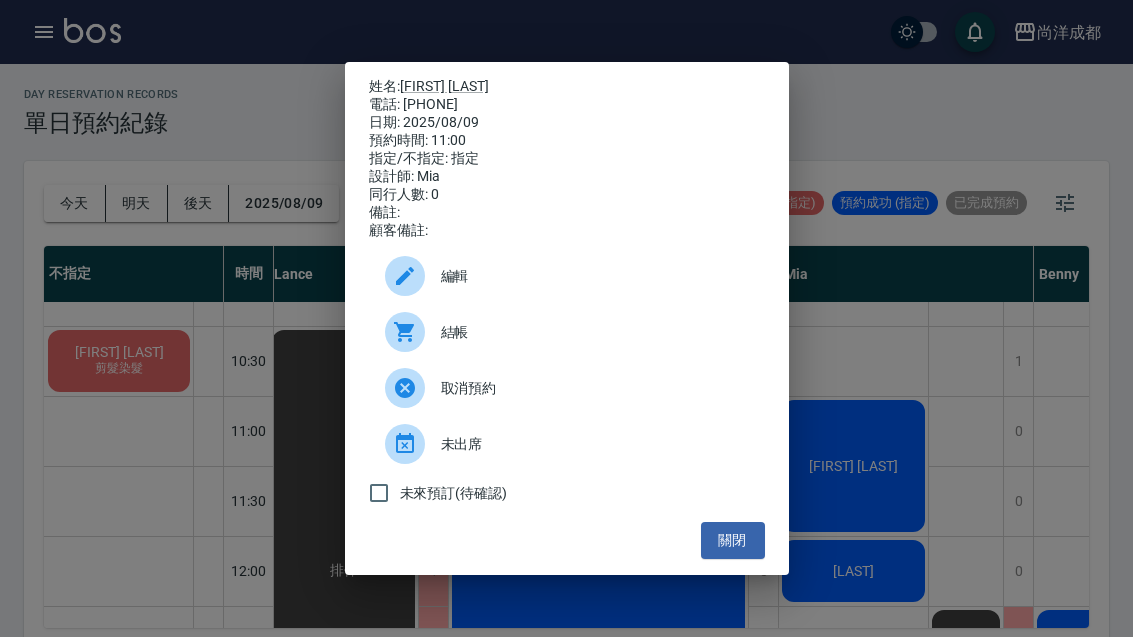 click on "姓名: [LAST] 電話: [PHONE] 日期: [DATE] 預約時間: [TIME] 指定/不指定: 指定 設計師: Mia 同行人數: [NUMBER] 備註:  顧客備註:  編輯 結帳 取消預約 未出席 未來預訂(待確認) 關閉" at bounding box center (567, 318) 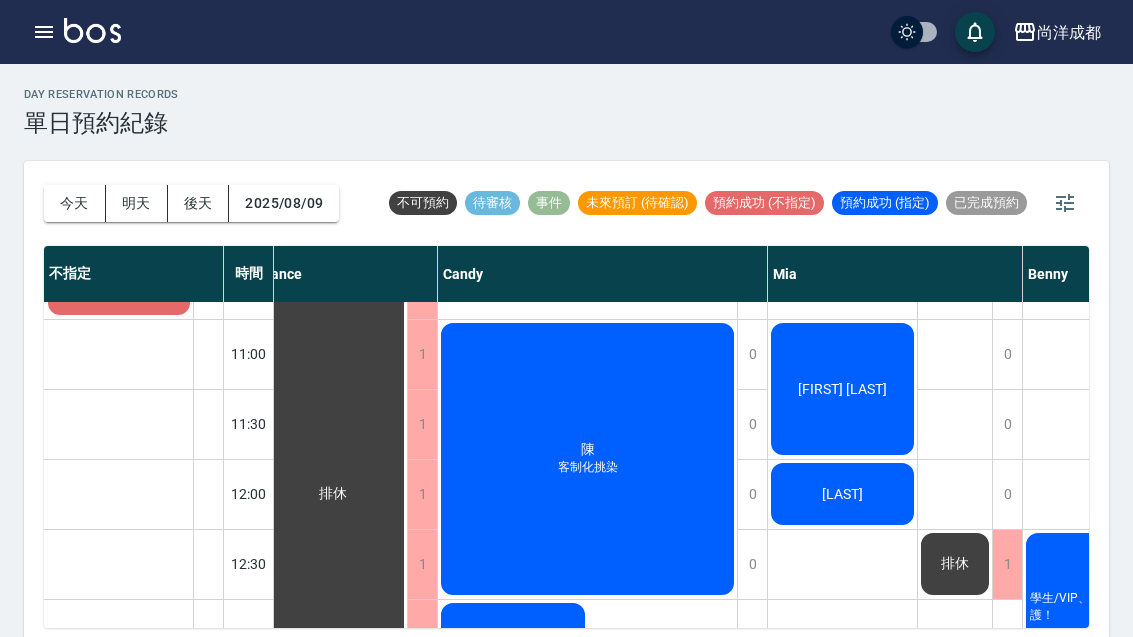 scroll, scrollTop: 124, scrollLeft: 16, axis: both 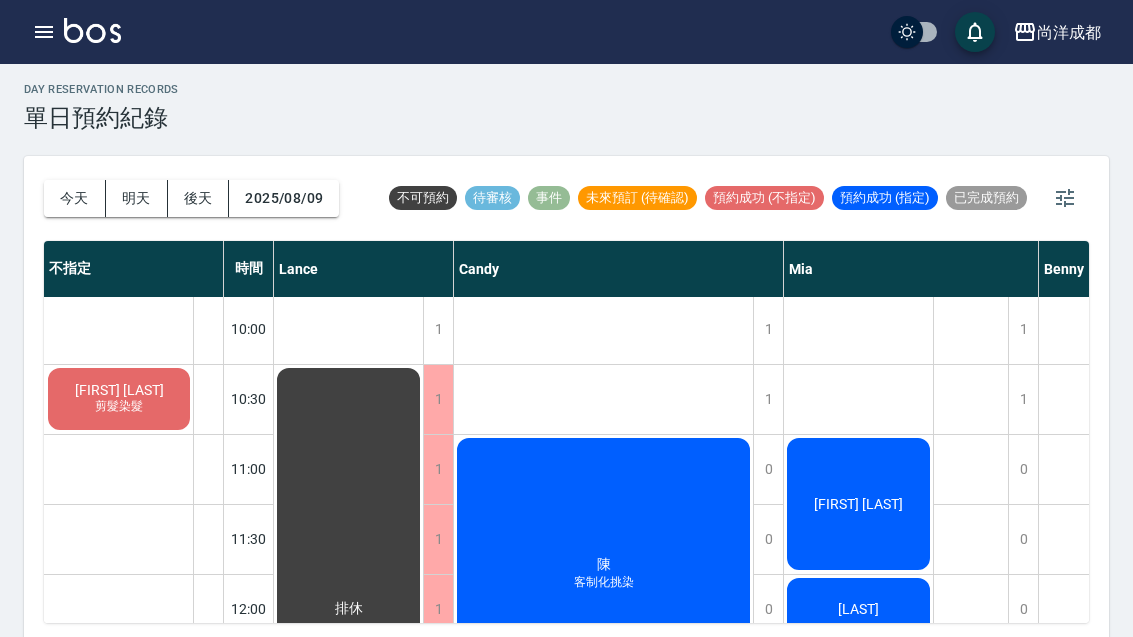 click on "今天" at bounding box center [75, 198] 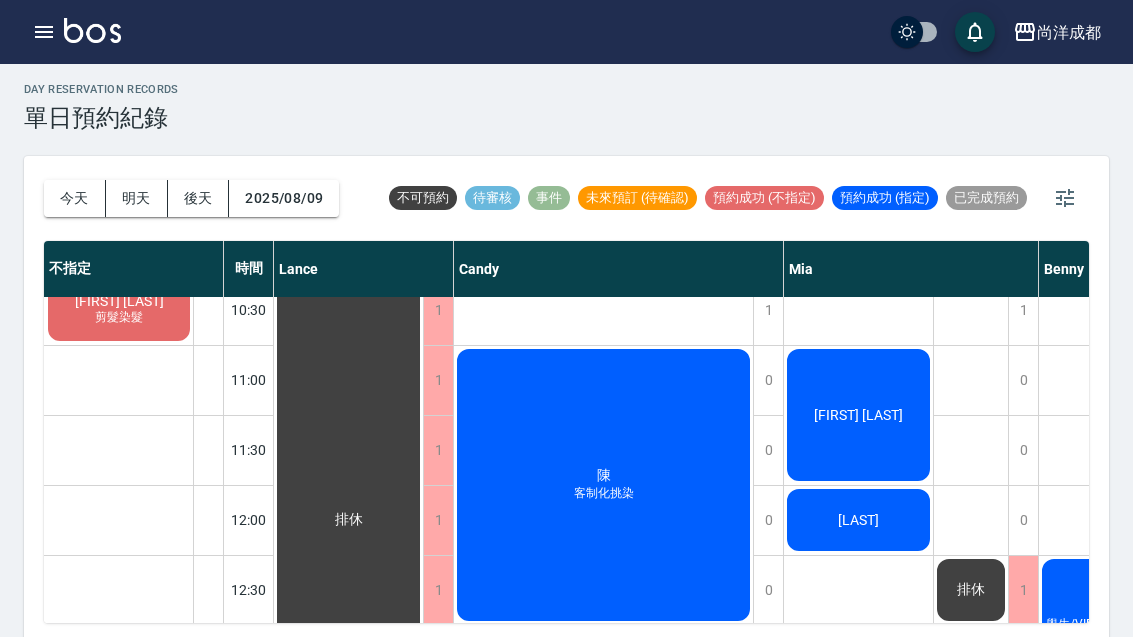 scroll, scrollTop: 93, scrollLeft: 0, axis: vertical 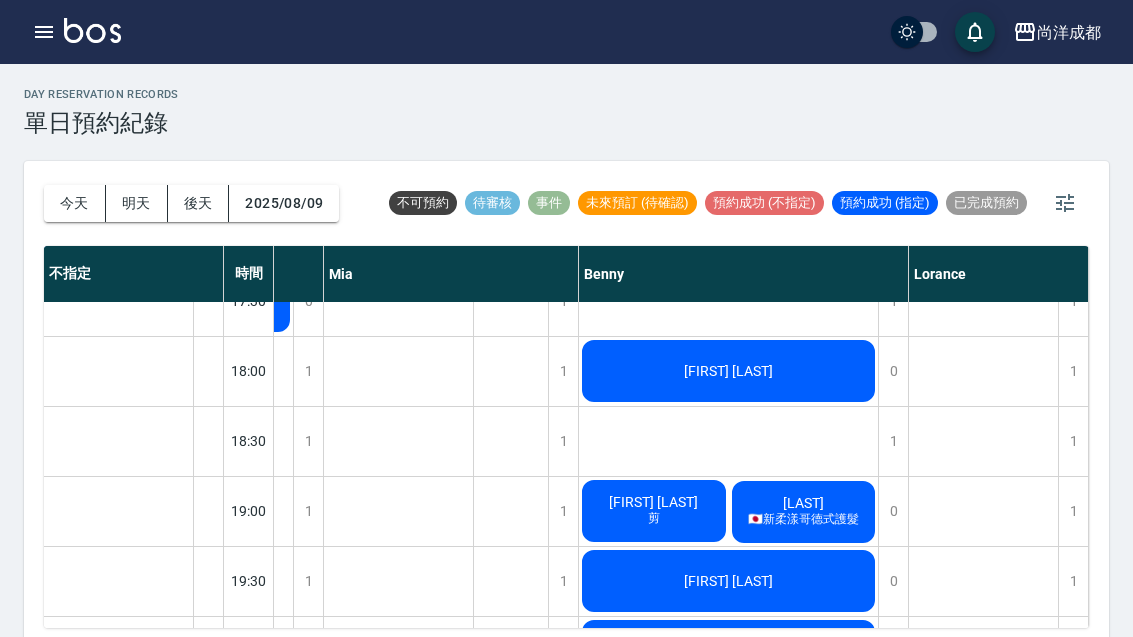 click on "1" at bounding box center (893, 441) 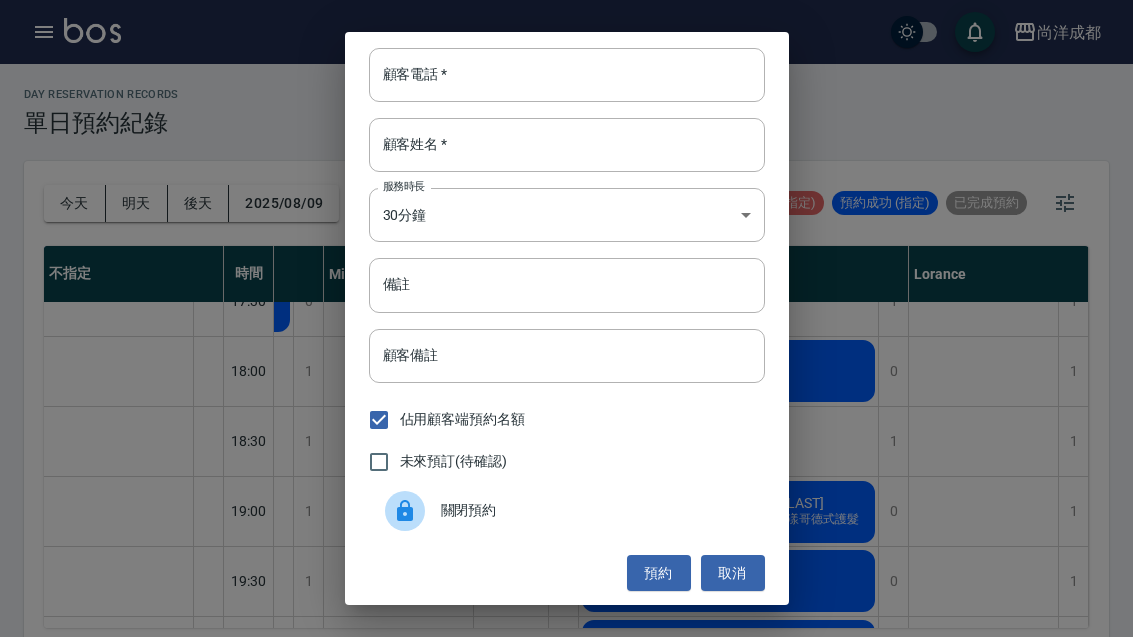 click on "顧客電話   * 顧客電話   * 顧客姓名   * 顧客姓名   * 服務時長 30分鐘 1 服務時長 備註 備註 顧客備註 顧客備註 佔用顧客端預約名額 未來預訂(待確認) 關閉預約 預約 取消" at bounding box center [566, 318] 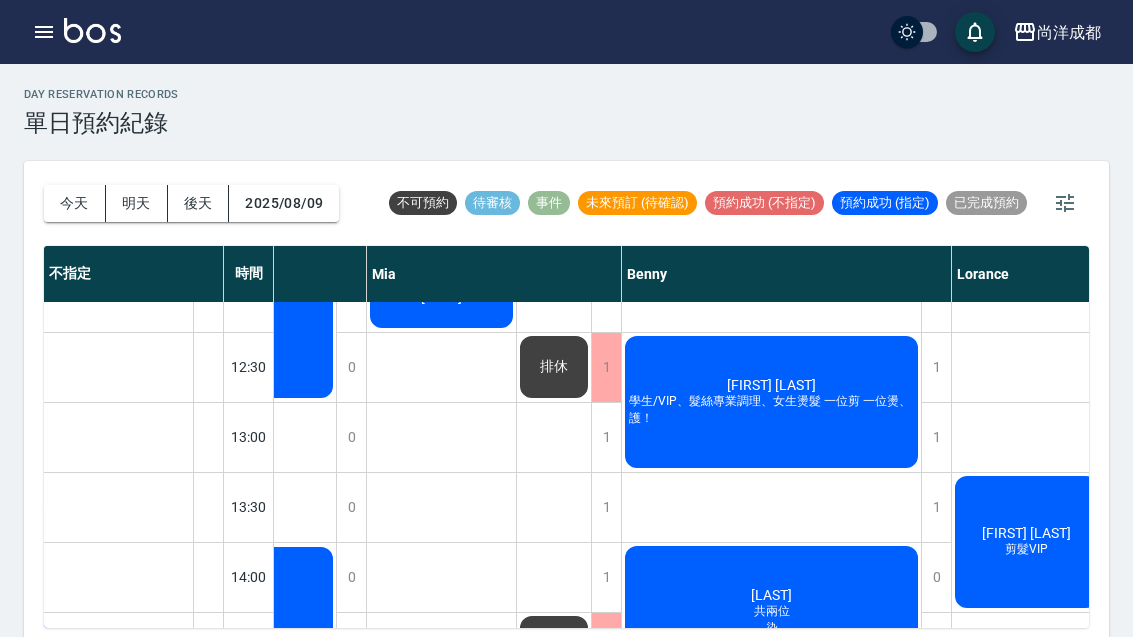 scroll, scrollTop: 320, scrollLeft: 418, axis: both 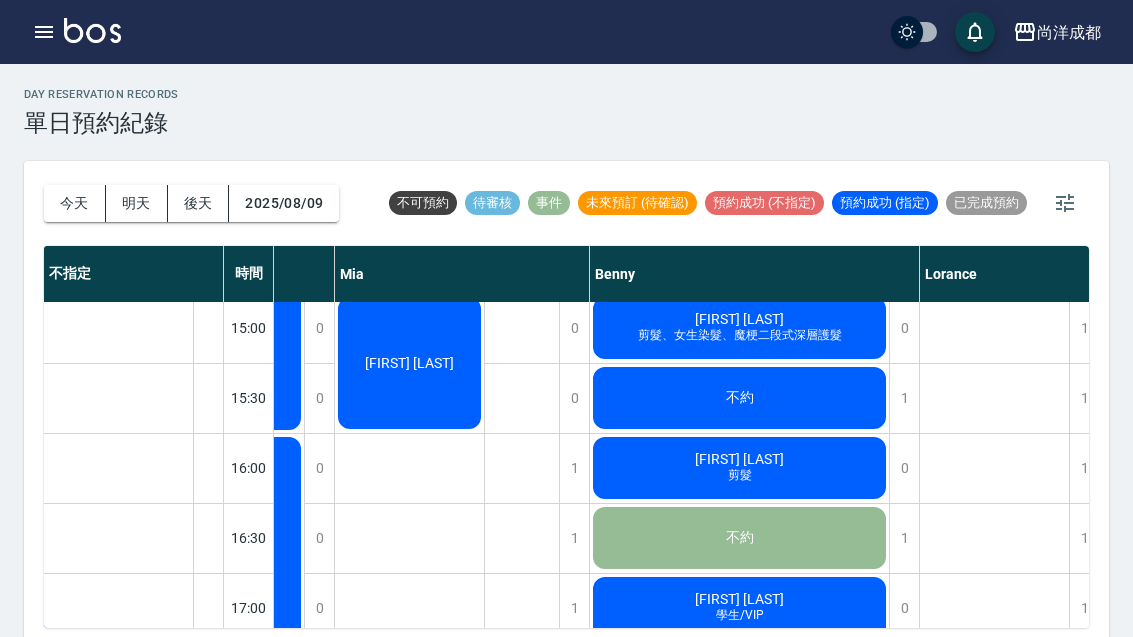 click on "今天" at bounding box center [75, 203] 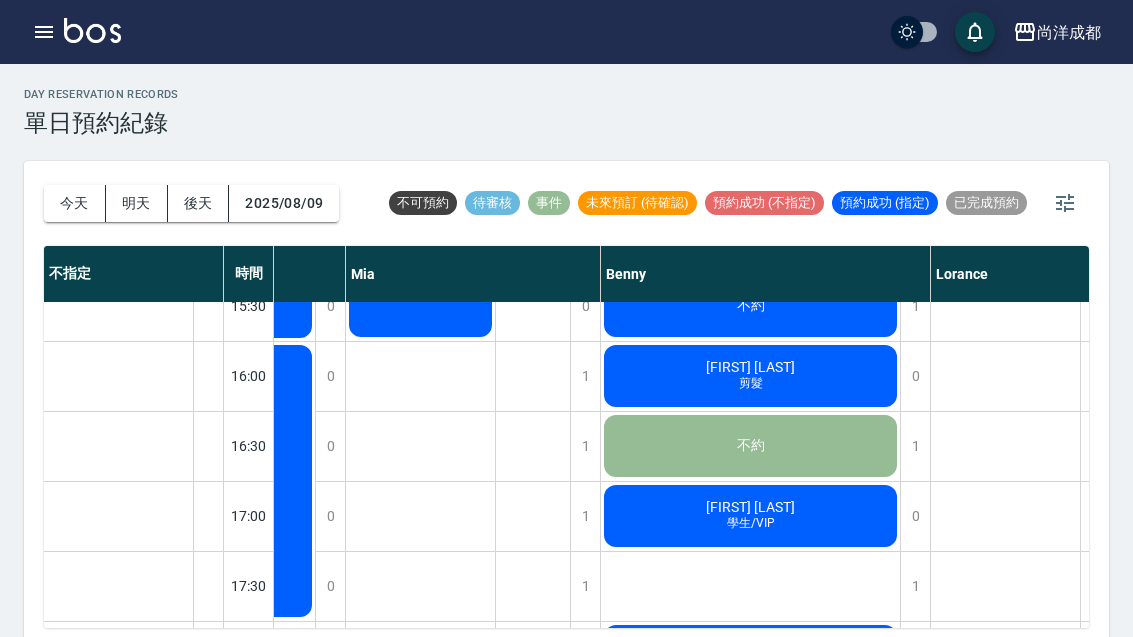 click on "今天" at bounding box center (75, 203) 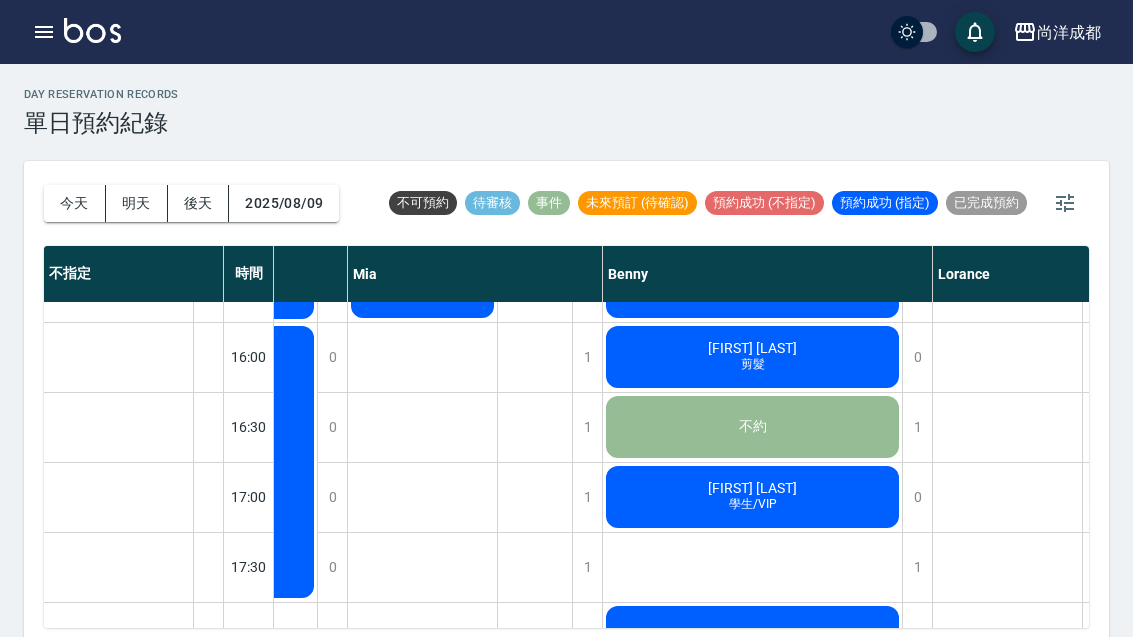 click on "今天" at bounding box center [75, 203] 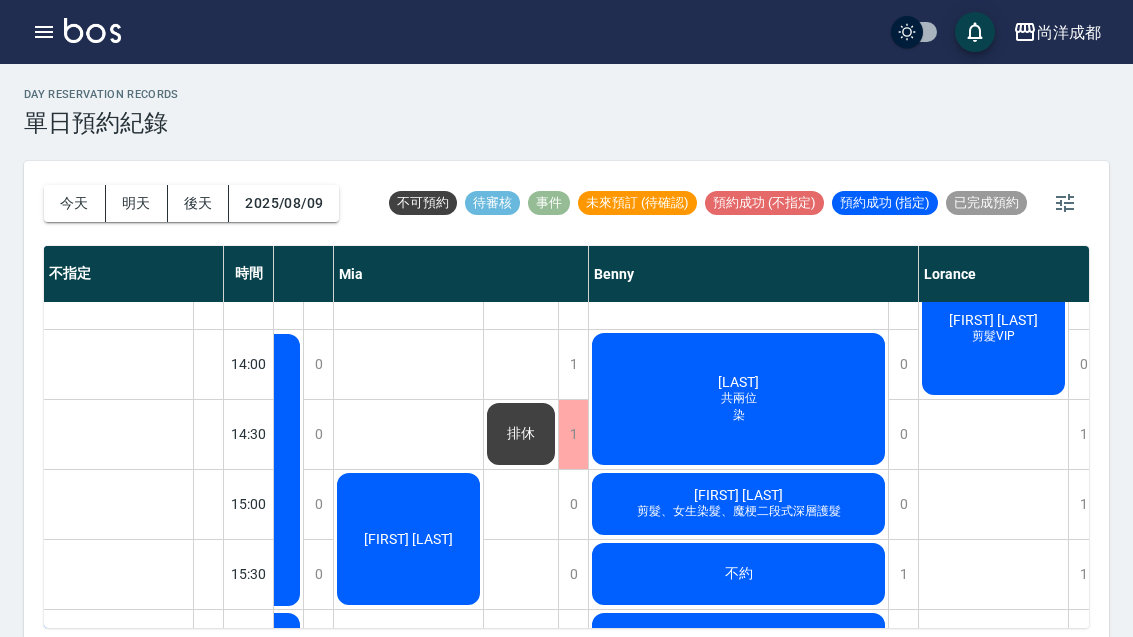scroll, scrollTop: 533, scrollLeft: 451, axis: both 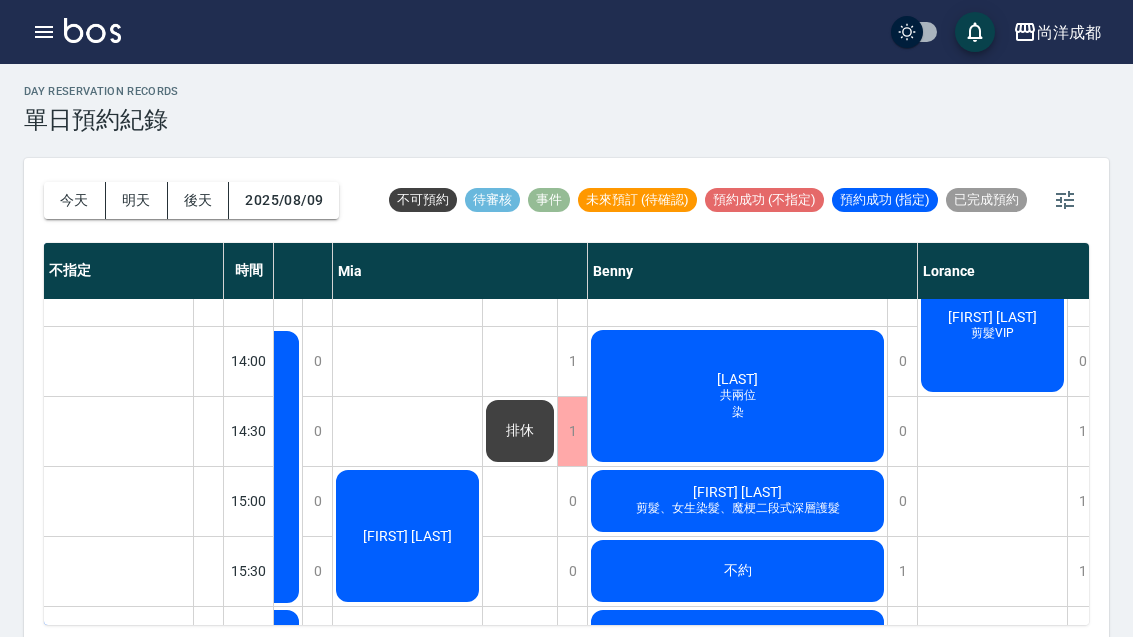 click on "1" at bounding box center (1082, 501) 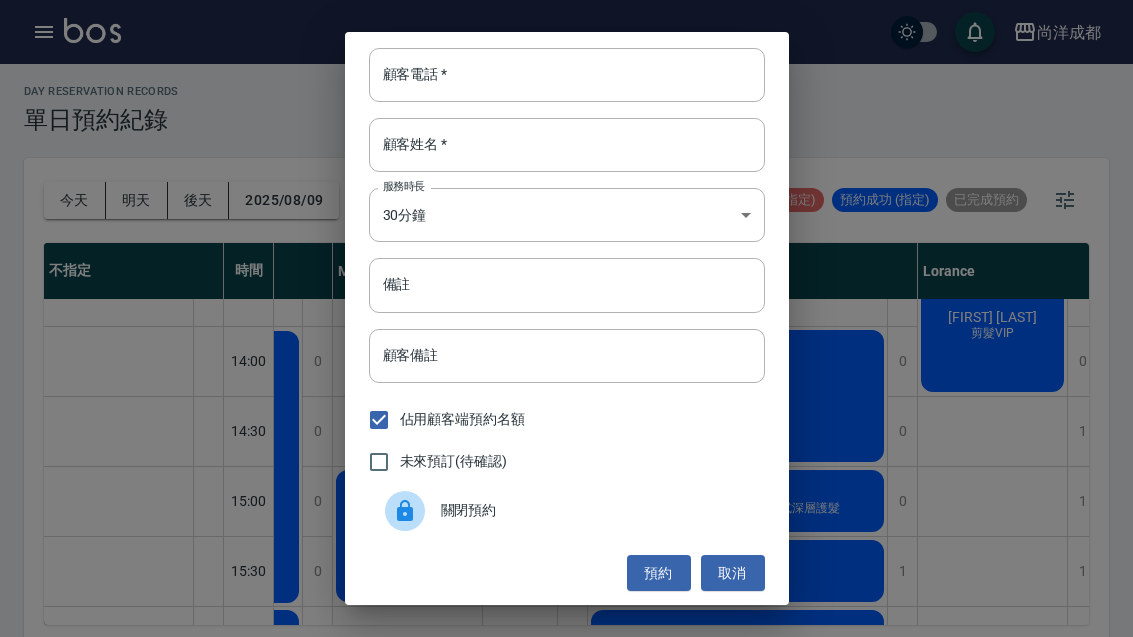 click on "顧客電話   * 顧客電話   *" at bounding box center (567, 75) 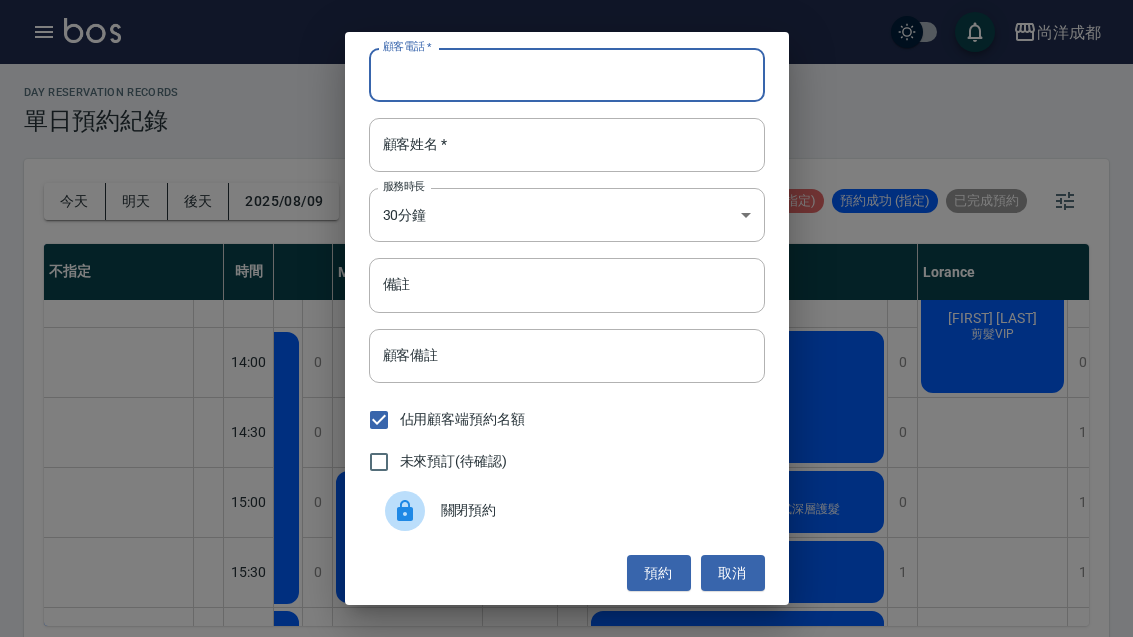 click on "顧客姓名   *" at bounding box center (567, 145) 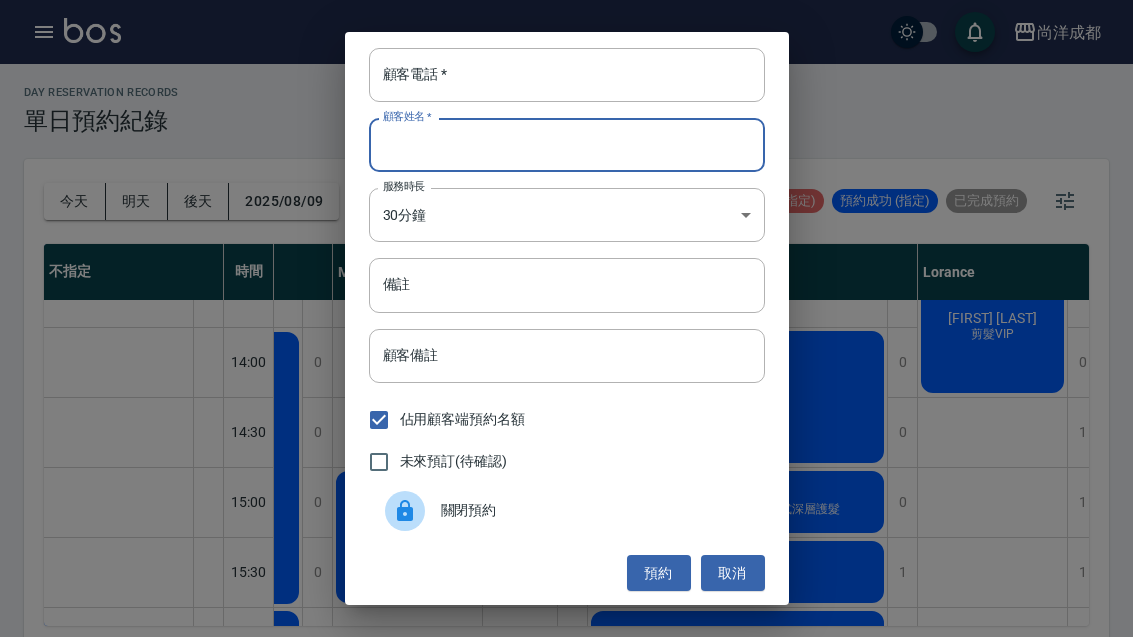 click on "顧客電話   * 顧客電話   *" at bounding box center (567, 75) 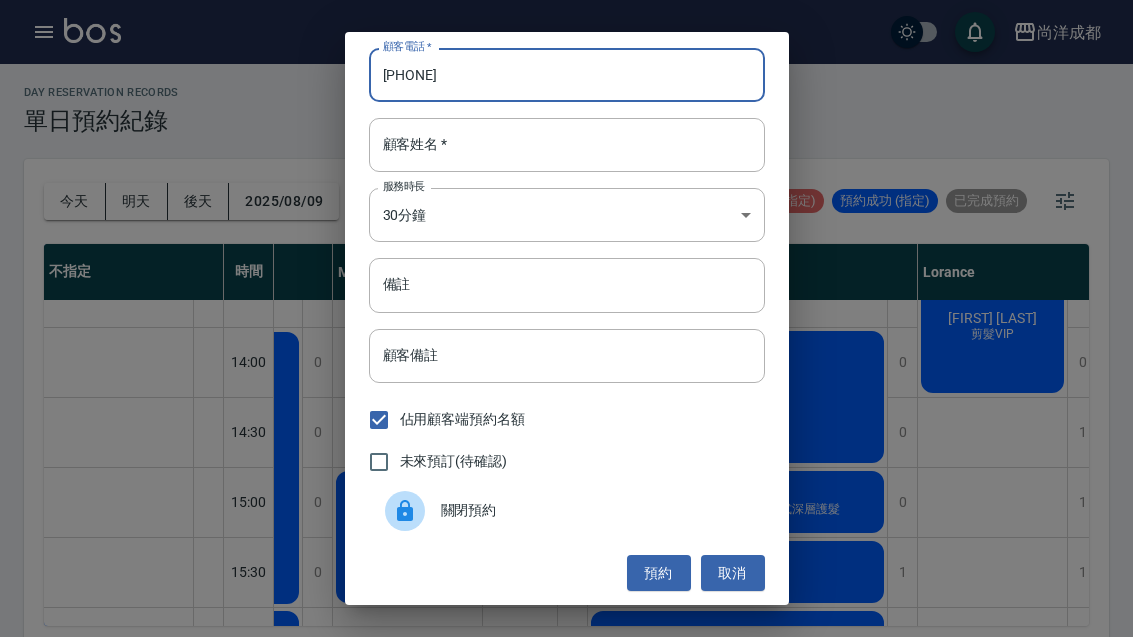type on "[PHONE]" 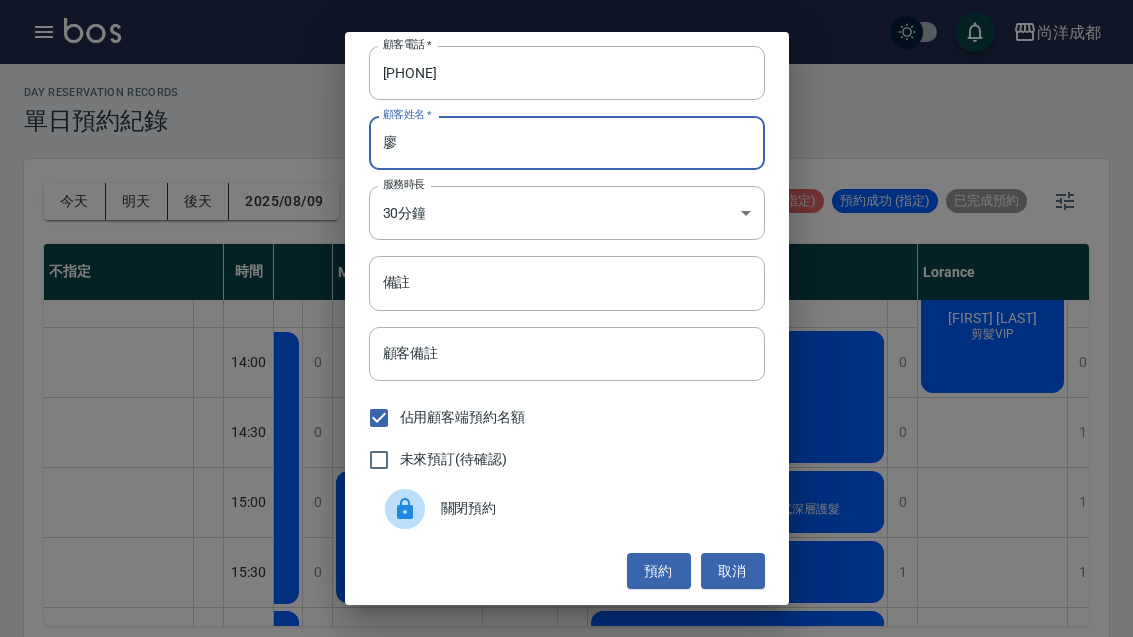 scroll, scrollTop: 2, scrollLeft: 0, axis: vertical 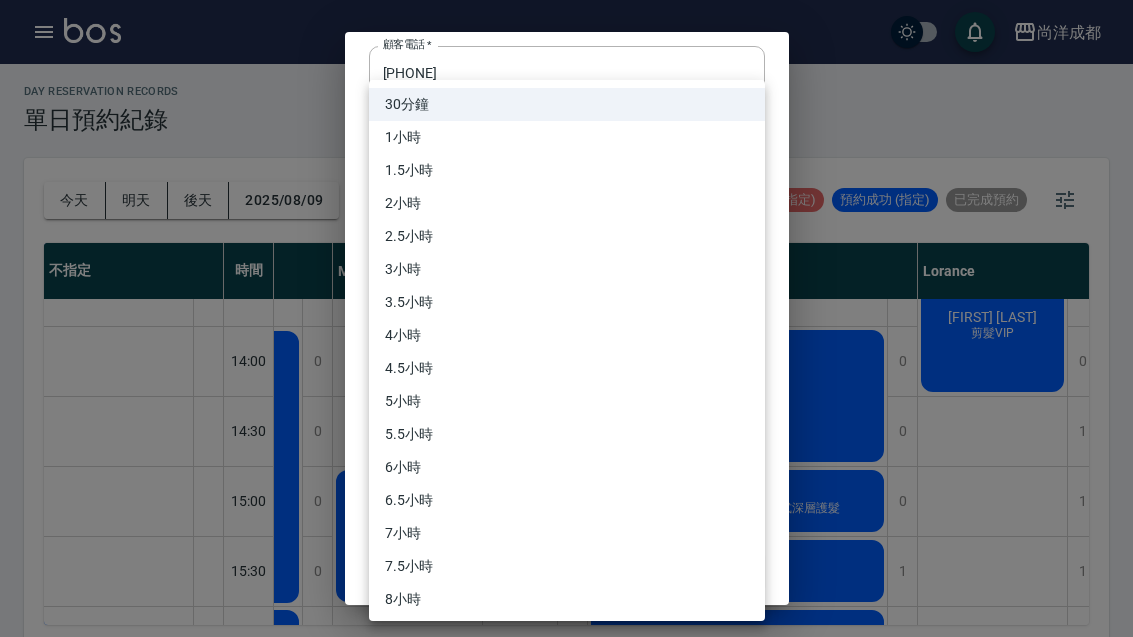 click on "30分鐘" at bounding box center [567, 104] 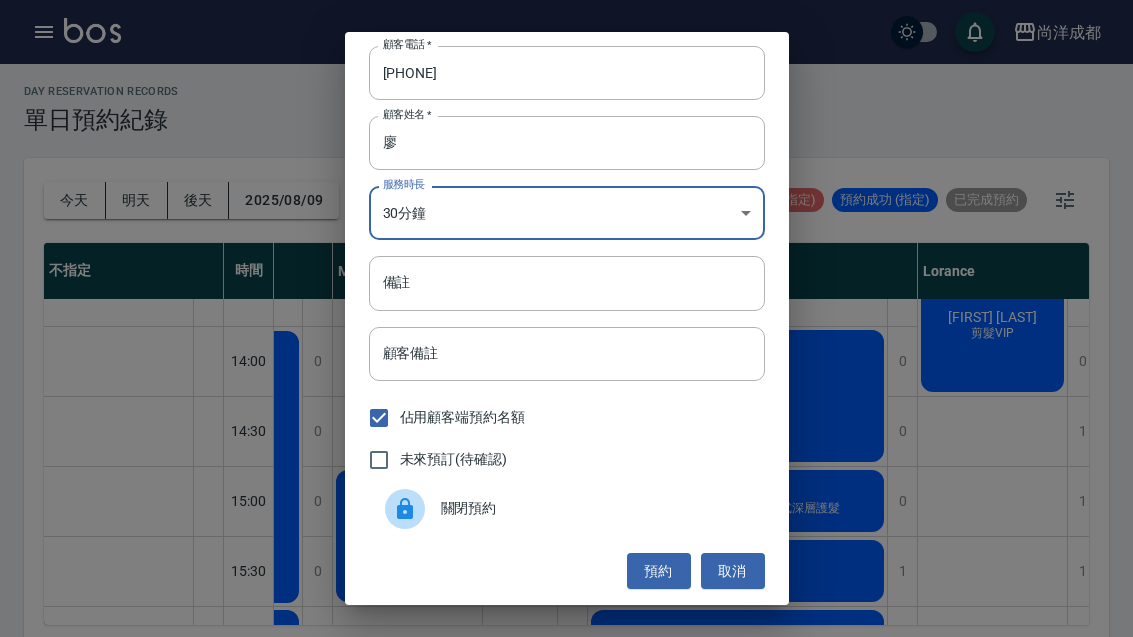 click on "備註" at bounding box center (567, 283) 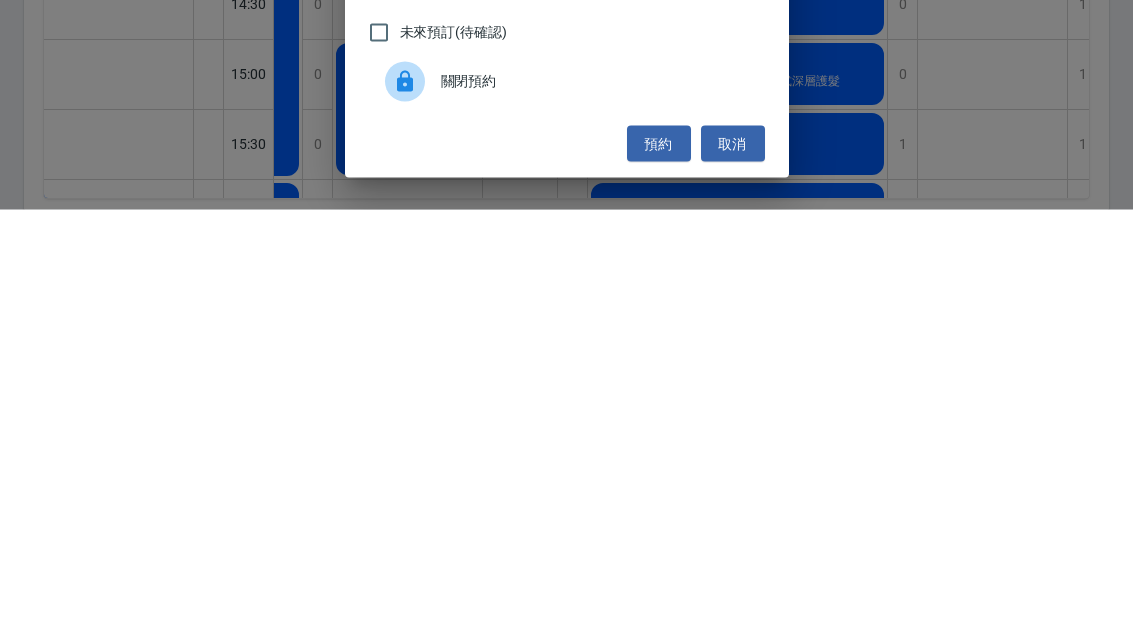 type on "剪髮" 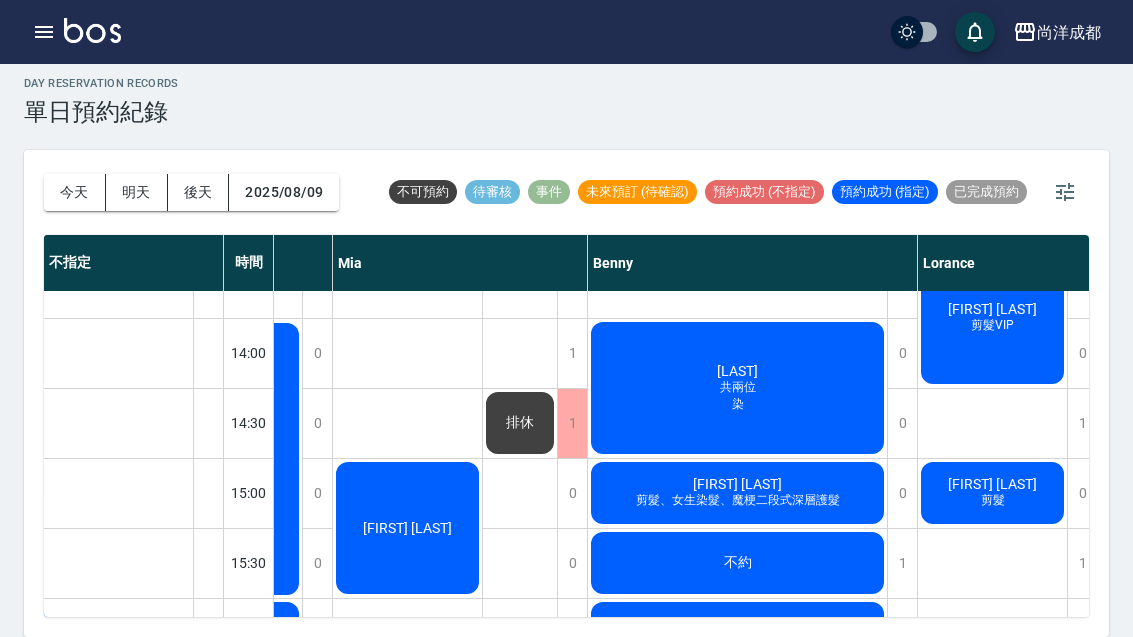click on "今天 明天 後天 [DATE] 不可預約 待審核 事件 未來預訂 (待確認) 預約成功 (不指定) 預約成功 (指定) 已完成預約 不指定 時間 Lance Candy Mia Benny Lorance [FIRST] [LAST] 剪髮染髮 10:00 10:30 11:00 11:30 12:00 12:30 13:00 13:30 14:00 14:30 15:00 15:30 16:00 16:30 17:00 17:30 18:00 18:30 19:00 19:30 20:00 1 1 1 1 1 1 1 1 1 1 1 1 1 1 1 1 1 1 1 1 1 排休 1 1 0 0 0 0 0 0 0 0 0 0 0 0 0 0 1 1 1 1 1 [LAST] 客制化挑染 [FIRST] [LAST] 客制化挑染 [FIRST] [LAST] 客制化挑染 1 1 0 0 0 1 1 1 1 1 0 0 1 1 1 1 1 1 1 1 1 [FIRST] [LAST] [FIRST] [LAST] 排休 排休 1 1 1 1 1 1 1 1 0 0 0 1 0 1 0 1 0 1 0 0 0 [FIRST] [LAST] 學生/VIP、髮絲專業調理、女生燙髮
一位剪
一位燙、護！ [FIRST] [LAST] 共兩位 染 [FIRST] [LAST] 剪髮、女生染髮、魔梗二段式深層護髮 不約 [FIRST] [LAST] 剪髮 不約 [FIRST] [LAST] 學生/VIP [FIRST] [LAST] [FIRST] [LAST] 剪 [FIRST] [LAST] 🇯🇵新柔漾哥德式護髮 [FIRST] [LAST] [FIRST] [LAST] 剪髮 1 1 1 1 1 1 1 0 0 1 0 1 1 1 1 1 1 1 1 1 1" at bounding box center [566, 393] 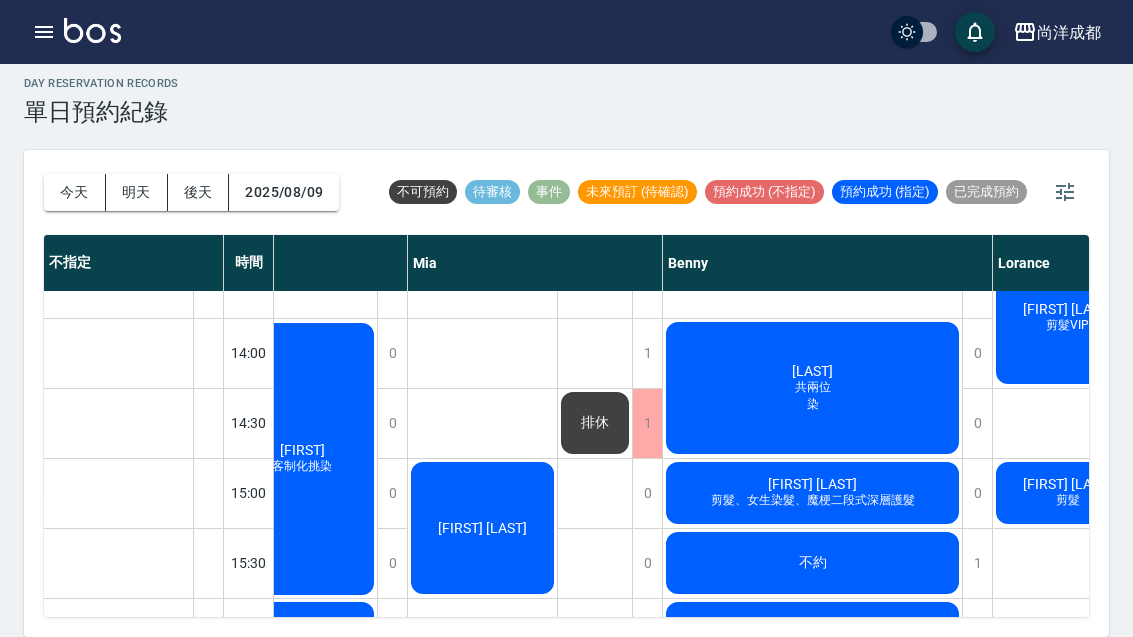 click on "[LAST] 共 [NUMBER]位 染" at bounding box center [-103, 668] 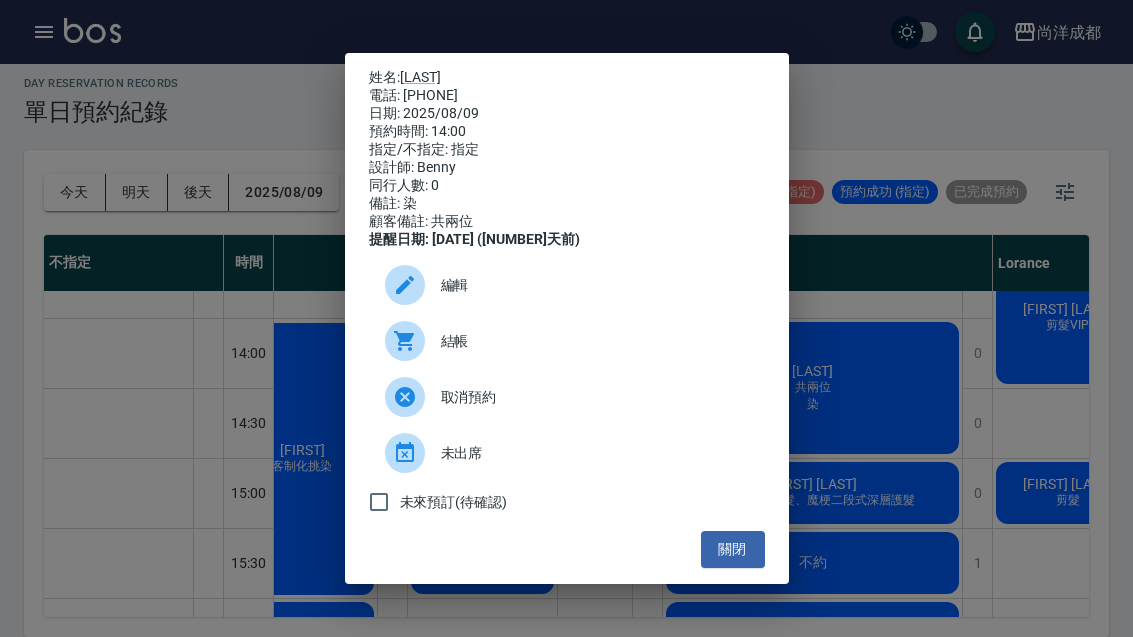 click on "姓名: [FIRST] [LAST] 電話: [PHONE] 日期: [DATE] 預約時間: 14:00 指定/不指定: 指定 設計師: Benny 同行人數: 0 備註: 染 顧客備註: 共兩位 提醒日期: [DATE] (undefined天前) 編輯 結帳 取消預約 未出席 未來預訂(待確認) 關閉" at bounding box center [566, 318] 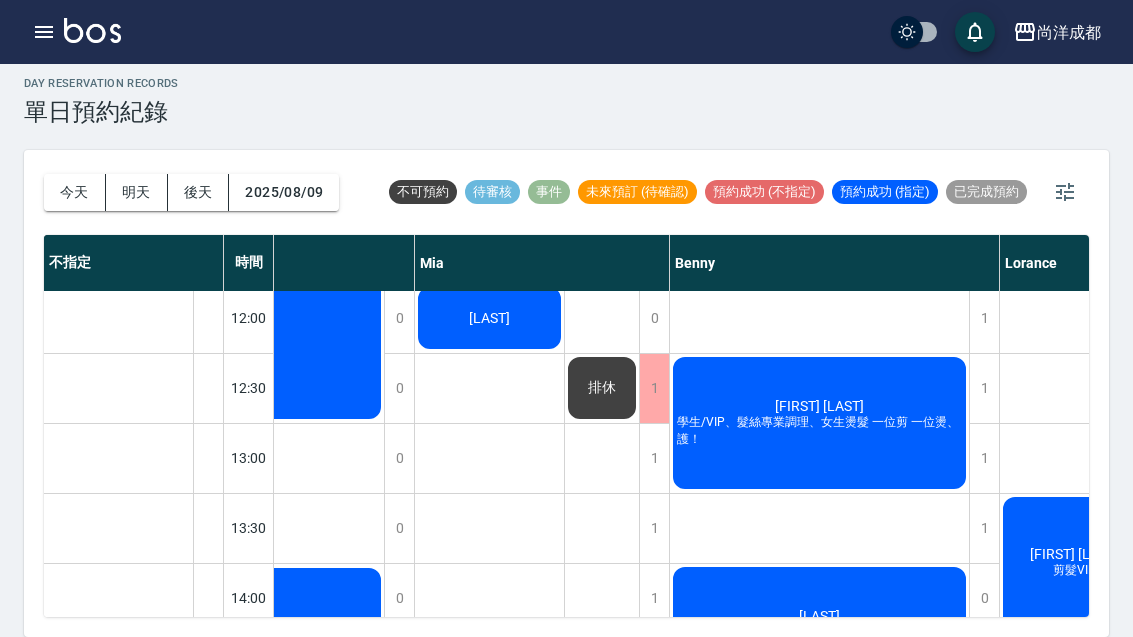 scroll, scrollTop: 286, scrollLeft: 442, axis: both 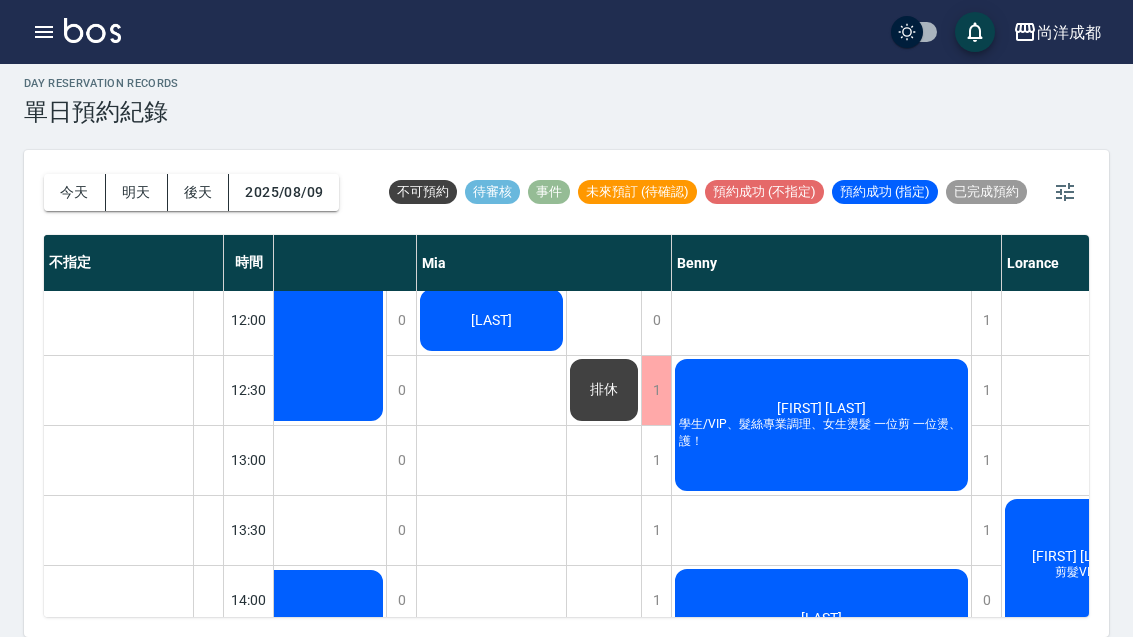 click on "學生/VIP、髮絲專業調理、女生燙髮
一位剪
一位燙、護！" at bounding box center (-94, 922) 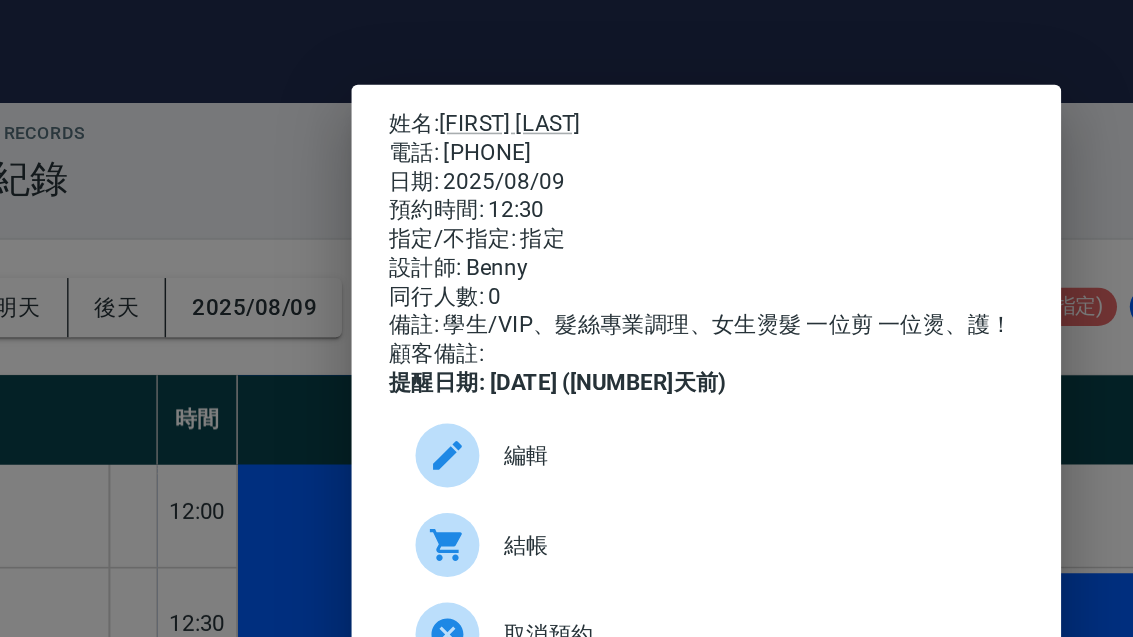 scroll, scrollTop: 15, scrollLeft: 0, axis: vertical 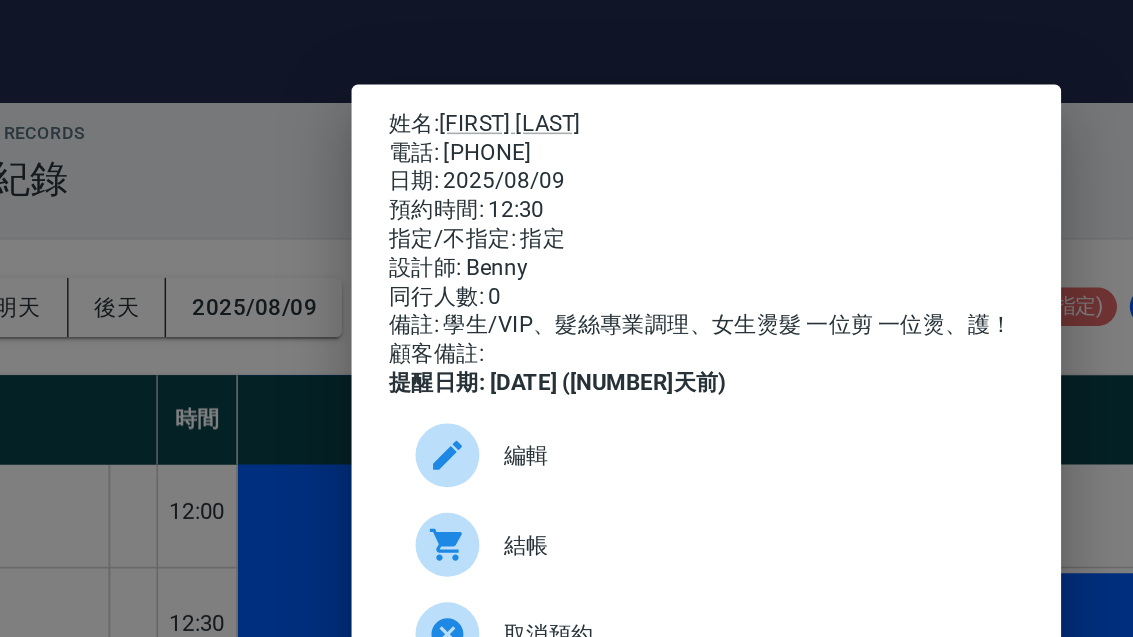 click on "姓名: [FIRST] [LAST] 電話: [PHONE] 日期: [DATE] 預約時間: 12:30 指定/不指定: 指定 設計師: Benny 同行人數: 0 備註: 學生/VIP、髮絲專業調理、女生燙髮
一位剪
一位燙、護！ 顧客備註:  提醒日期: [DATE] (undefined天前) 編輯 結帳 取消預約 未出席 未來預訂(待確認) 關閉" at bounding box center [566, 318] 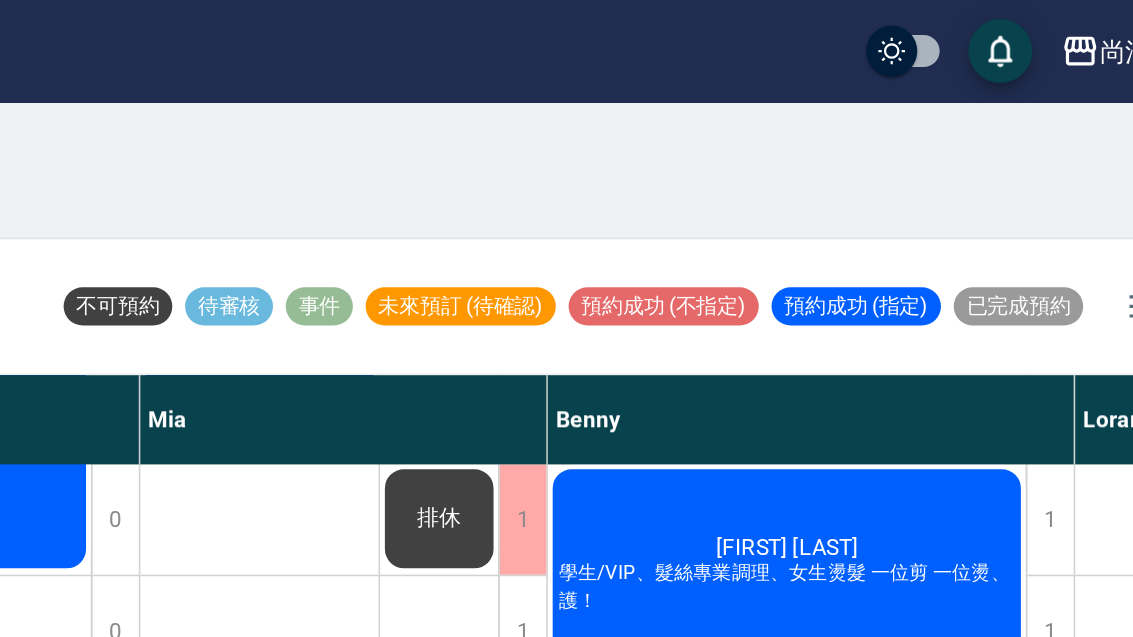 scroll, scrollTop: 351, scrollLeft: 421, axis: both 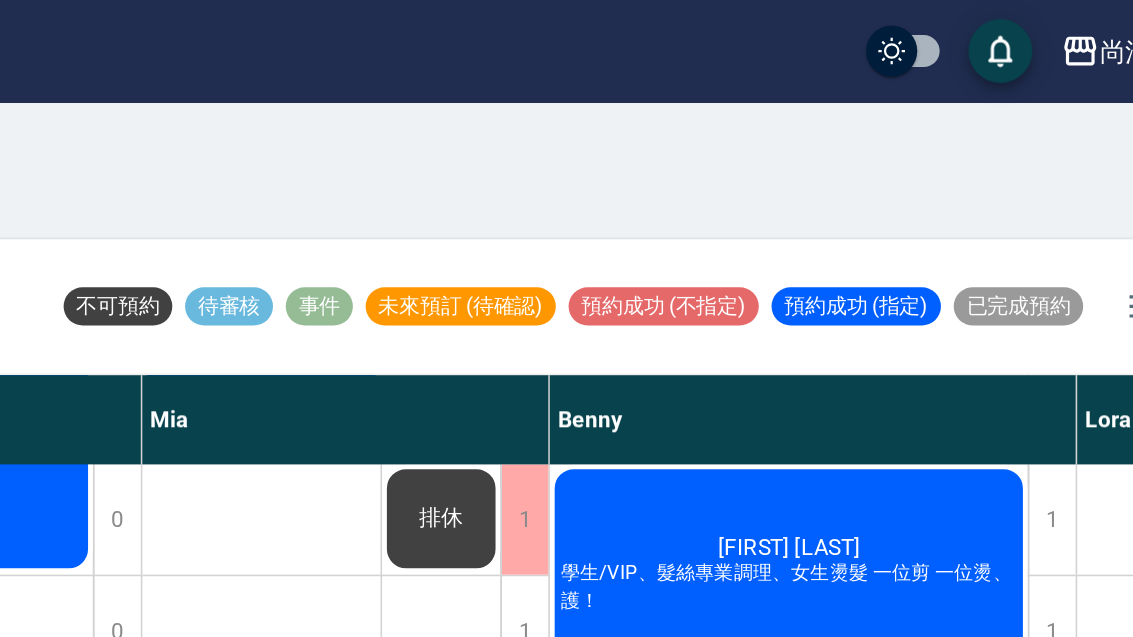 click on "[FIRST] [LAST] 學生/VIP、髮絲專業調理、女生燙髮
一位剪
一位燙、護！" at bounding box center [-73, 850] 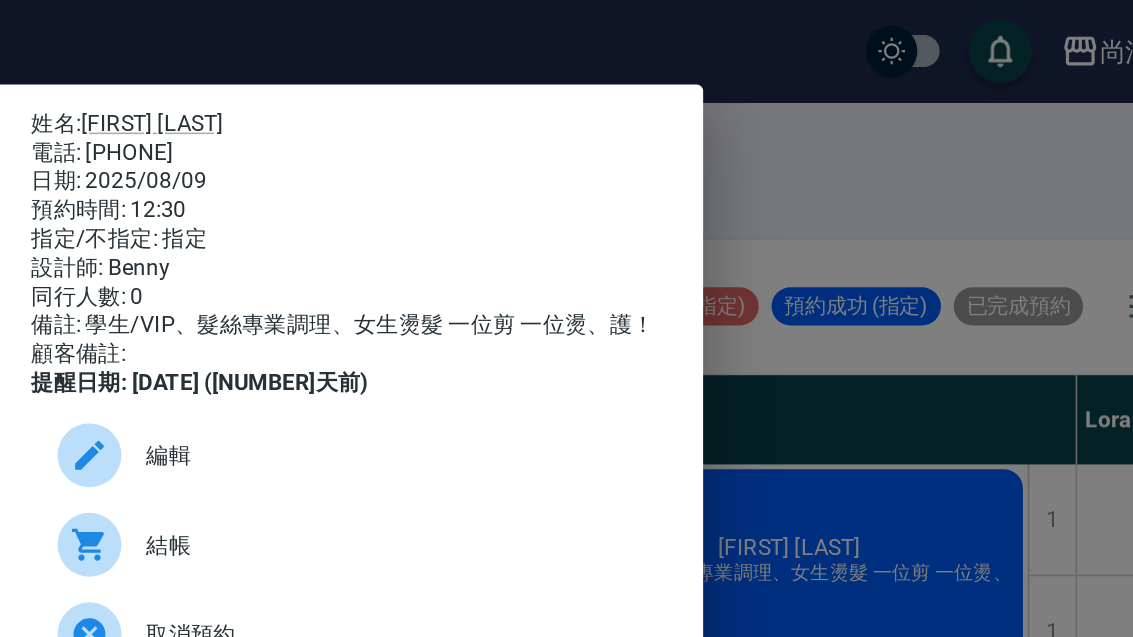 click on "姓名: [FIRST] [LAST] 電話: [PHONE] 日期: [DATE] 預約時間: 12:30 指定/不指定: 指定 設計師: Benny 同行人數: 0 備註: 學生/VIP、髮絲專業調理、女生燙髮
一位剪
一位燙、護！ 顧客備註:  提醒日期: [DATE] (undefined天前) 編輯 結帳 取消預約 未出席 未來預訂(待確認) 關閉" at bounding box center (566, 318) 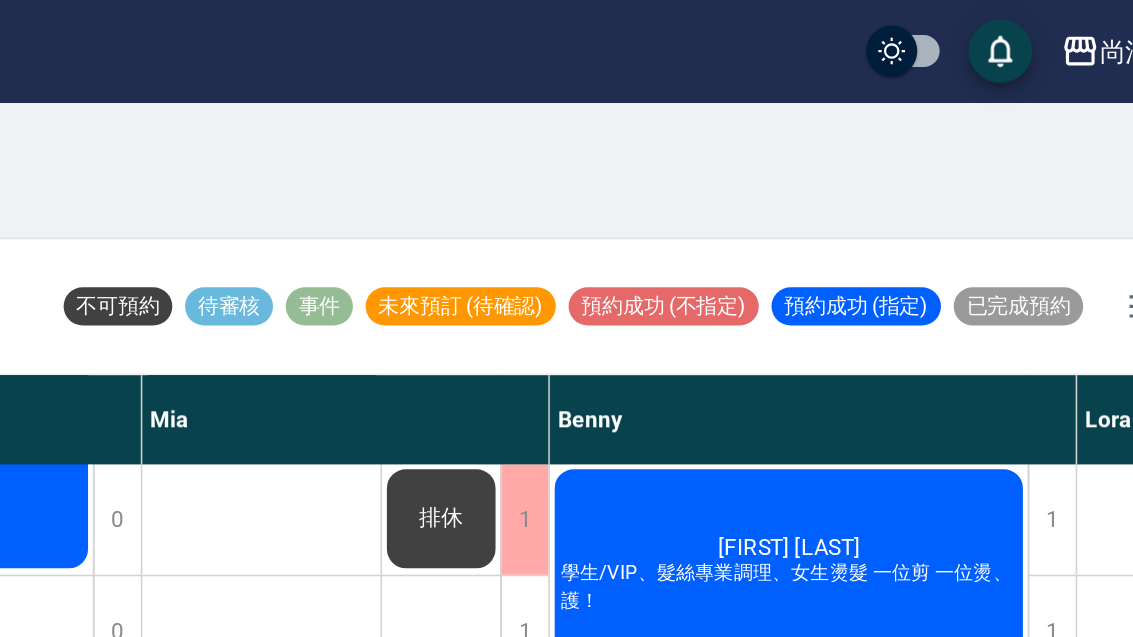 click on "[FIRST] [LAST] 學生/VIP、髮絲專業調理、女生燙髮
一位剪
一位燙、護！" at bounding box center [-73, 850] 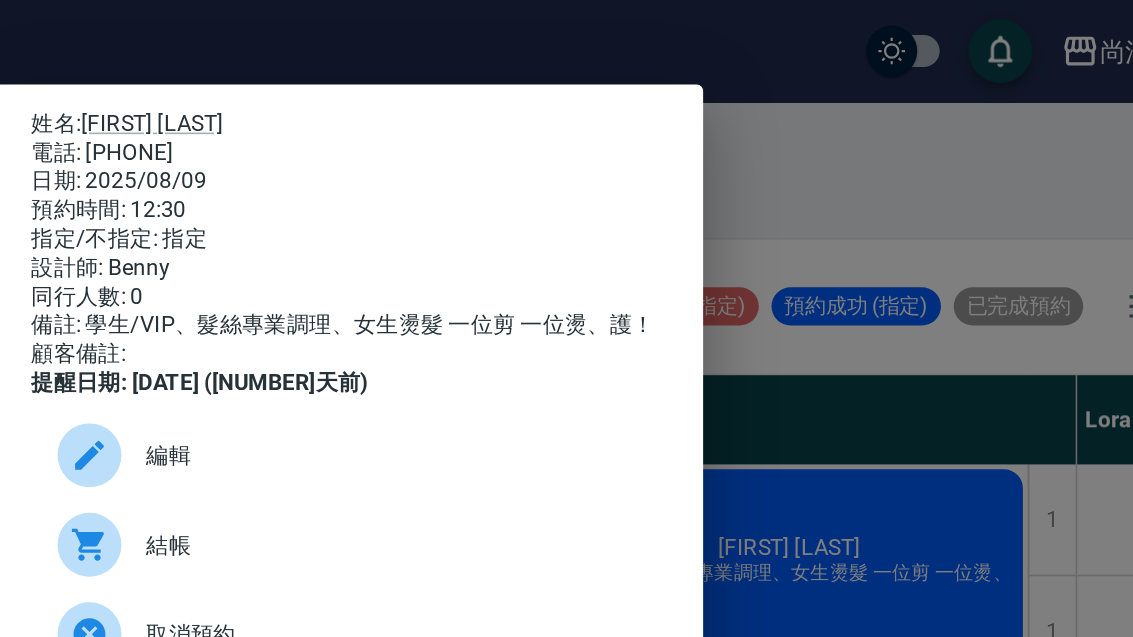 click on "姓名: [FIRST] [LAST] 電話: [PHONE] 日期: [DATE] 預約時間: 12:30 指定/不指定: 指定 設計師: Benny 同行人數: 0 備註: 學生/VIP、髮絲專業調理、女生燙髮
一位剪
一位燙、護！ 顧客備註:  提醒日期: [DATE] (undefined天前) 編輯 結帳 取消預約 未出席 未來預訂(待確認) 關閉" at bounding box center (566, 318) 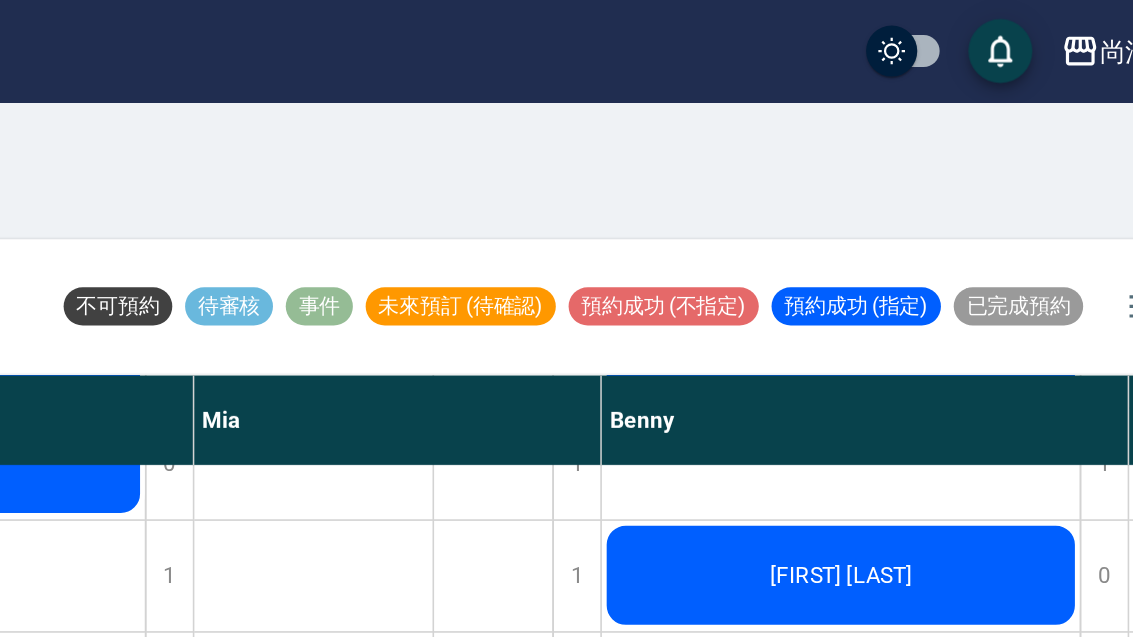 scroll, scrollTop: 1086, scrollLeft: 386, axis: both 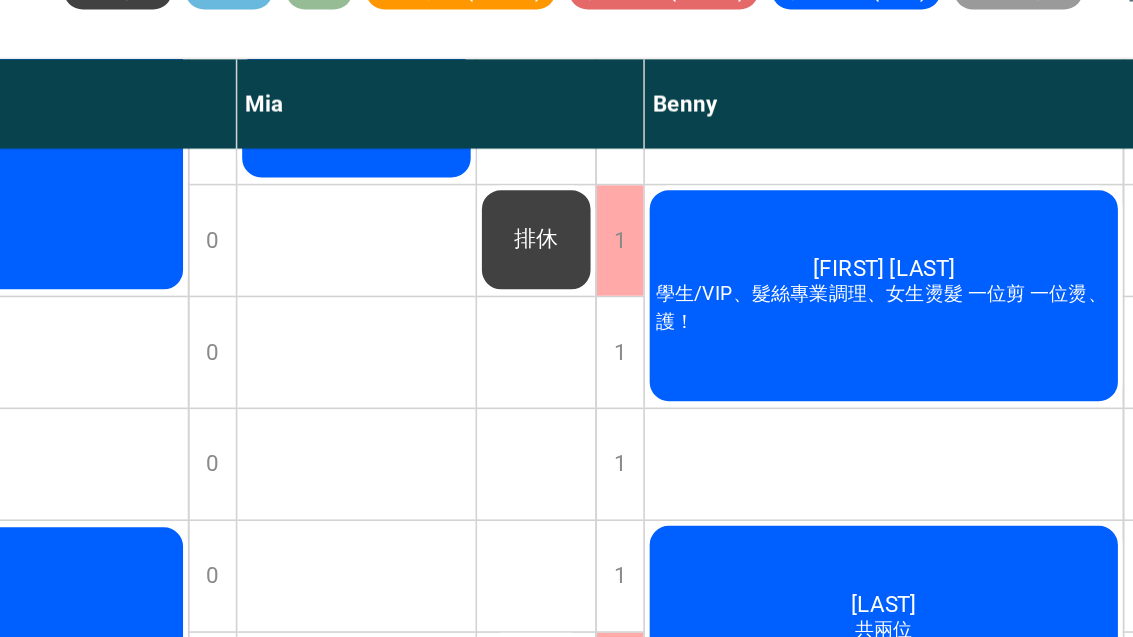 click on "[LAST] 共 [NUMBER]位 染" at bounding box center [-13, 873] 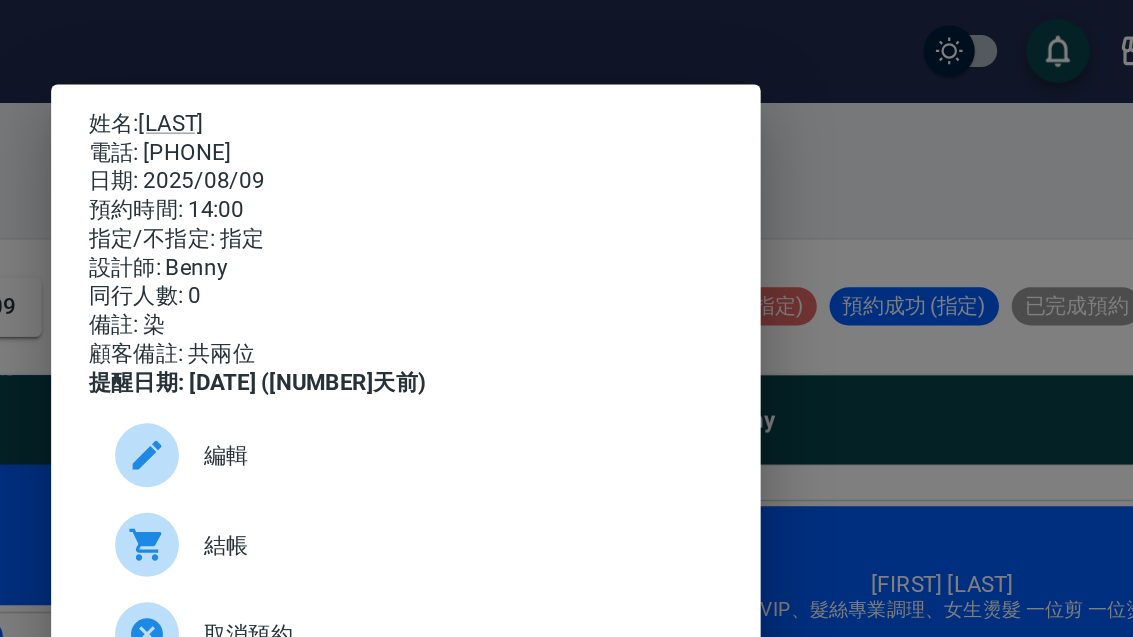 scroll, scrollTop: 0, scrollLeft: 0, axis: both 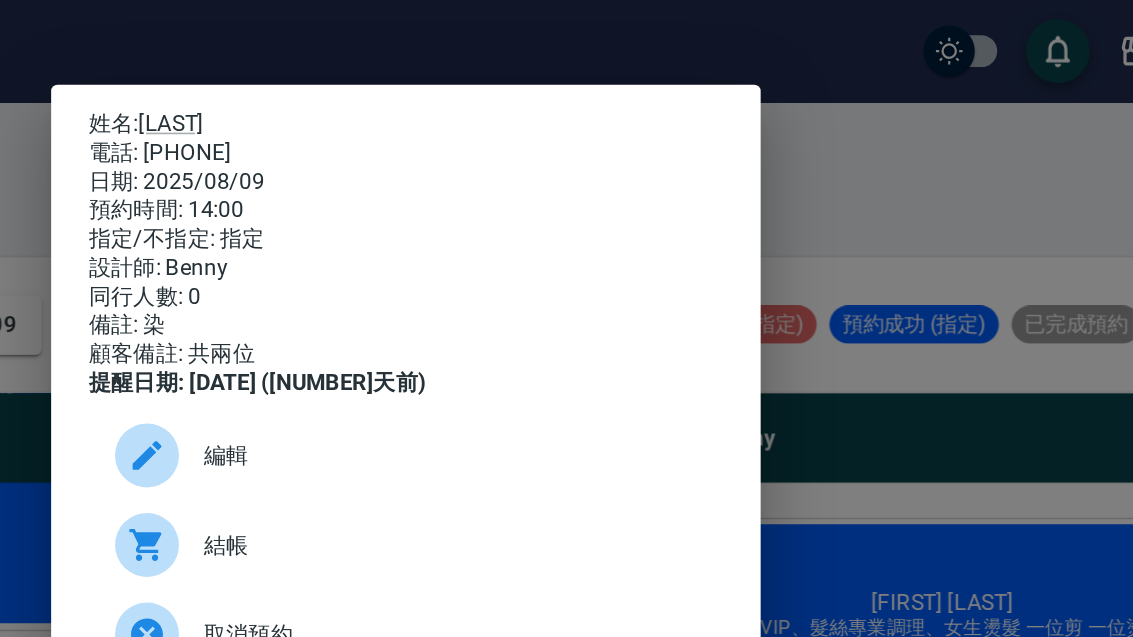 click on "[LAST]" at bounding box center [420, 77] 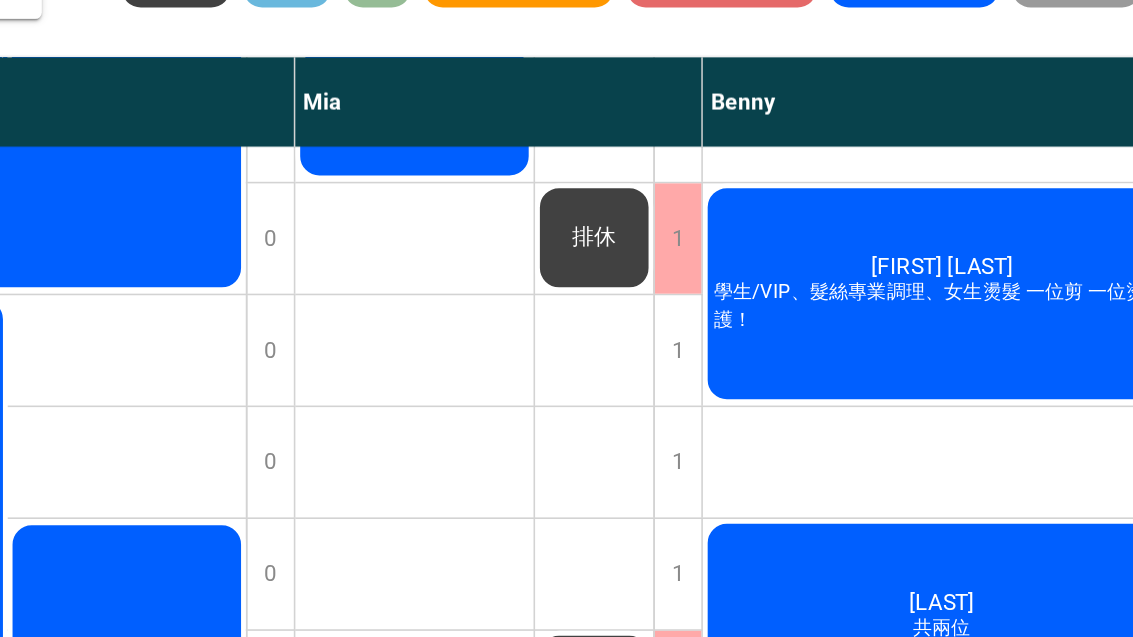 scroll, scrollTop: 69, scrollLeft: 0, axis: vertical 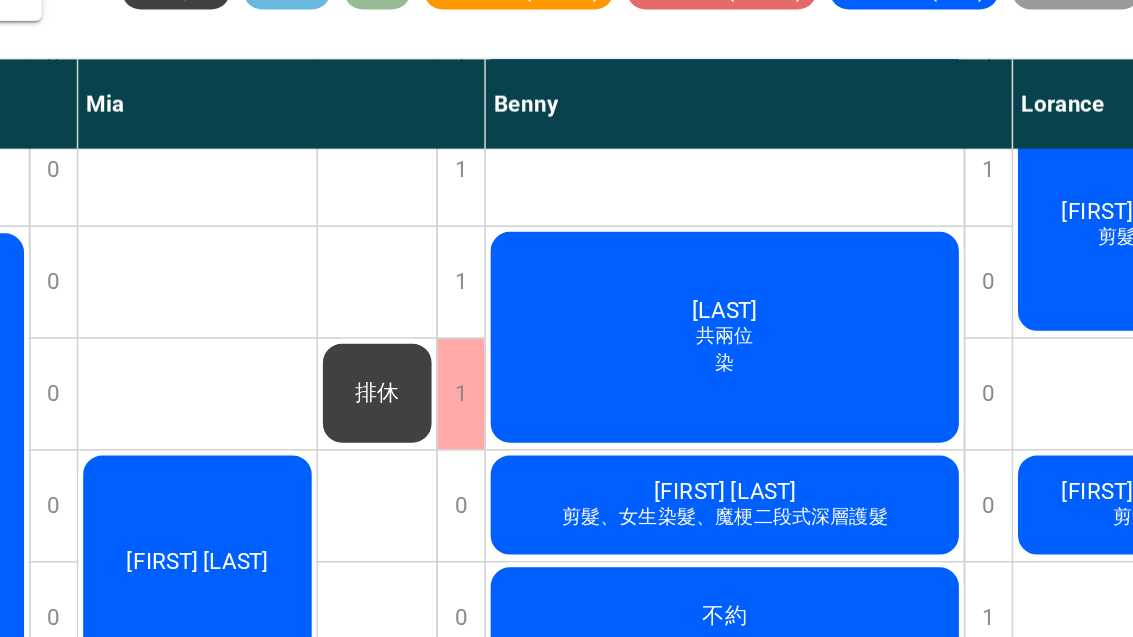 click on "[FIRST] [LAST]" at bounding box center [-149, 680] 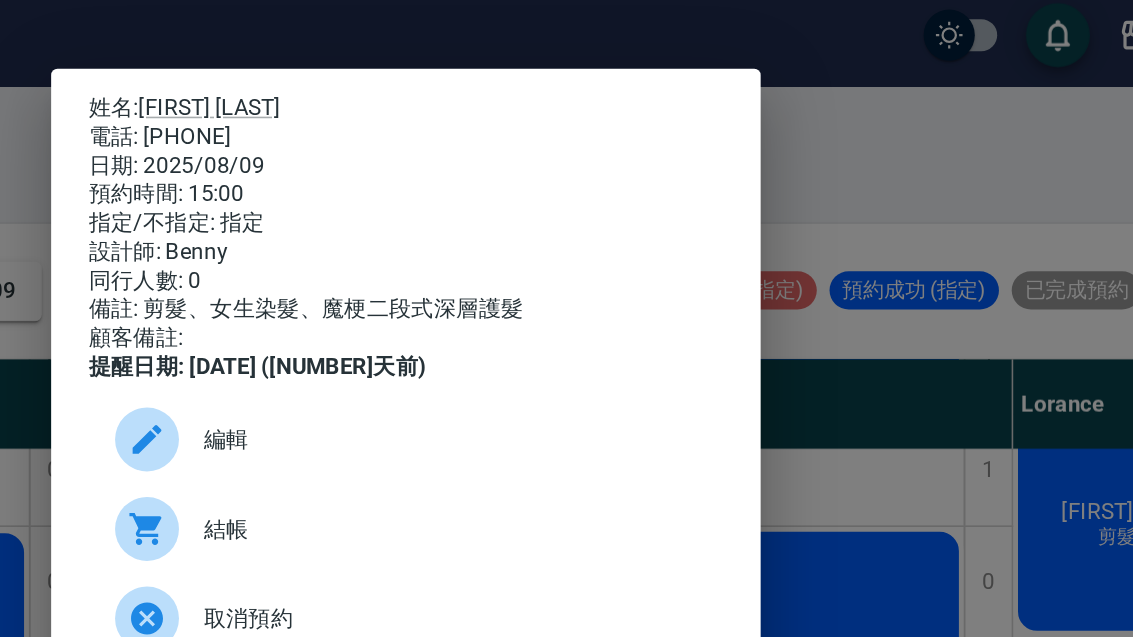 click on "[FIRST] [LAST]" at bounding box center [444, 77] 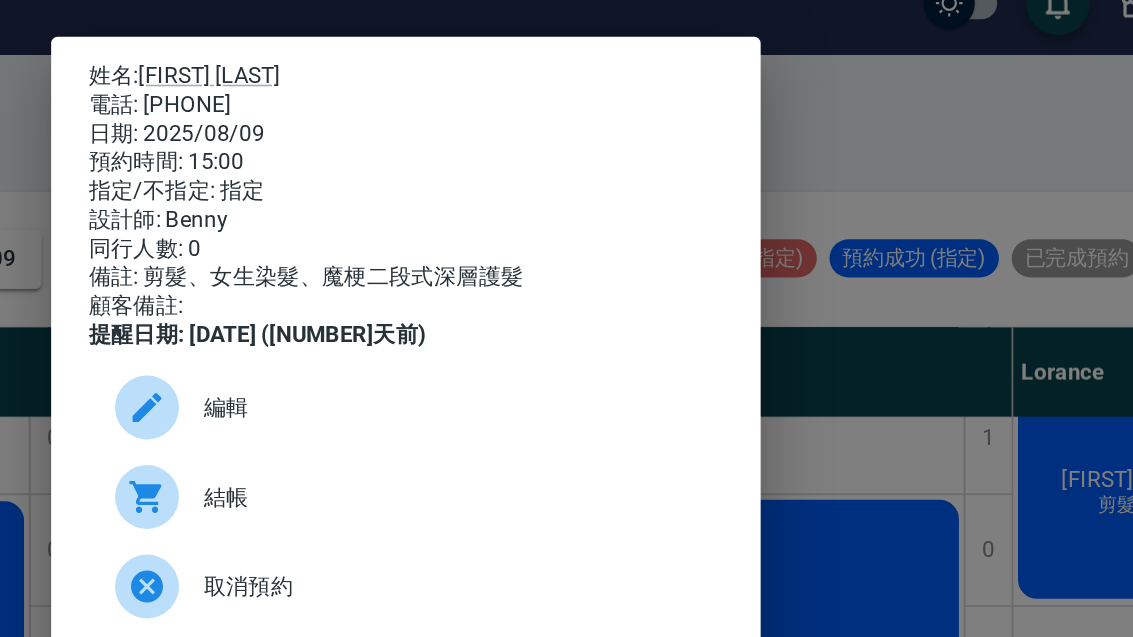 click on "姓名: [FIRST] [LAST] 電話: [PHONE] 日期: [DATE] 預約時間: 15:00 指定/不指定: 指定 設計師: Benny 同行人數: 0 備註: 剪髮、女生染髮、魔梗二段式深層護髮 顧客備註:  提醒日期: [DATE] (undefined天前) 編輯 結帳 取消預約 未出席 未來預訂(待確認) 關閉" at bounding box center (566, 318) 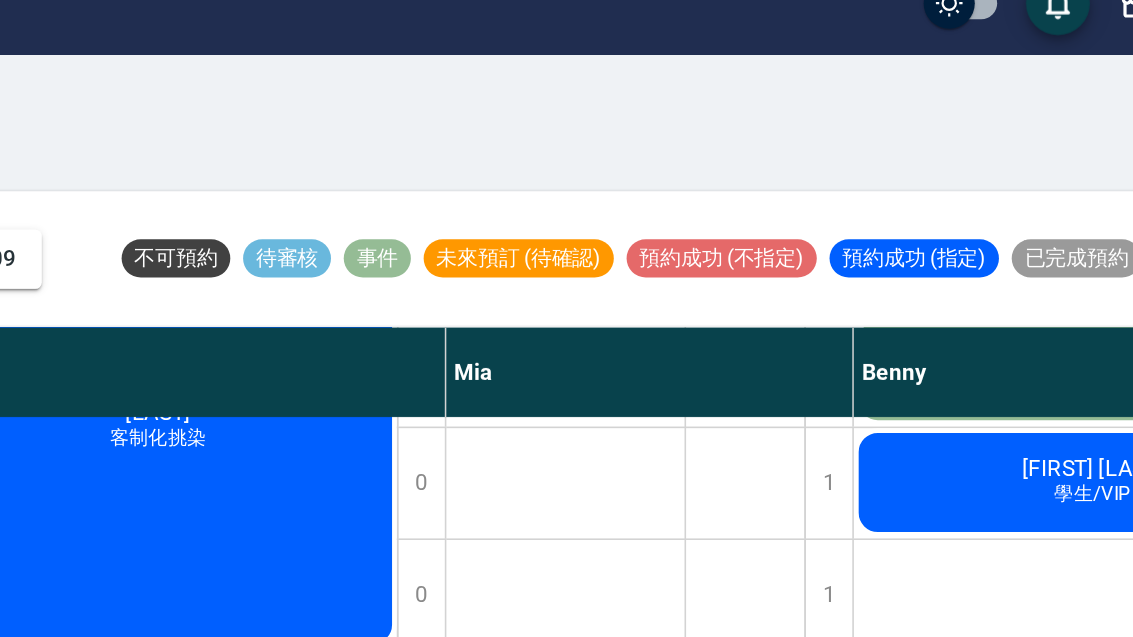 scroll, scrollTop: 975, scrollLeft: 267, axis: both 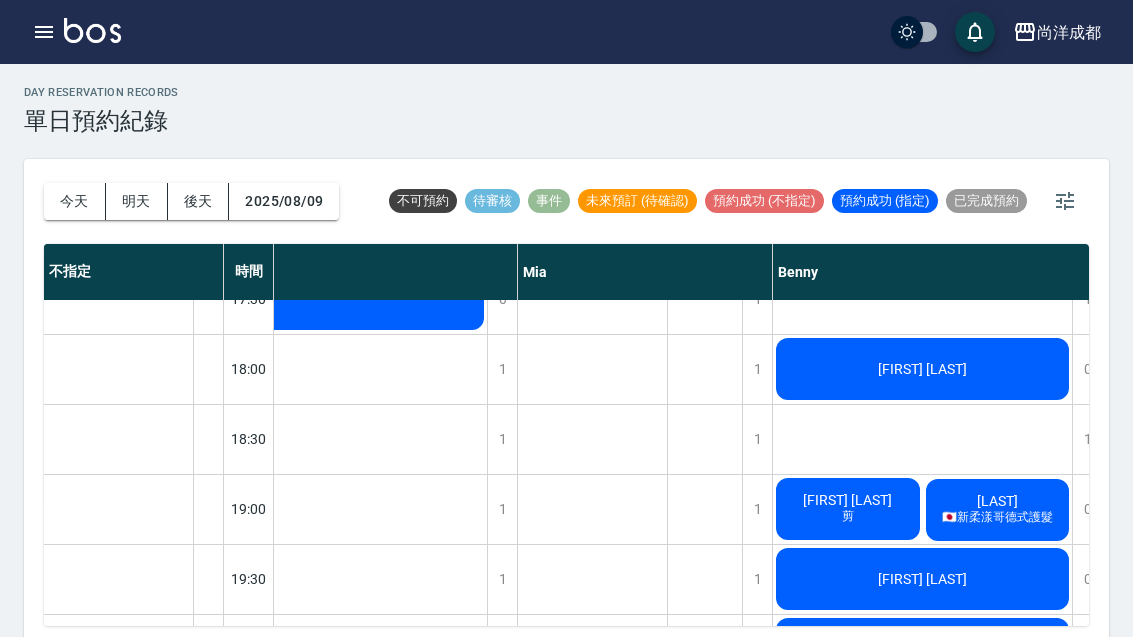 click on "[LAST] 剪" at bounding box center (7, 124) 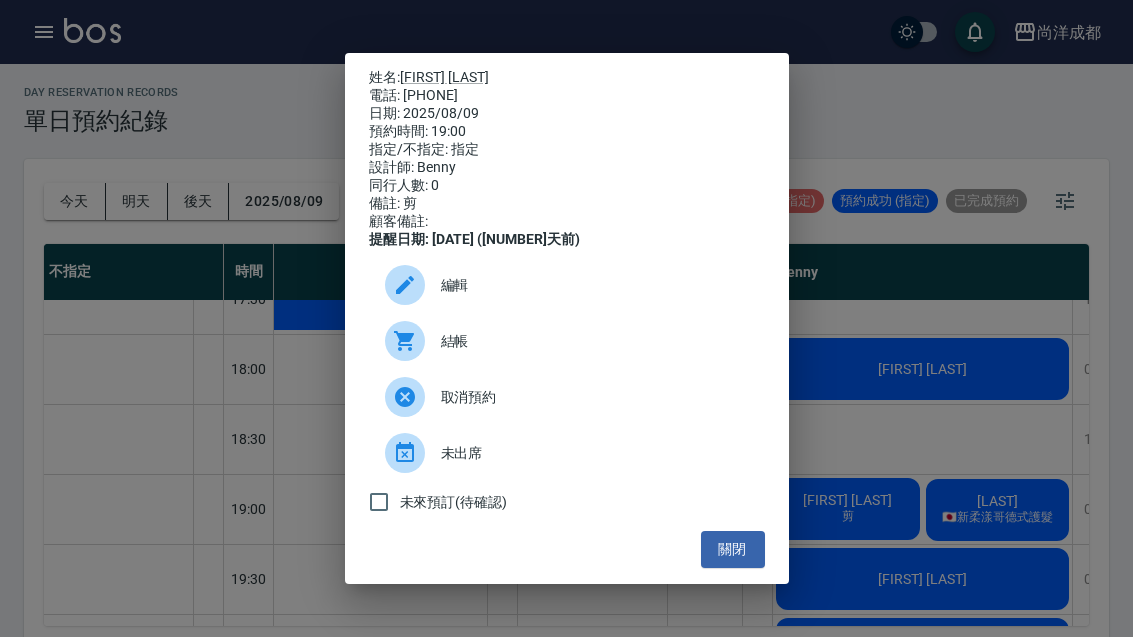 click on "[FIRST] [LAST]" at bounding box center (444, 77) 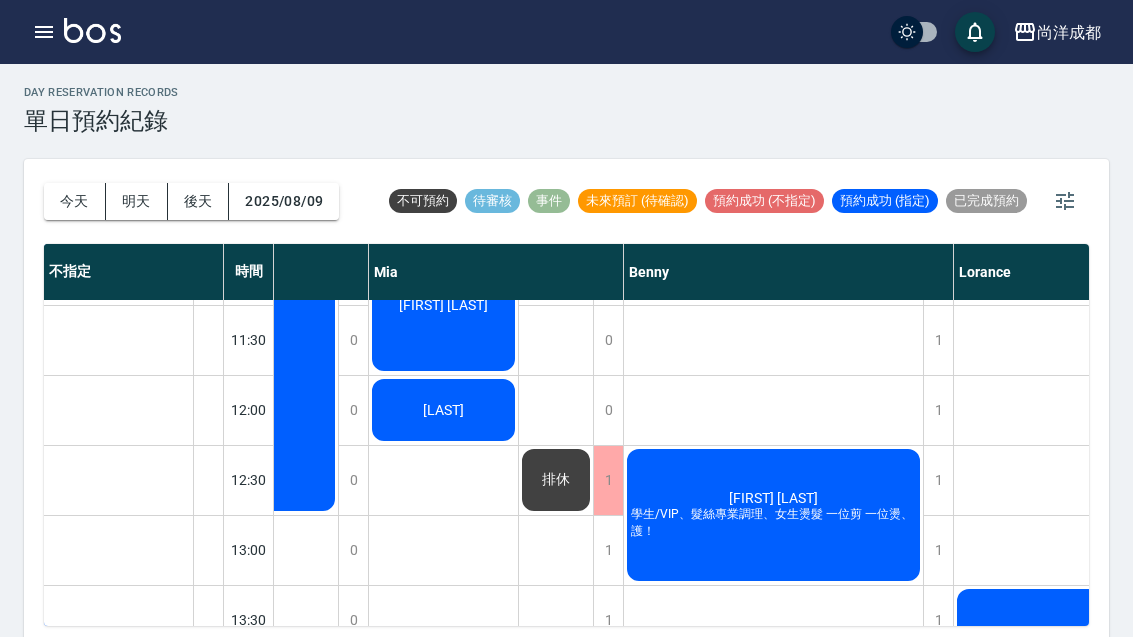 scroll, scrollTop: 204, scrollLeft: 490, axis: both 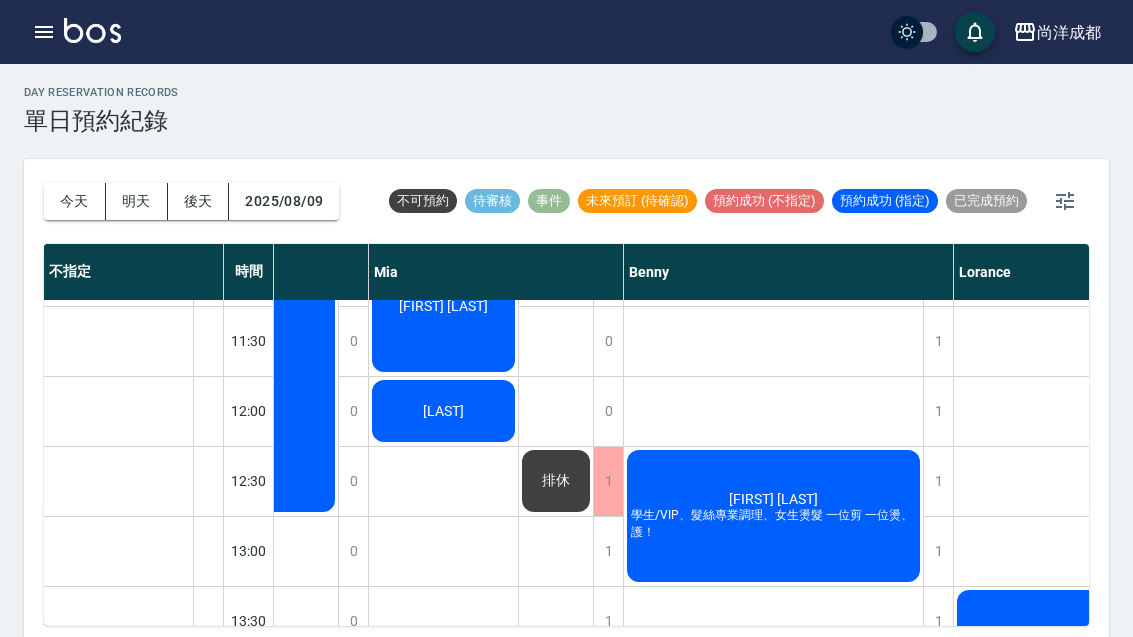 click on "[LAST]" at bounding box center (-142, 1006) 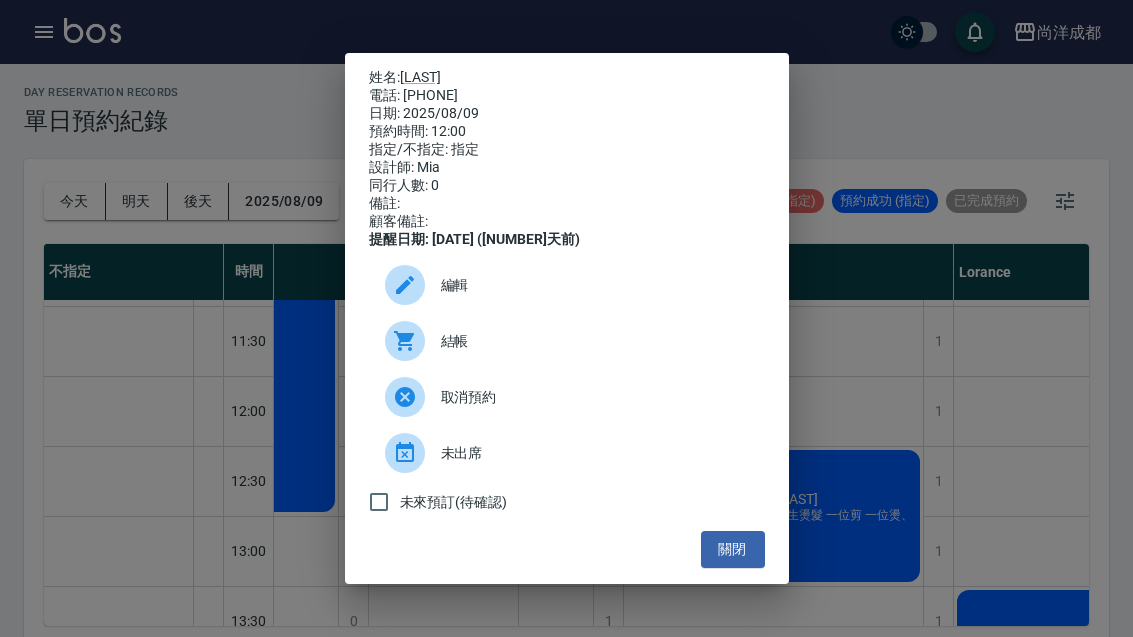 click on "關閉" at bounding box center (733, 549) 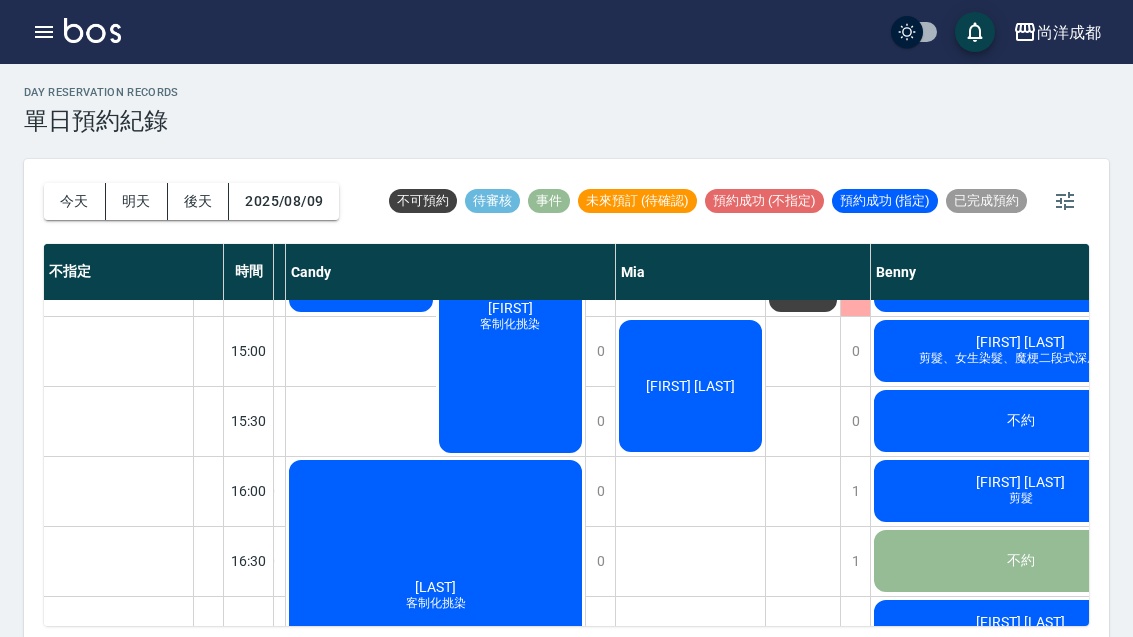 scroll, scrollTop: 683, scrollLeft: 243, axis: both 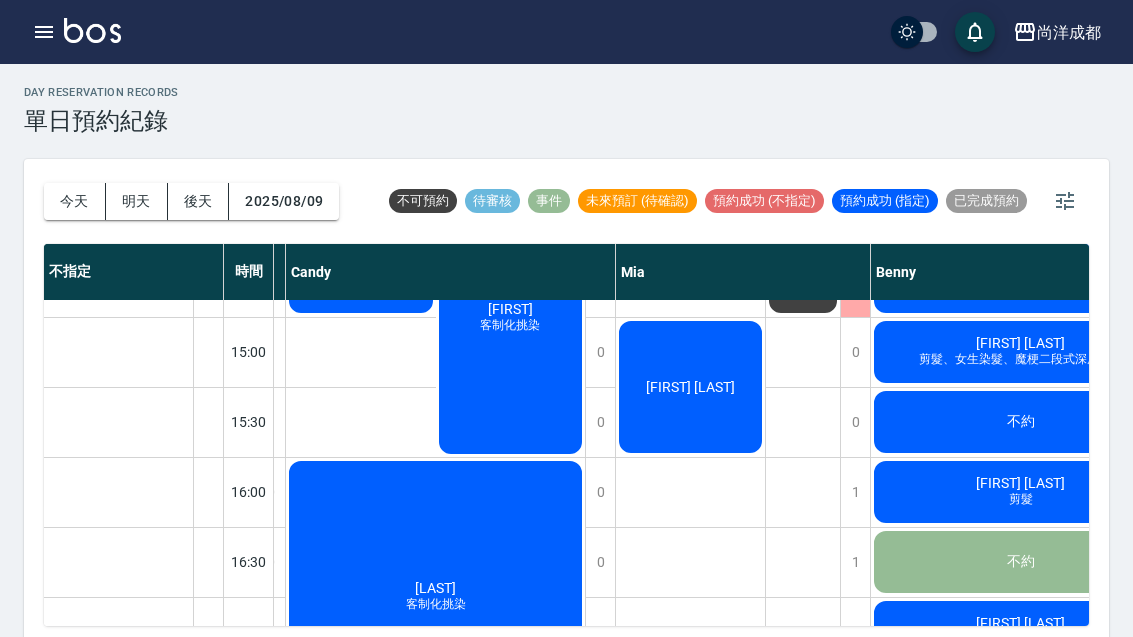 click on "今天" at bounding box center (75, 201) 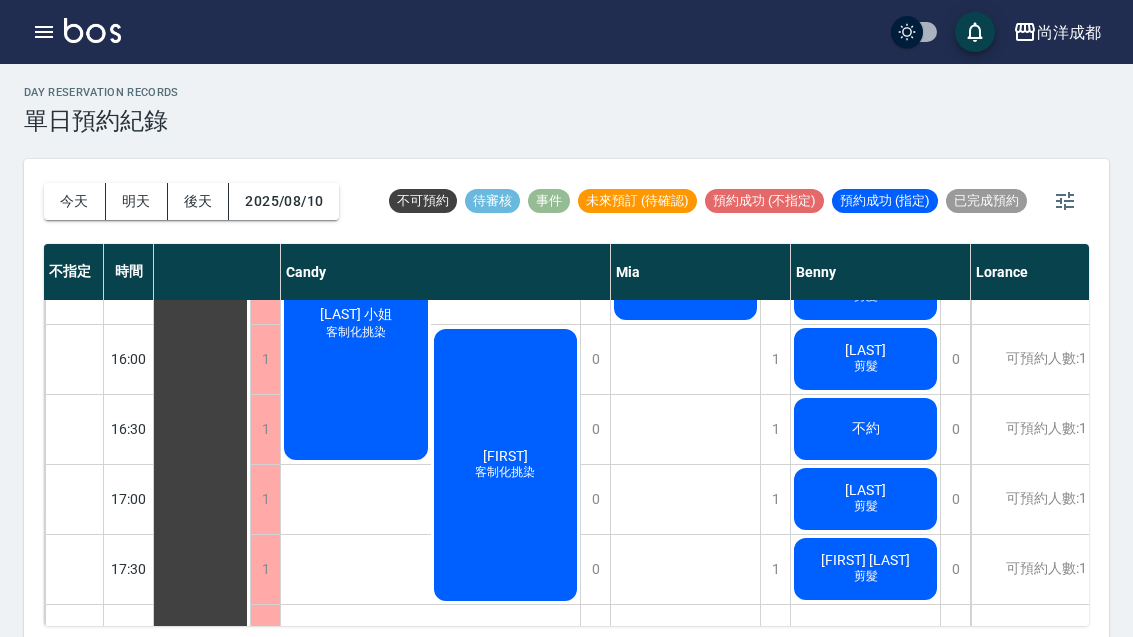 scroll, scrollTop: 813, scrollLeft: 53, axis: both 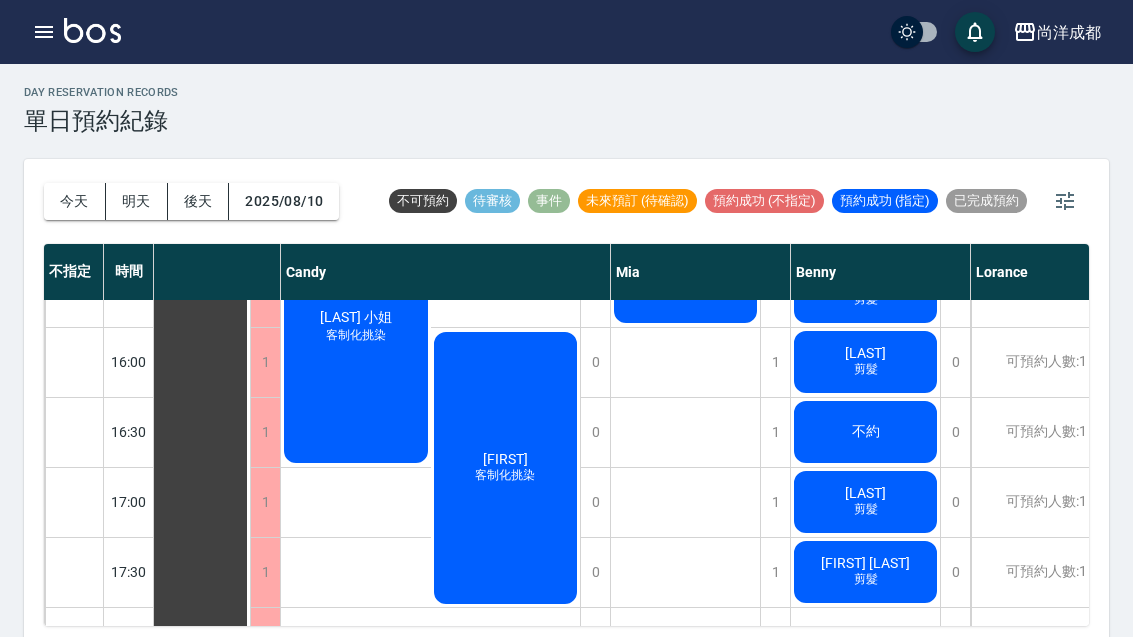click on "槇颯也 客制化挑染" at bounding box center (506, 468) 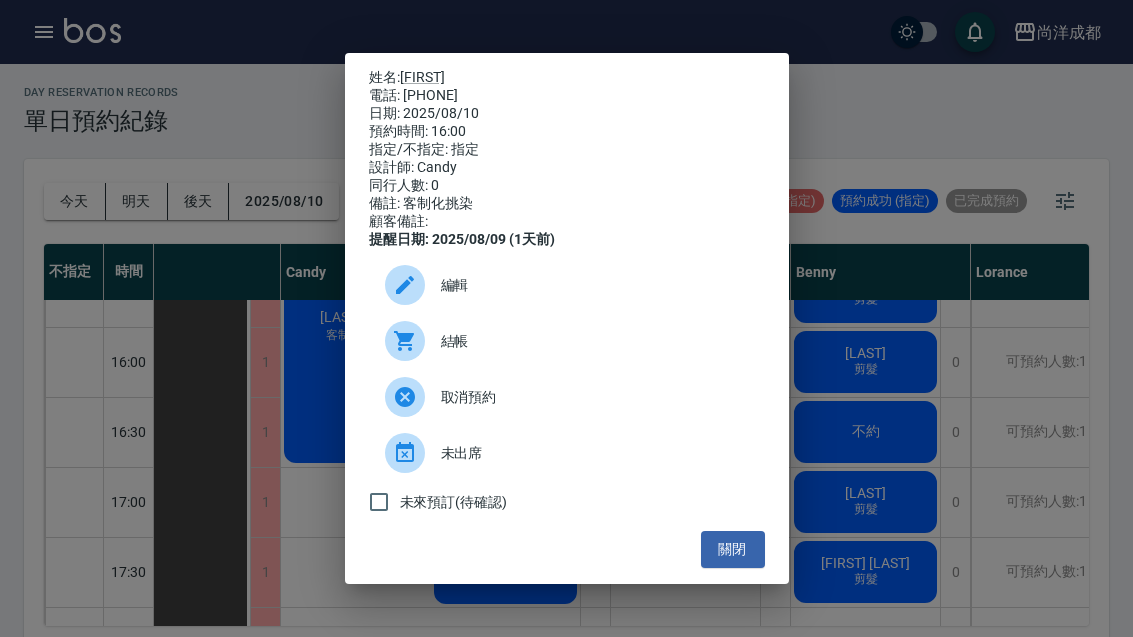 click on "姓名: [LAST] 電話: [PHONE] 日期: [DATE] 預約時間: [TIME] 指定/不指定: 指定 設計師: Candy 同行人數: [NUMBER] 備註: 客制化挑染 顧客備註:  提醒日期: [DATE] ([NUMBER]天前) 編輯 結帳 取消預約 未出席 未來預訂(待確認) 關閉" at bounding box center (566, 318) 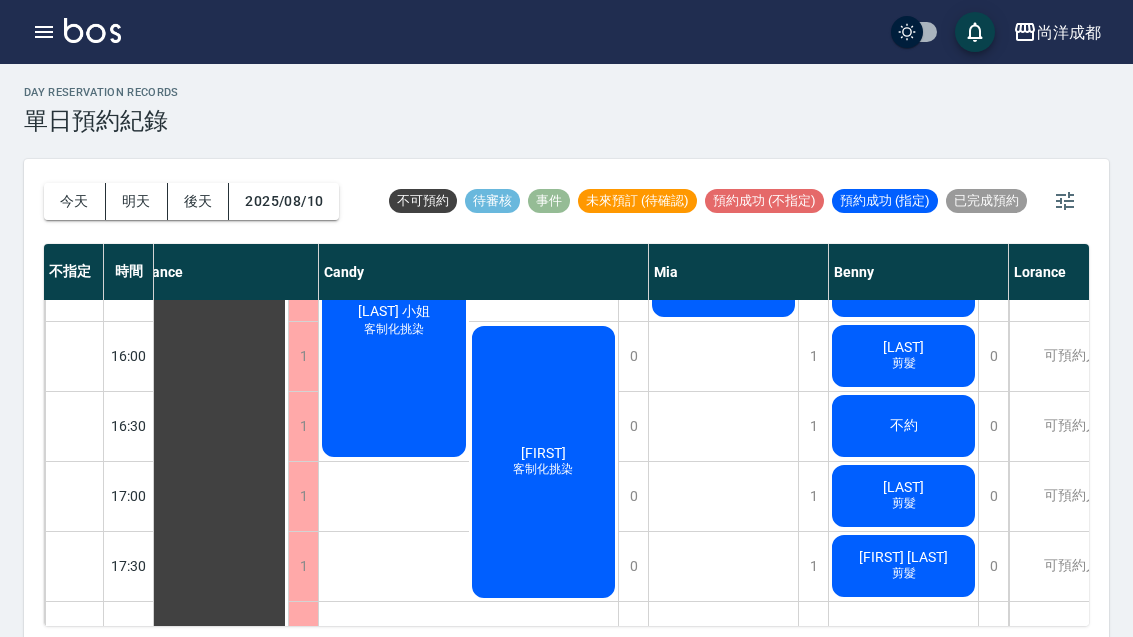 scroll, scrollTop: 818, scrollLeft: 15, axis: both 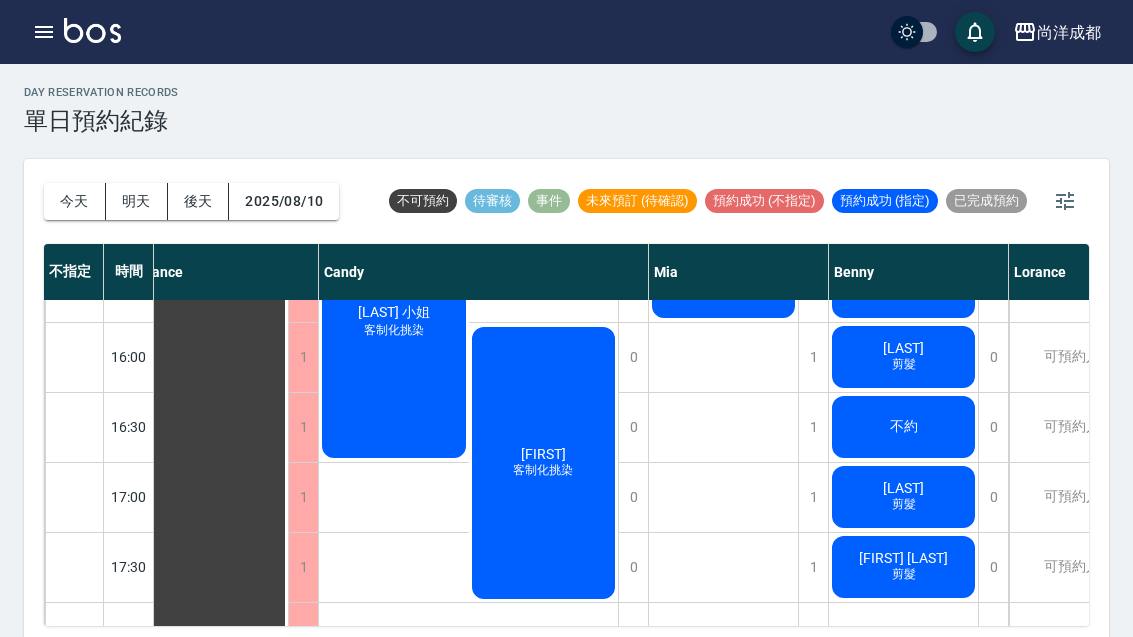 click on "客制化挑染" at bounding box center [469, -231] 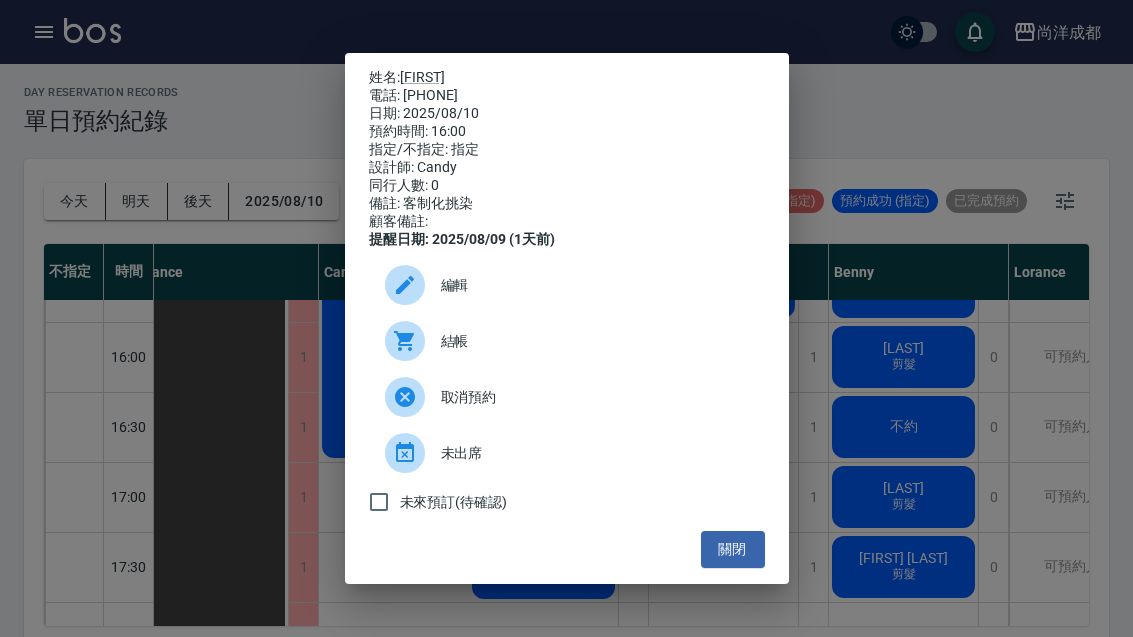 click on "關閉" at bounding box center (567, 549) 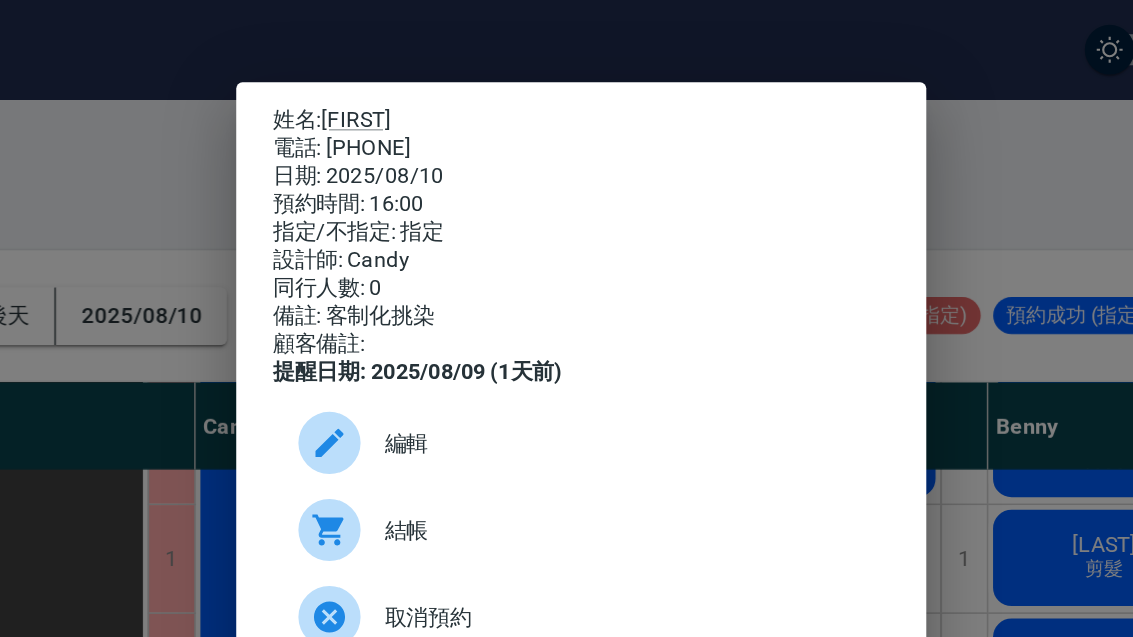 click on "姓名: [LAST] 電話: [PHONE] 日期: [DATE] 預約時間: [TIME] 指定/不指定: 指定 設計師: Candy 同行人數: [NUMBER] 備註: 客制化挑染 顧客備註:  提醒日期: [DATE] ([NUMBER]天前) 編輯 結帳 取消預約 未出席 未來預訂(待確認) 關閉" at bounding box center (566, 318) 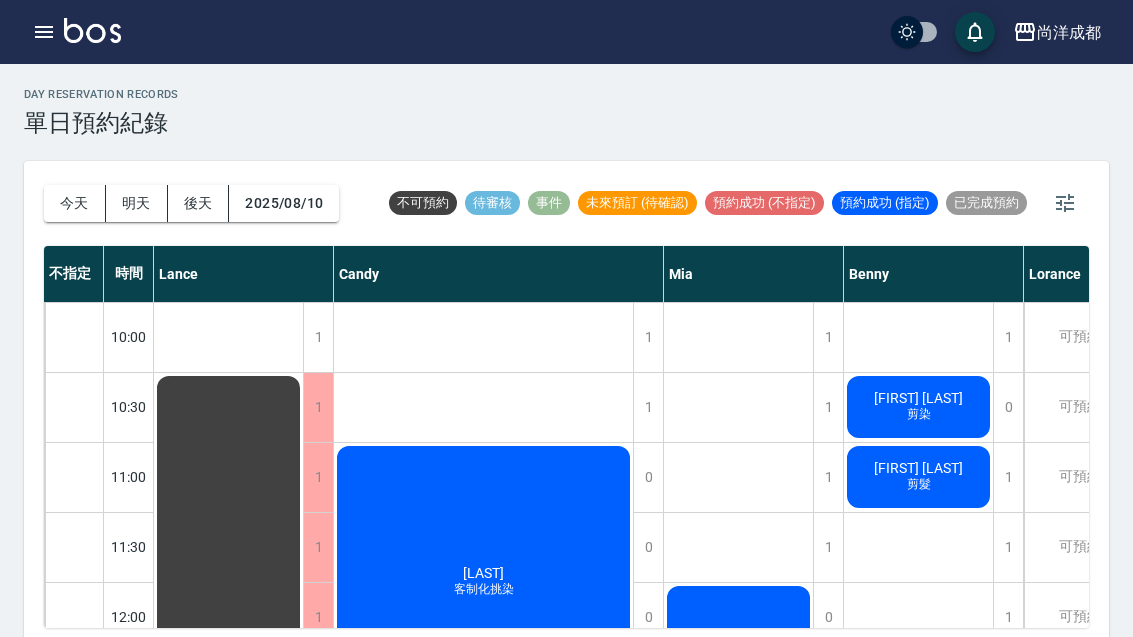 scroll, scrollTop: 0, scrollLeft: 0, axis: both 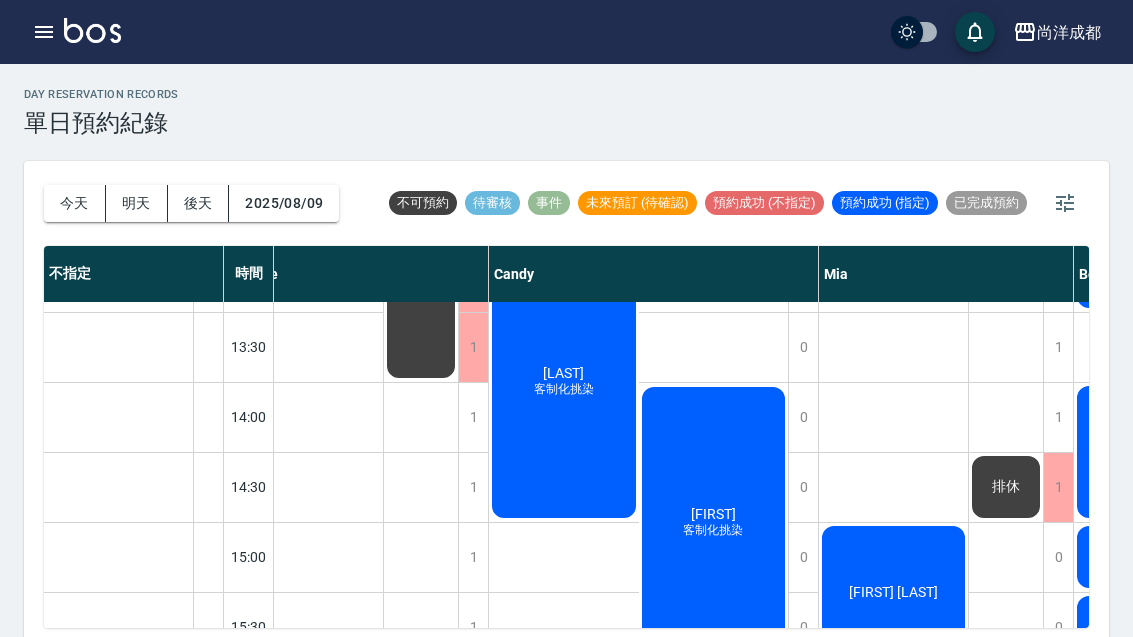 click on "[FIRST] [LAST] 客制化挑染" at bounding box center (308, 732) 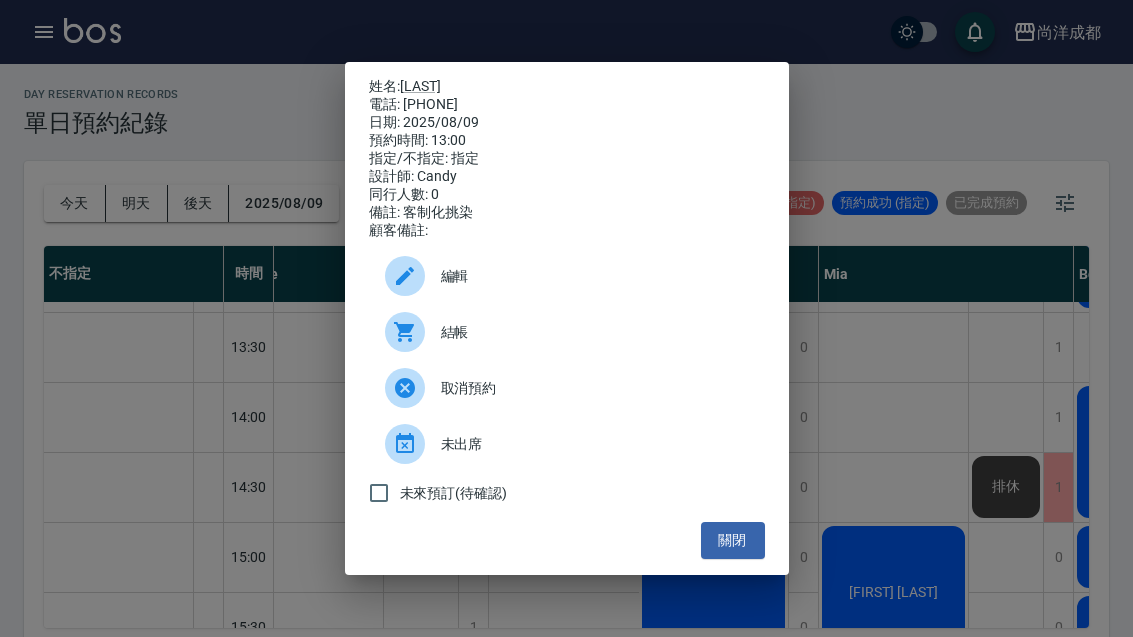 click on "關閉" at bounding box center [733, 540] 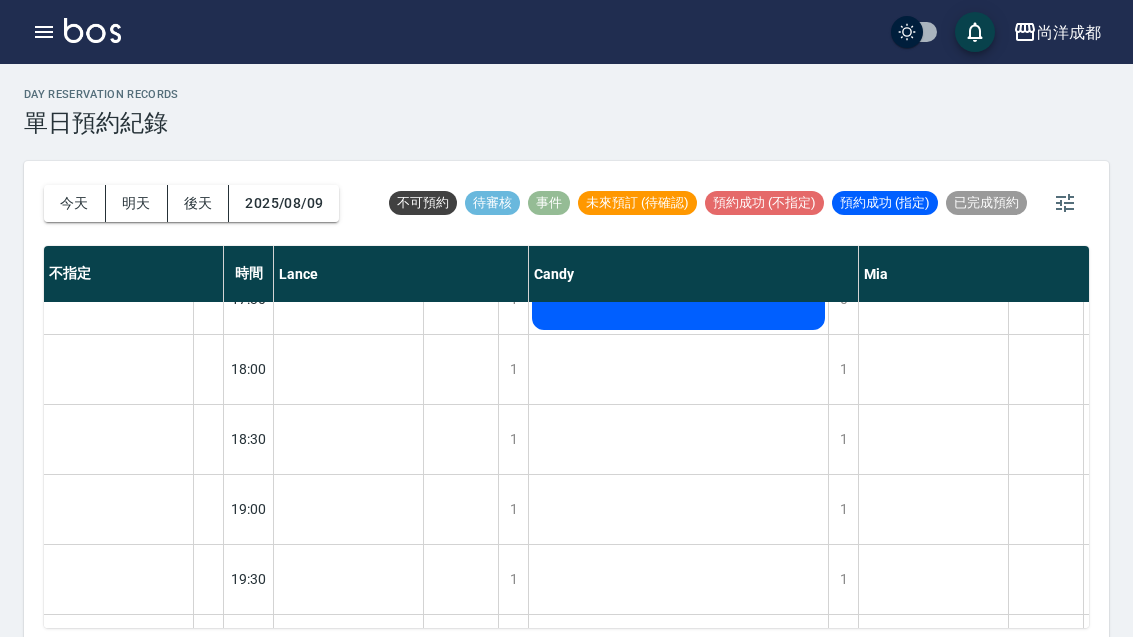scroll, scrollTop: 1086, scrollLeft: 0, axis: vertical 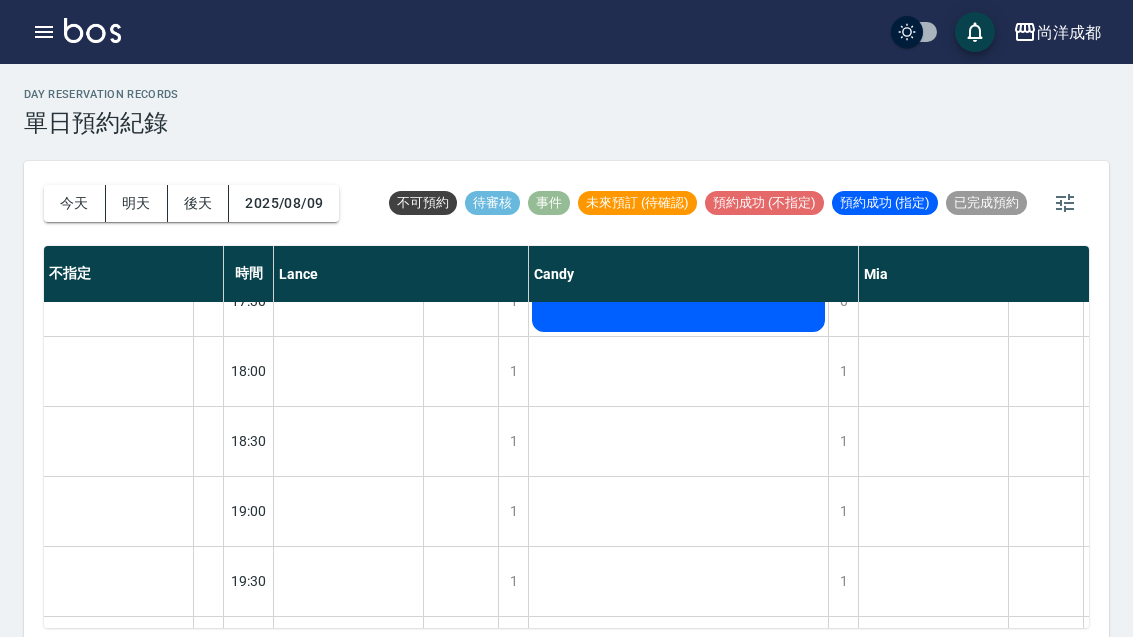 click on "今天" at bounding box center (75, 203) 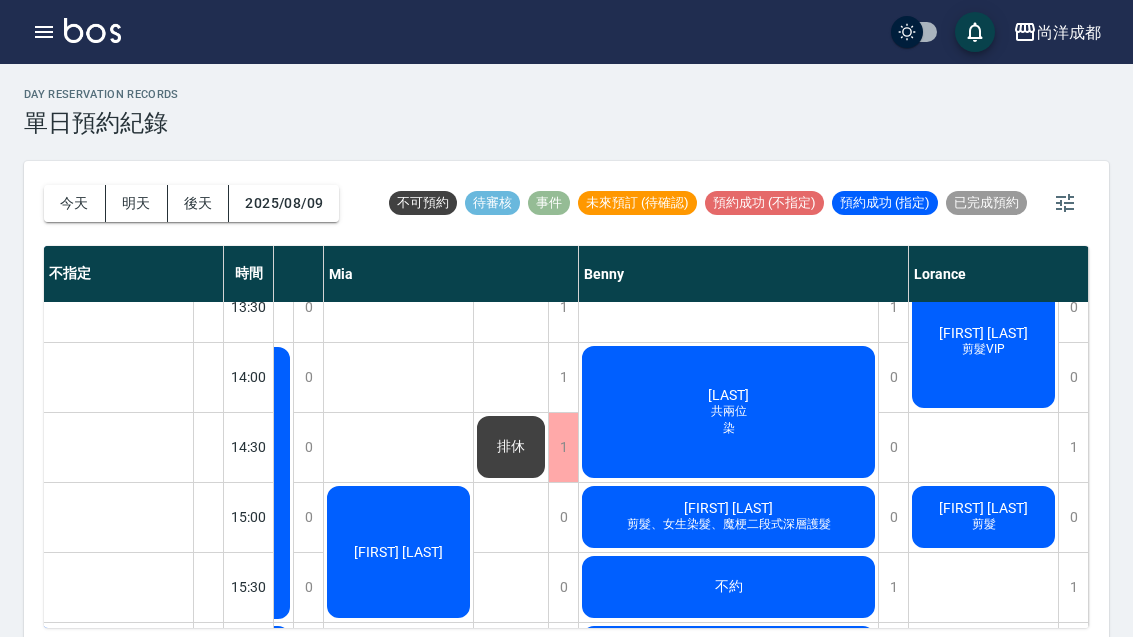 scroll, scrollTop: 520, scrollLeft: 535, axis: both 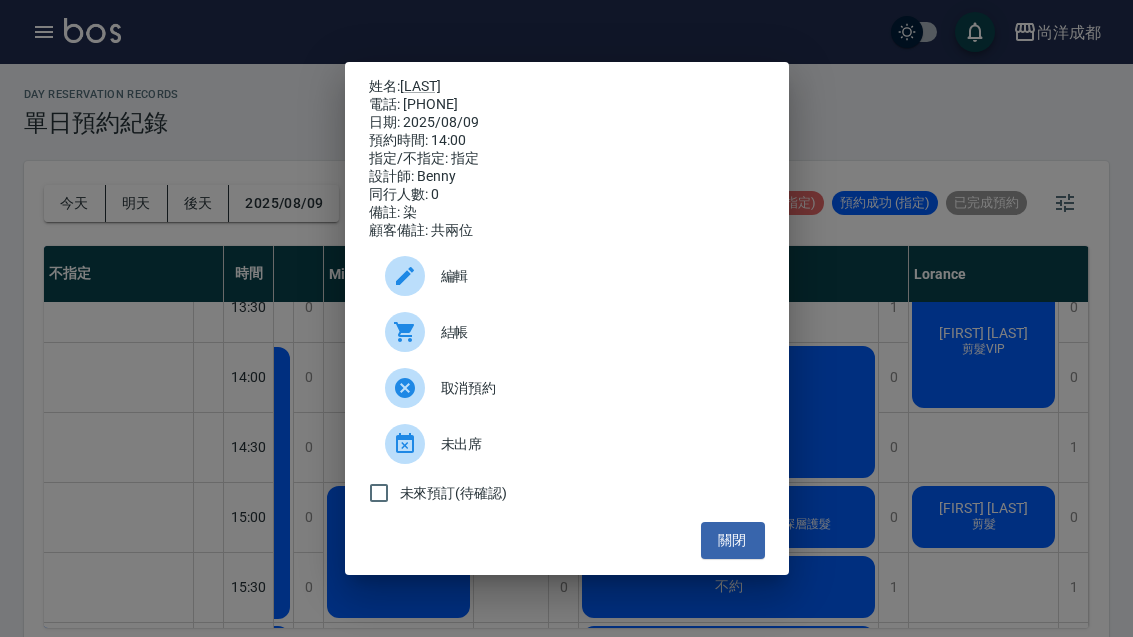 click on "關閉" at bounding box center [733, 540] 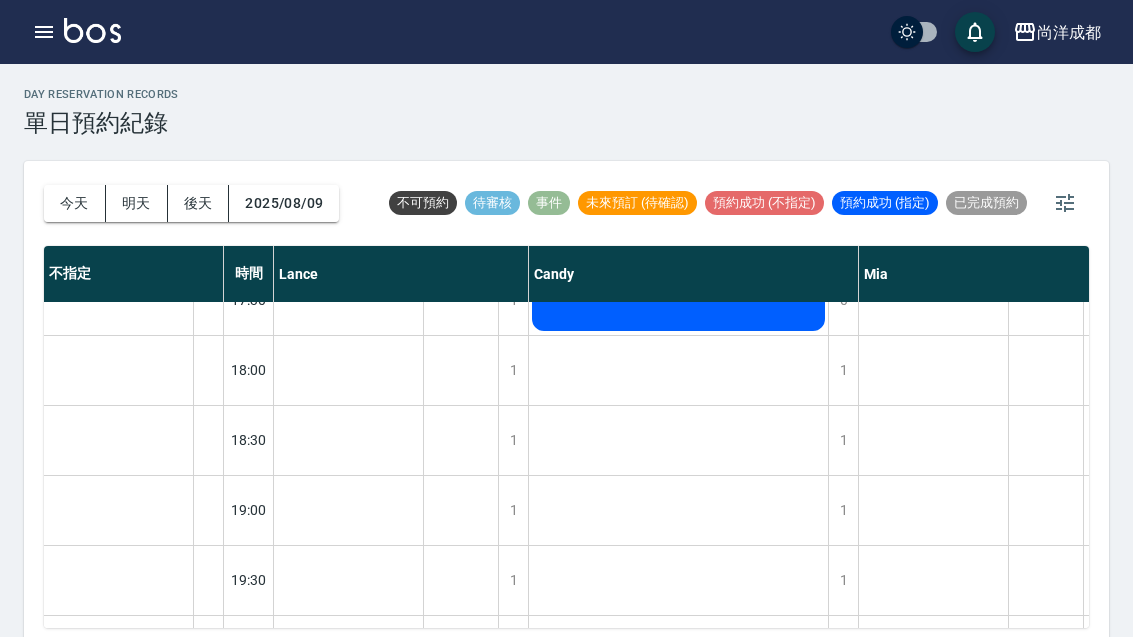 scroll, scrollTop: 1086, scrollLeft: 0, axis: vertical 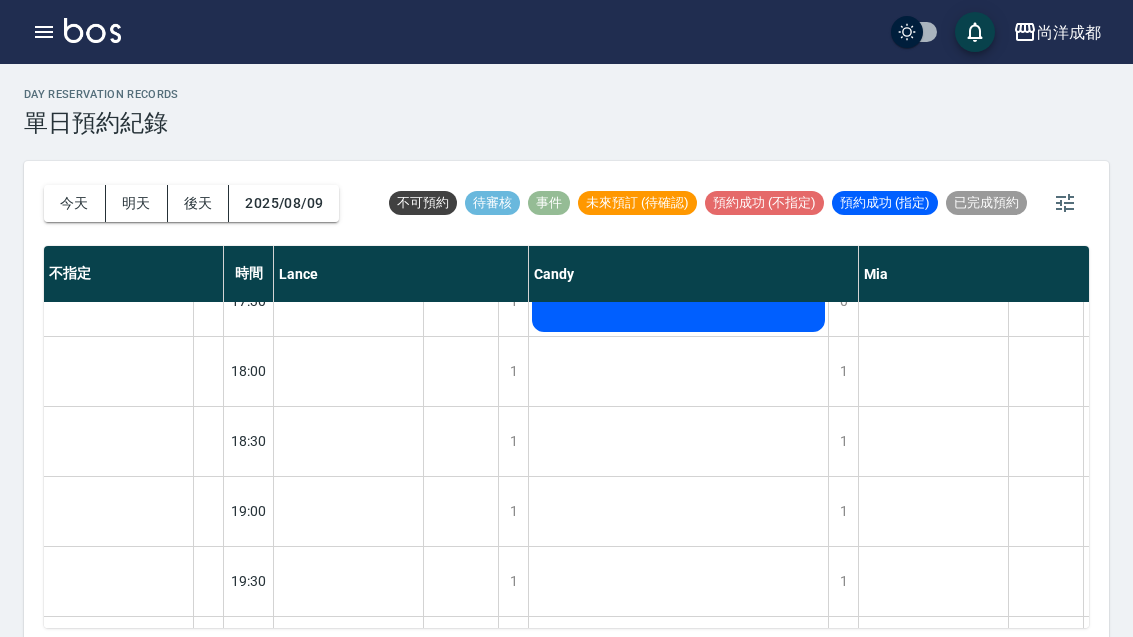 click on "今天" at bounding box center [75, 203] 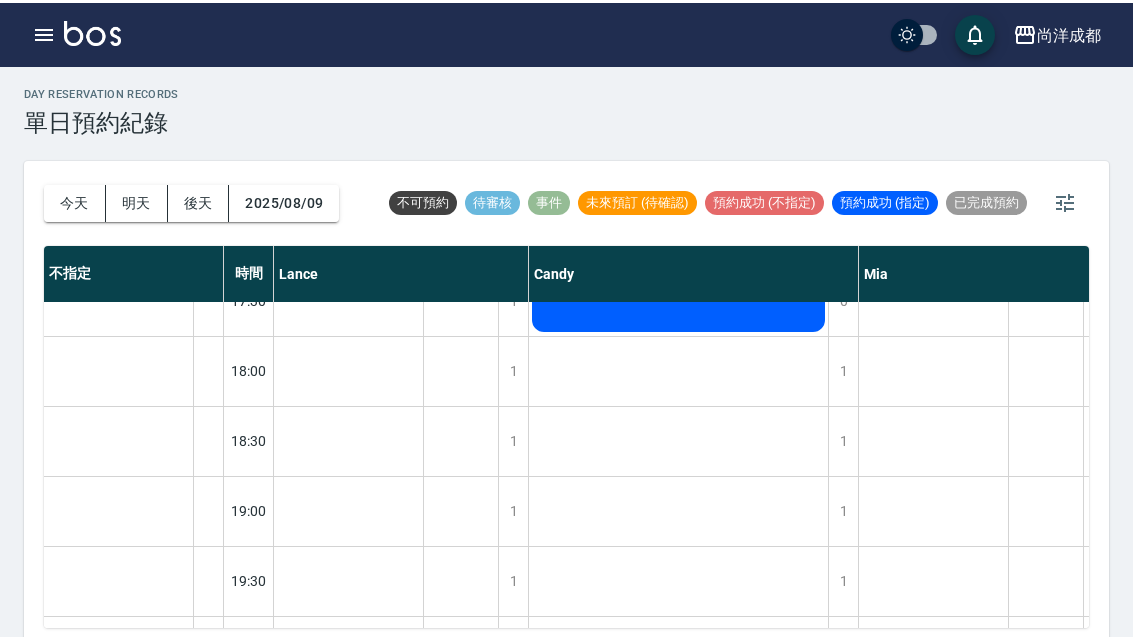 scroll, scrollTop: 0, scrollLeft: 0, axis: both 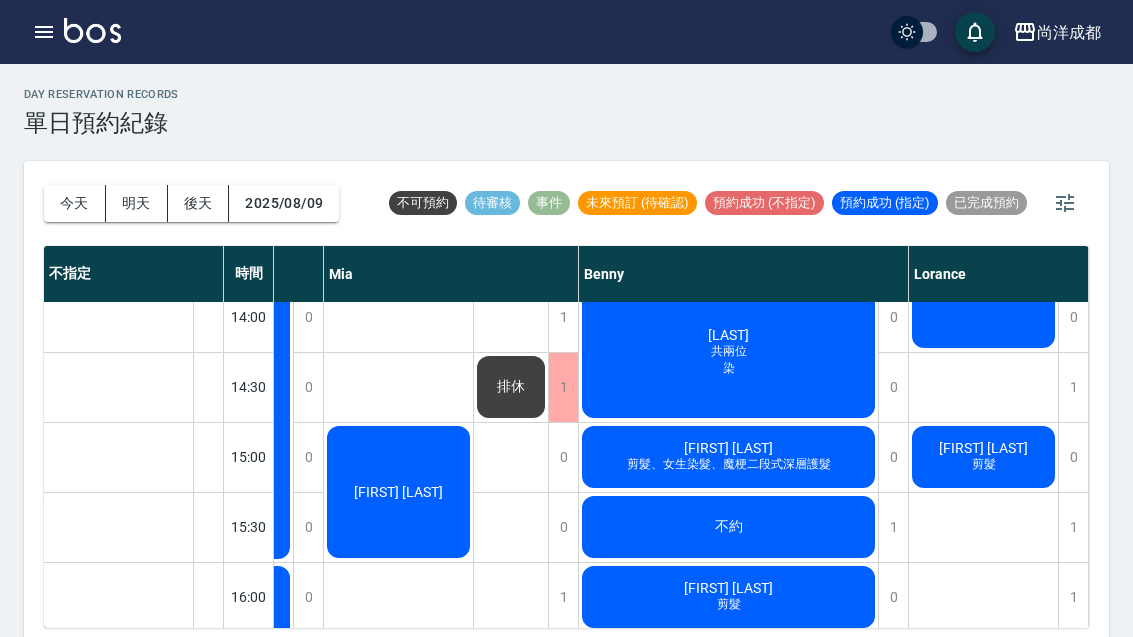 click on "[LAST] 共 [NUMBER]位 染" at bounding box center [-187, 632] 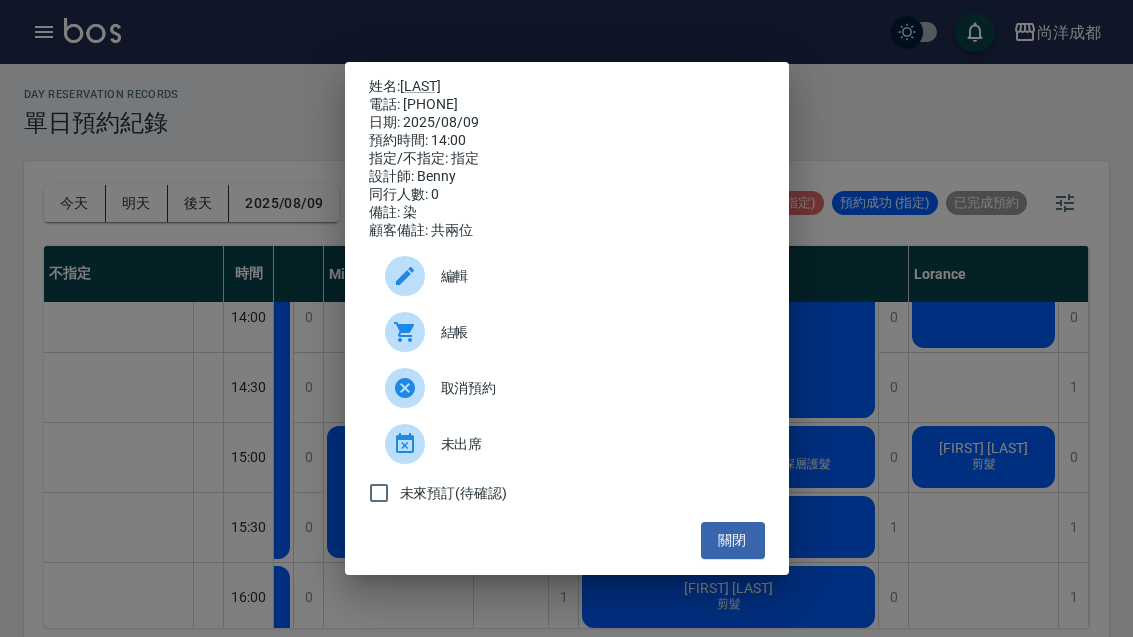 click on "關閉" at bounding box center [733, 540] 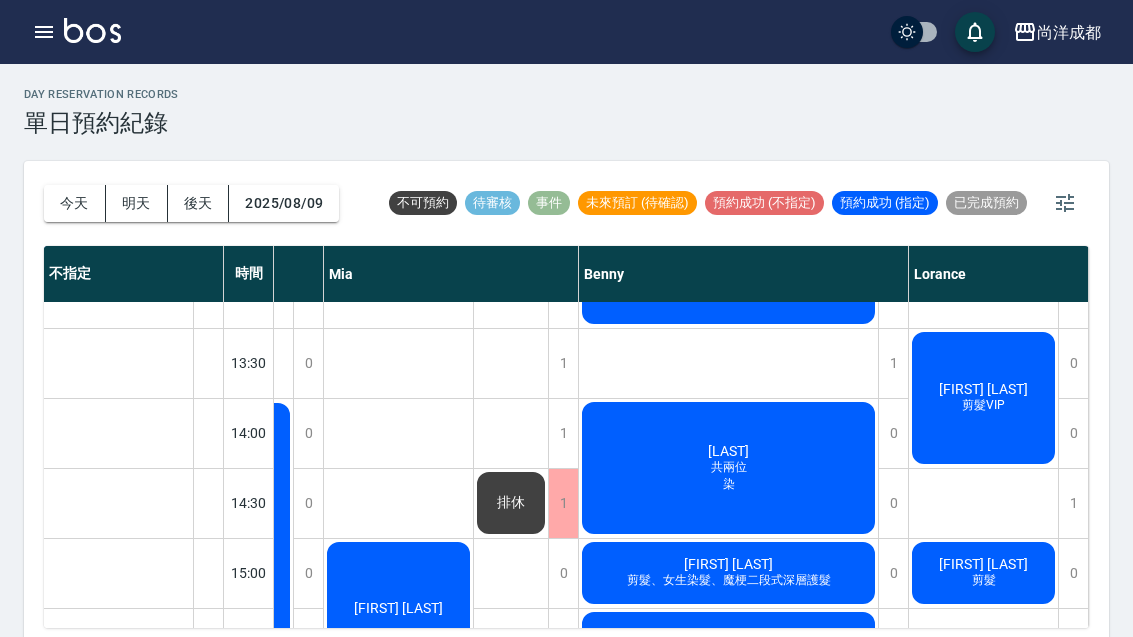 scroll, scrollTop: 463, scrollLeft: 535, axis: both 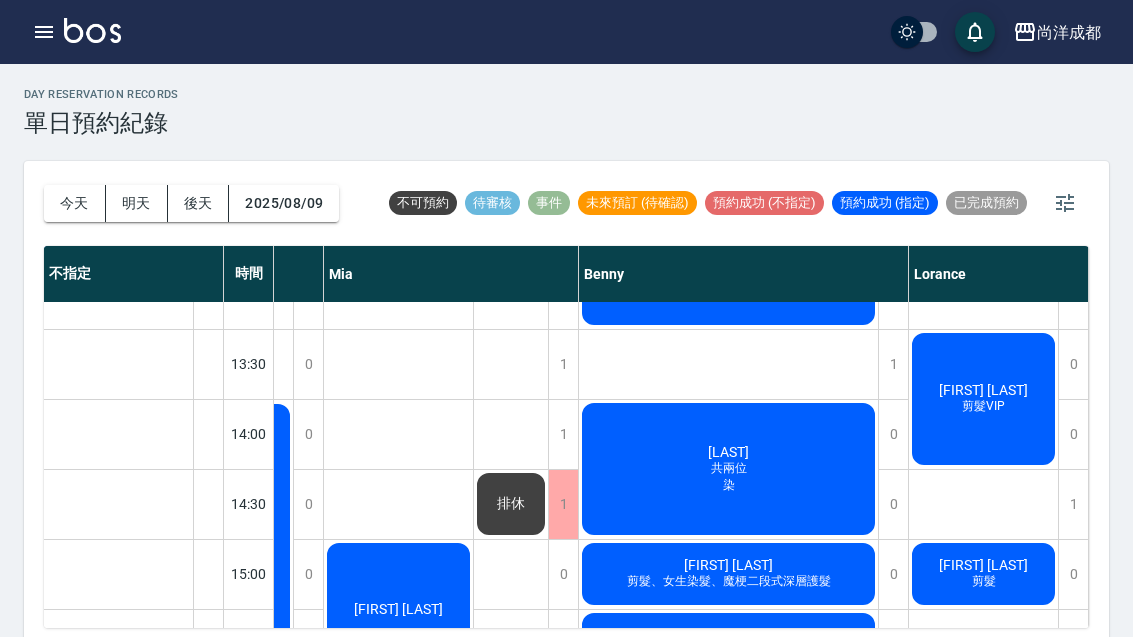 click on "[FIRST] [LAST] 剪髮、女生染髮、魔梗二段式深層護髮" at bounding box center (-187, 749) 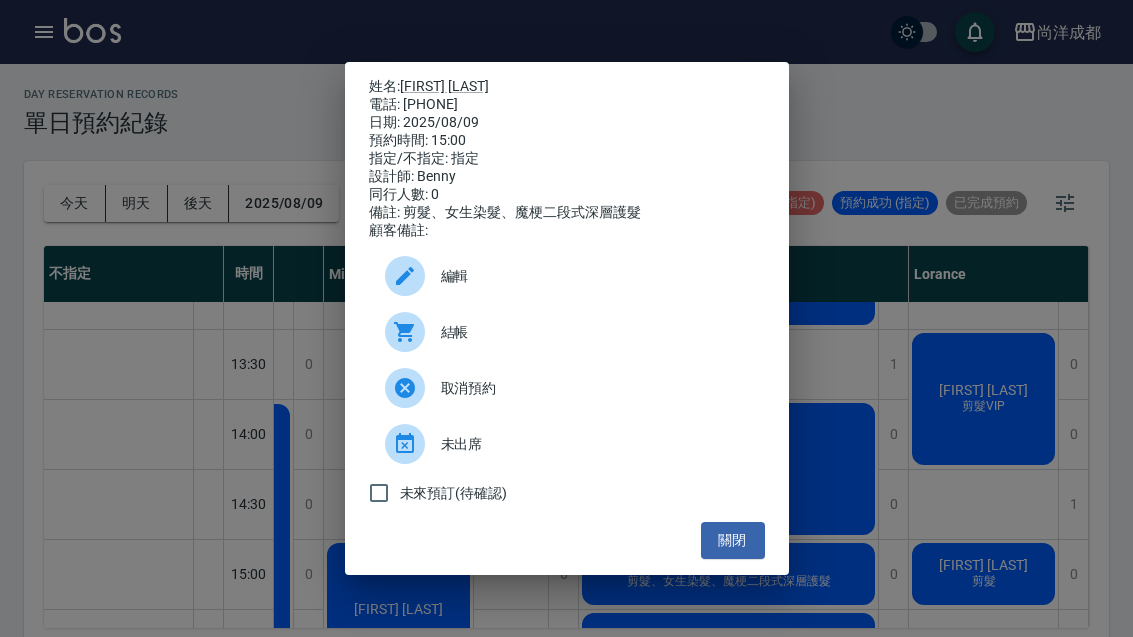 click on "關閉" at bounding box center [733, 540] 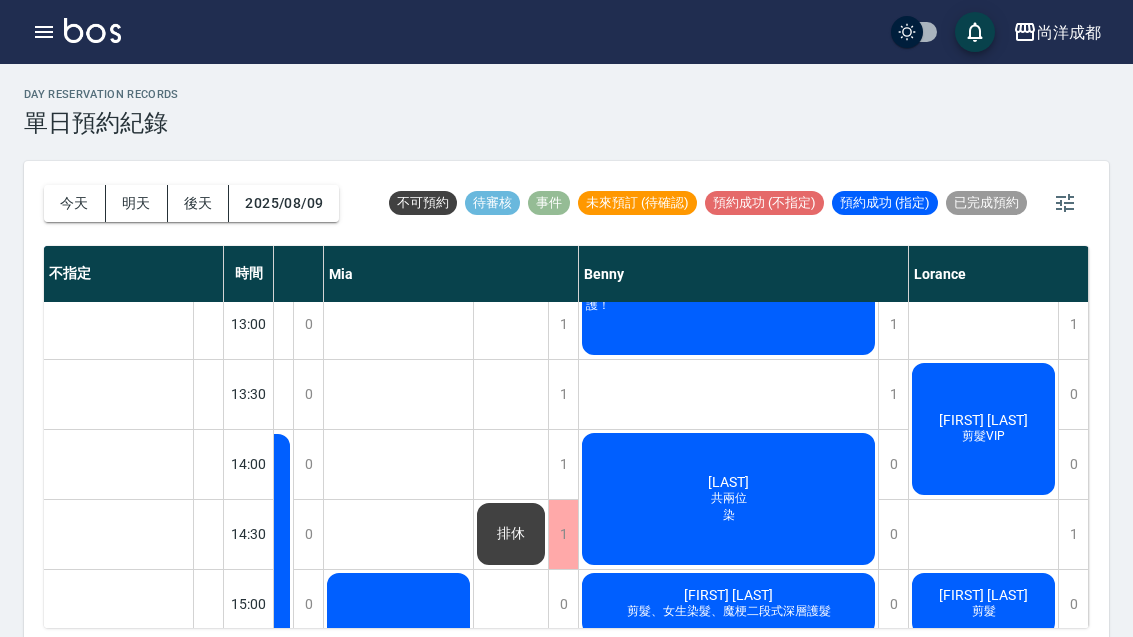 scroll, scrollTop: 433, scrollLeft: 535, axis: both 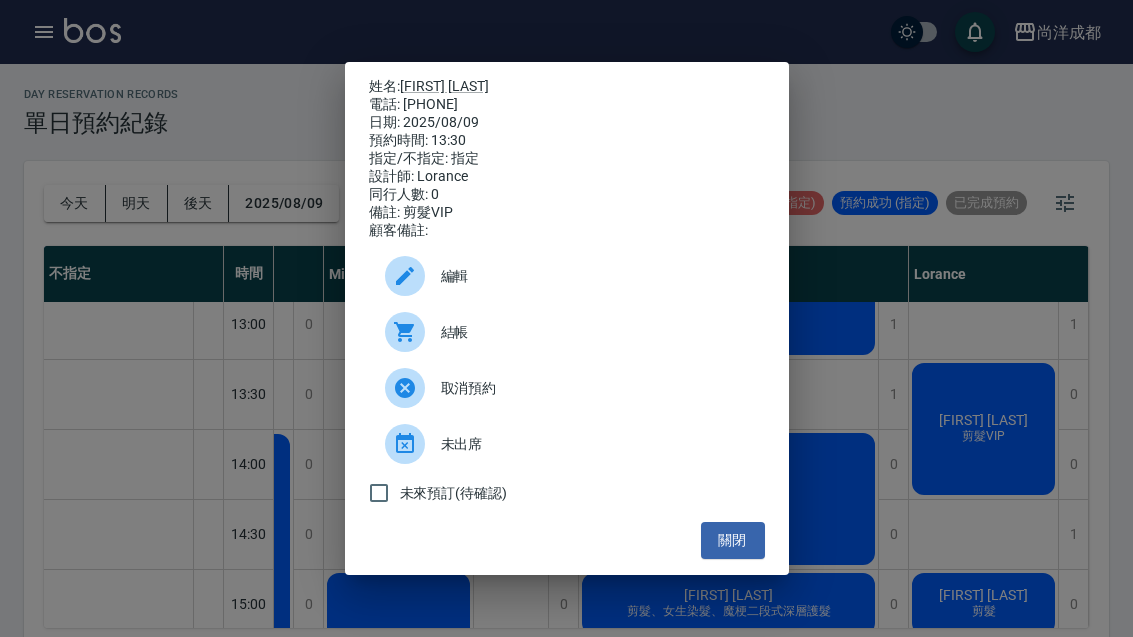 click on "編輯 結帳 取消預約 未出席 未來預訂(待確認)" at bounding box center [567, 381] 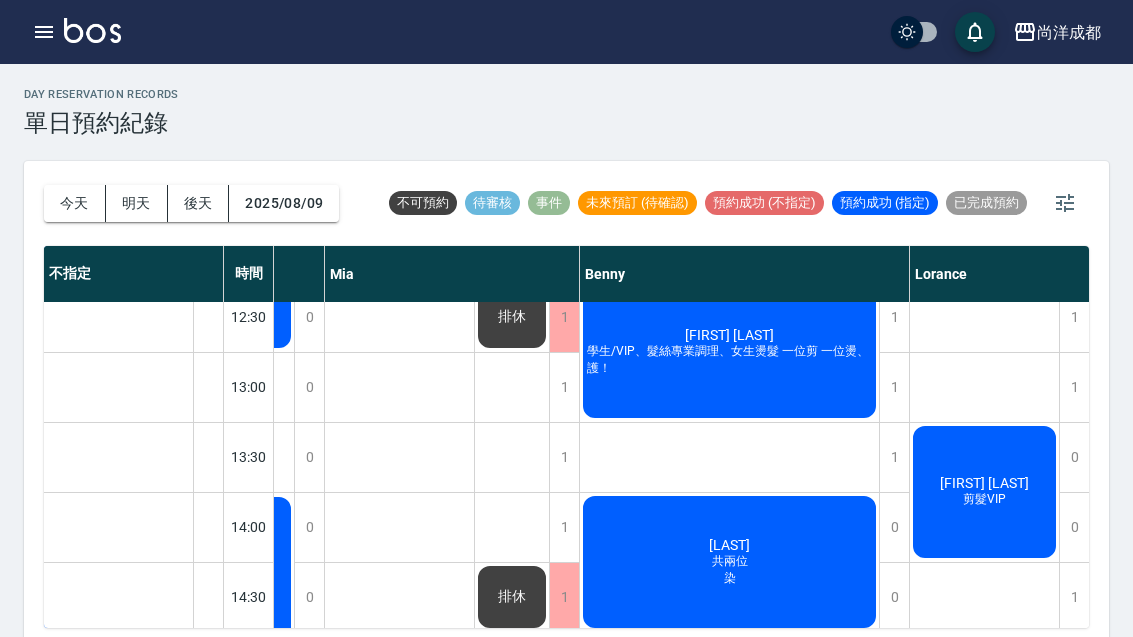 scroll, scrollTop: 346, scrollLeft: 534, axis: both 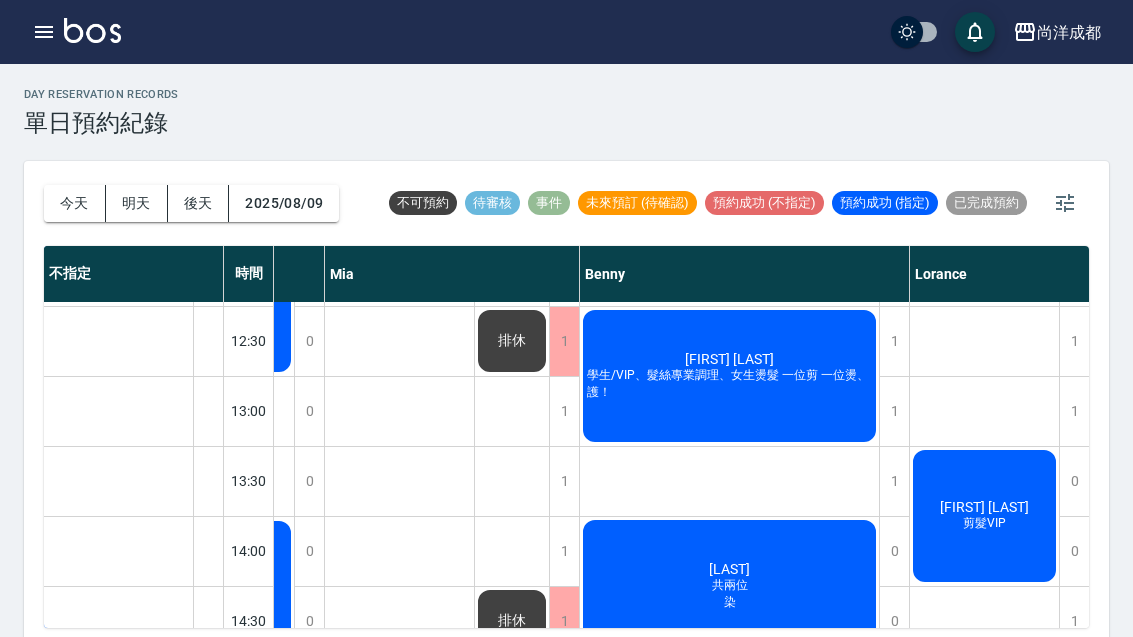 click on "[FIRST] [LAST] 學生/VIP、髮絲專業調理、女生燙髮
一位剪
一位燙、護！" at bounding box center (-186, 866) 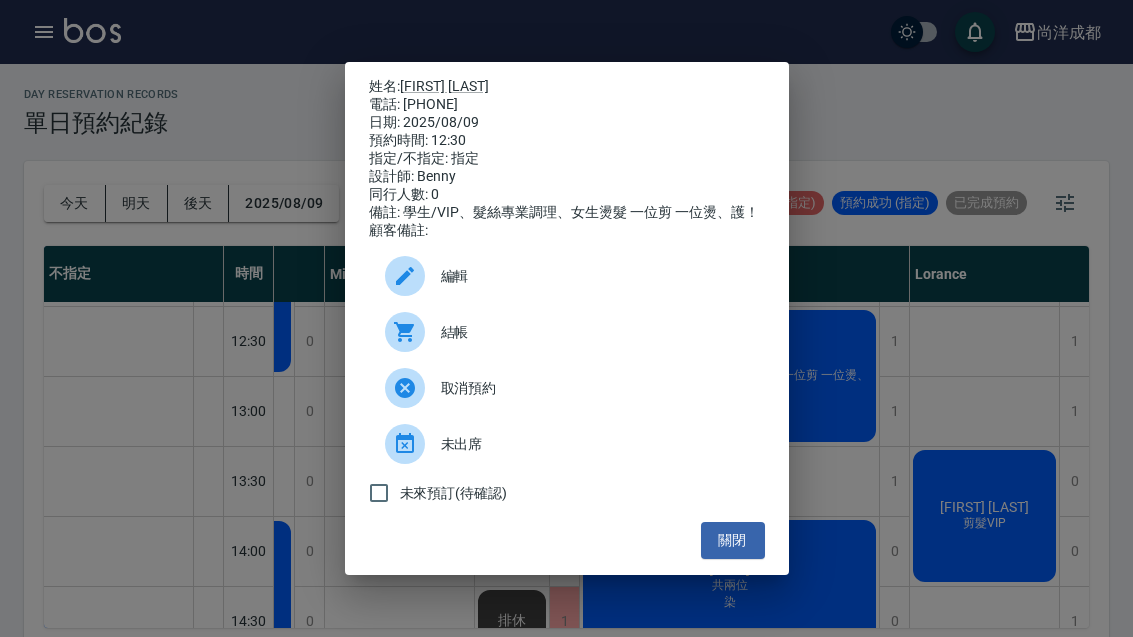click on "關閉" at bounding box center [733, 540] 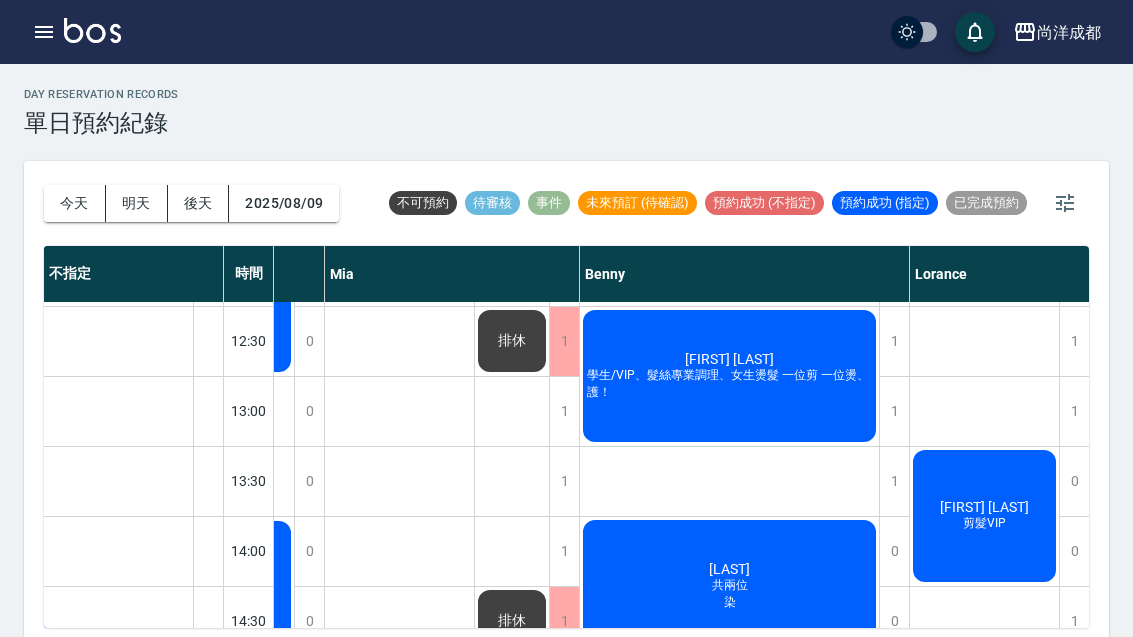 click 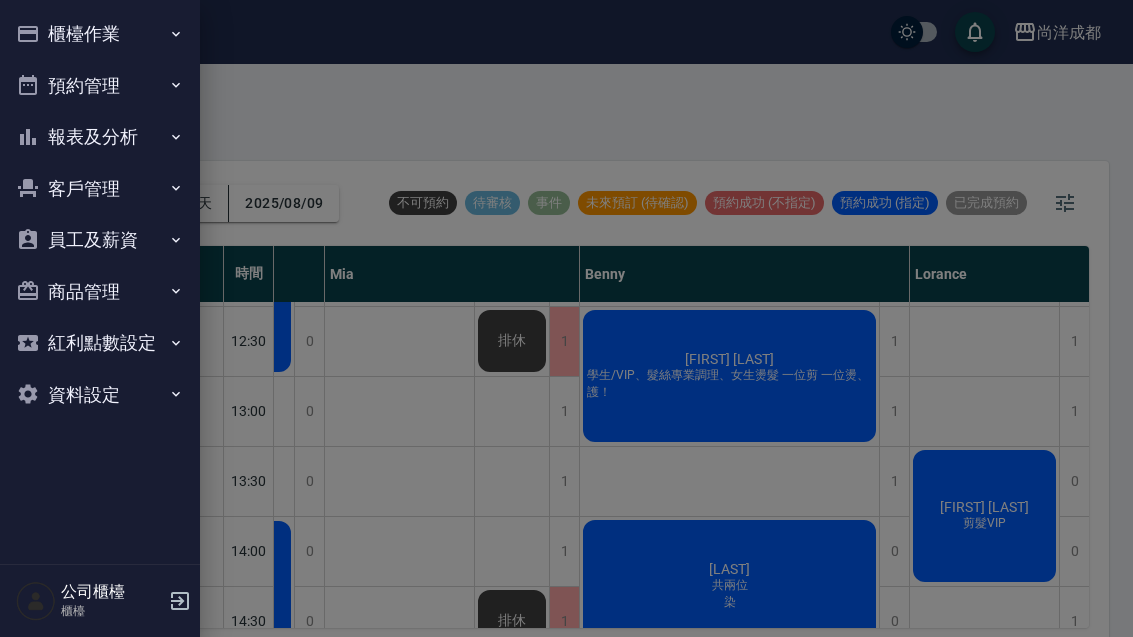 click at bounding box center (566, 318) 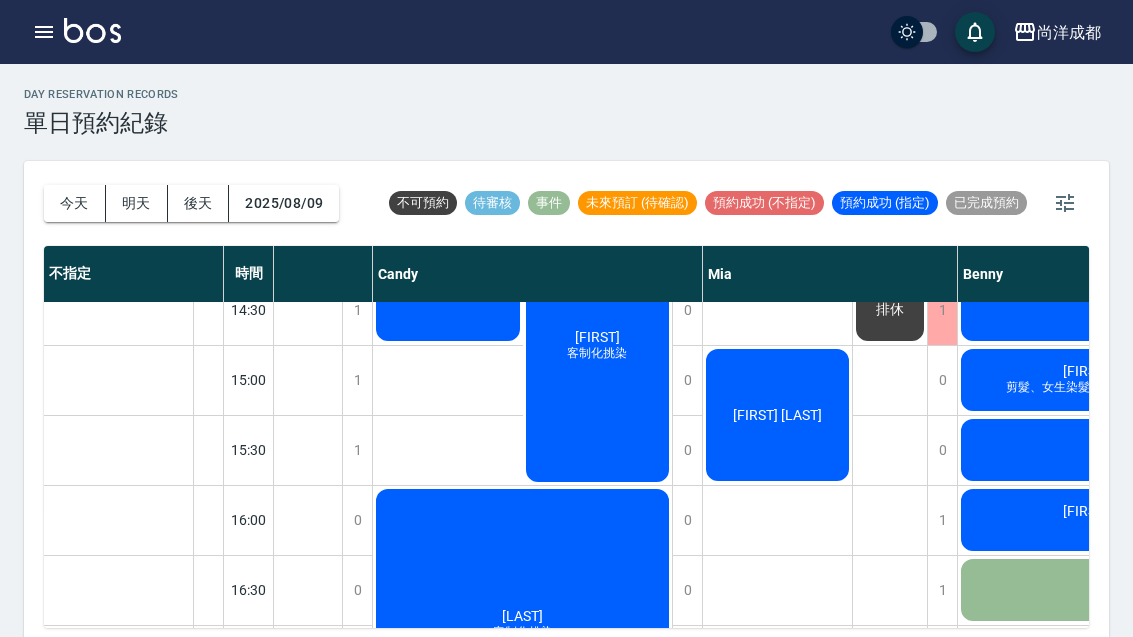 scroll, scrollTop: 655, scrollLeft: 156, axis: both 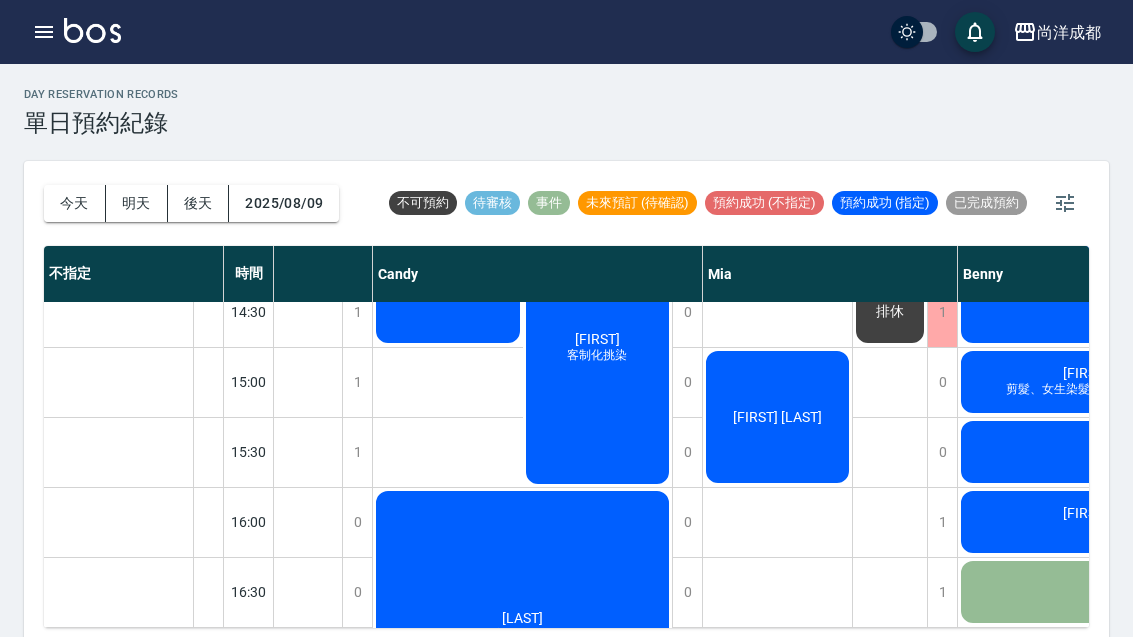click on "明天" at bounding box center [137, 203] 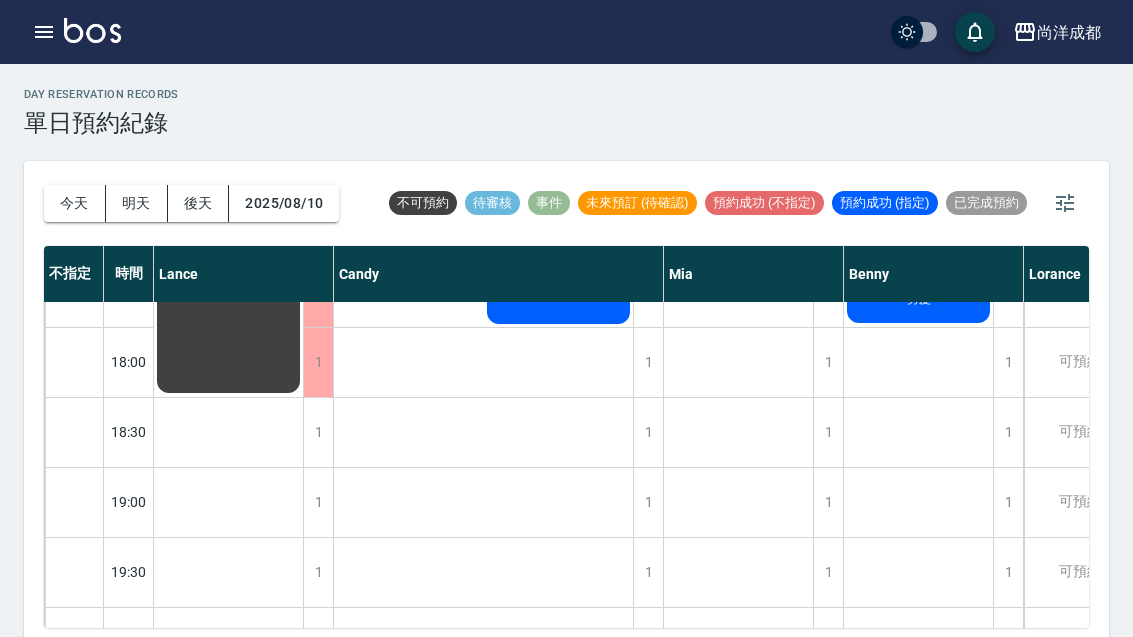 scroll, scrollTop: 1088, scrollLeft: -1, axis: both 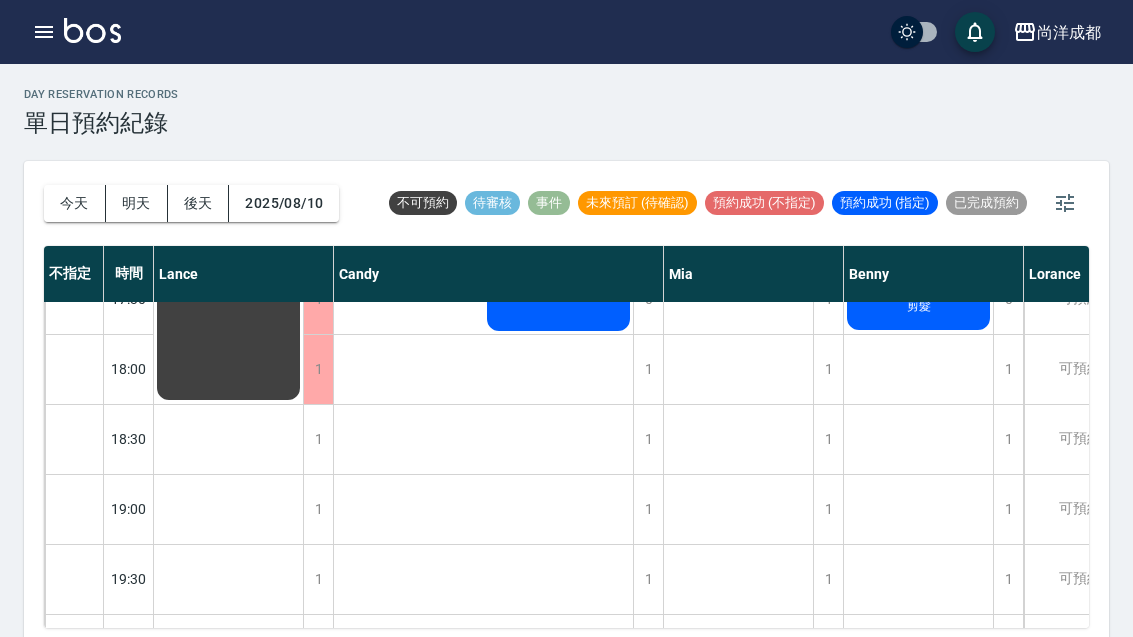 click on "今天" at bounding box center (75, 203) 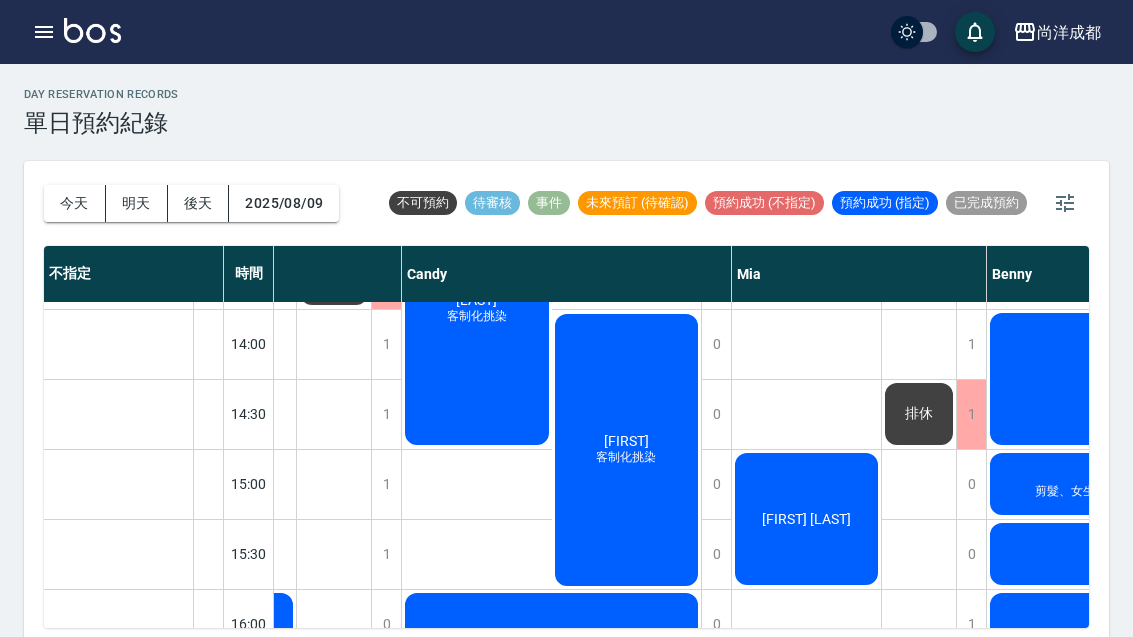 scroll, scrollTop: 557, scrollLeft: 127, axis: both 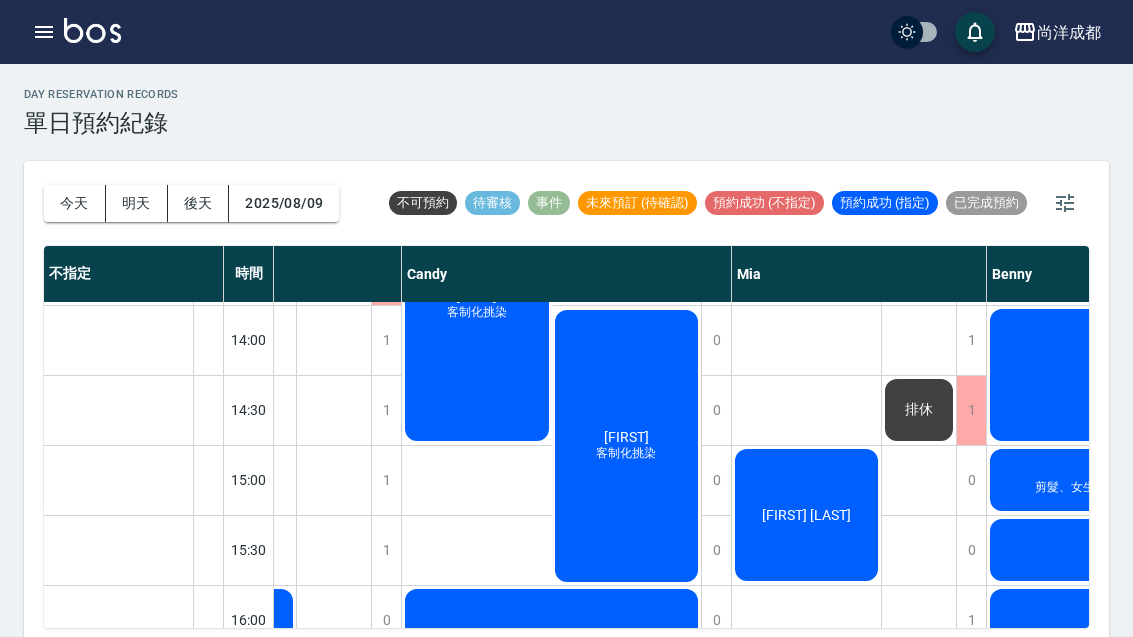 click on "今天" at bounding box center (75, 203) 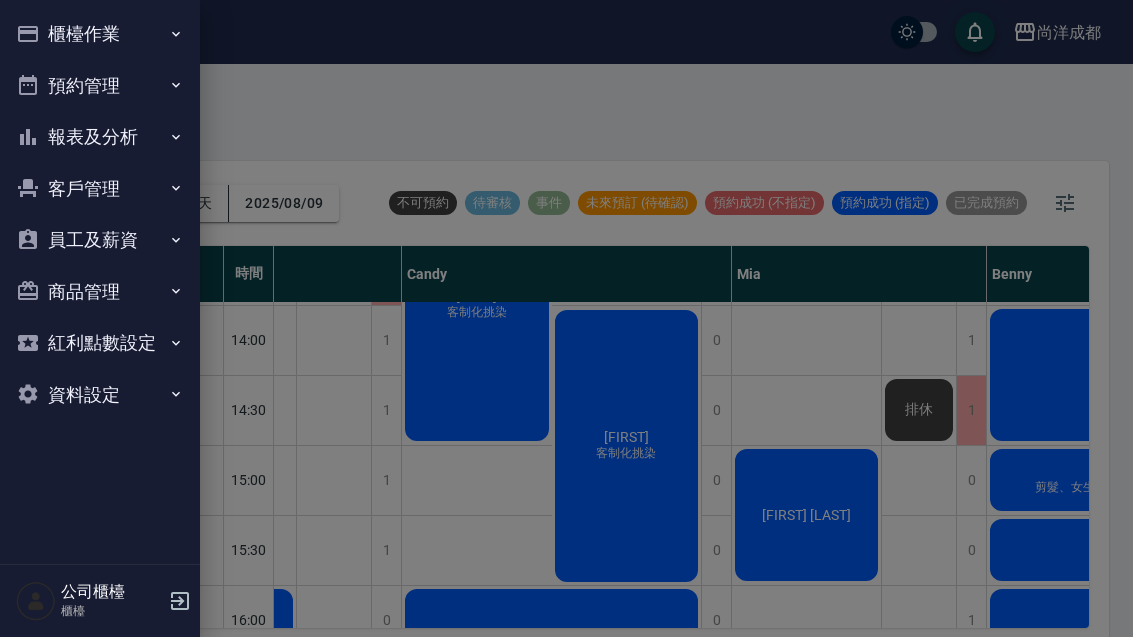 click on "預約管理" at bounding box center (100, 86) 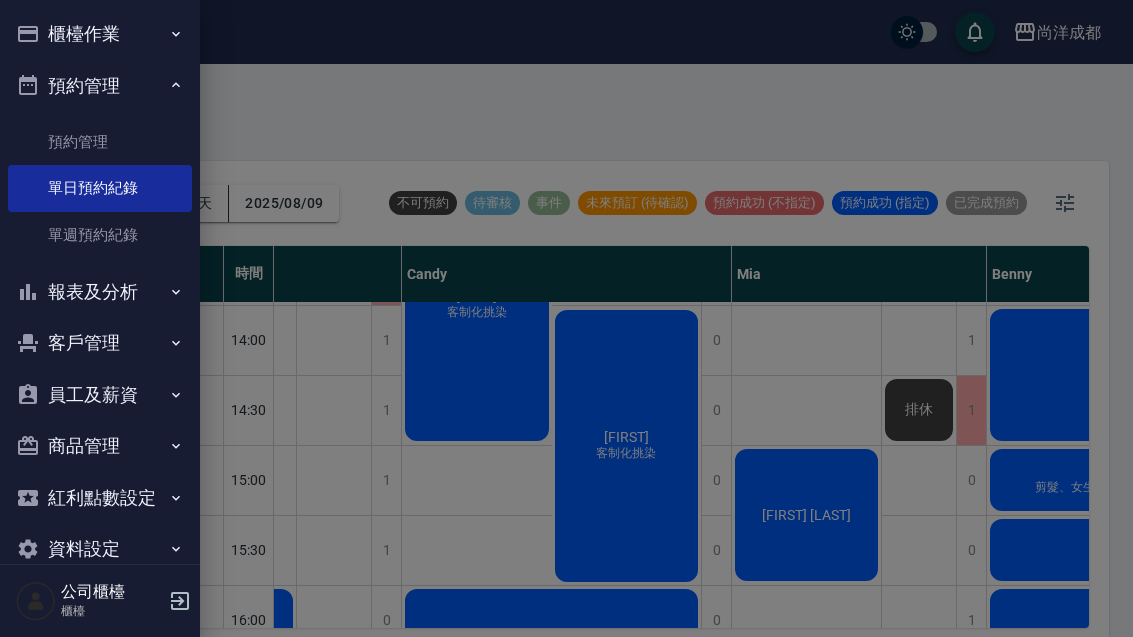 click on "客戶管理" at bounding box center (100, 343) 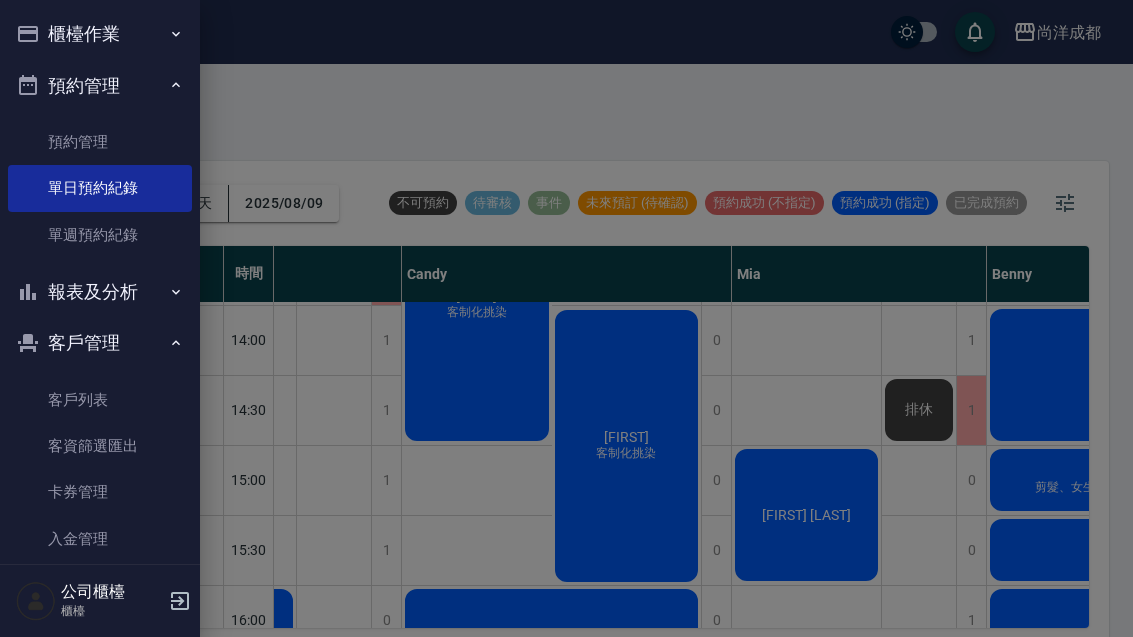 click on "客戶列表" at bounding box center (100, 400) 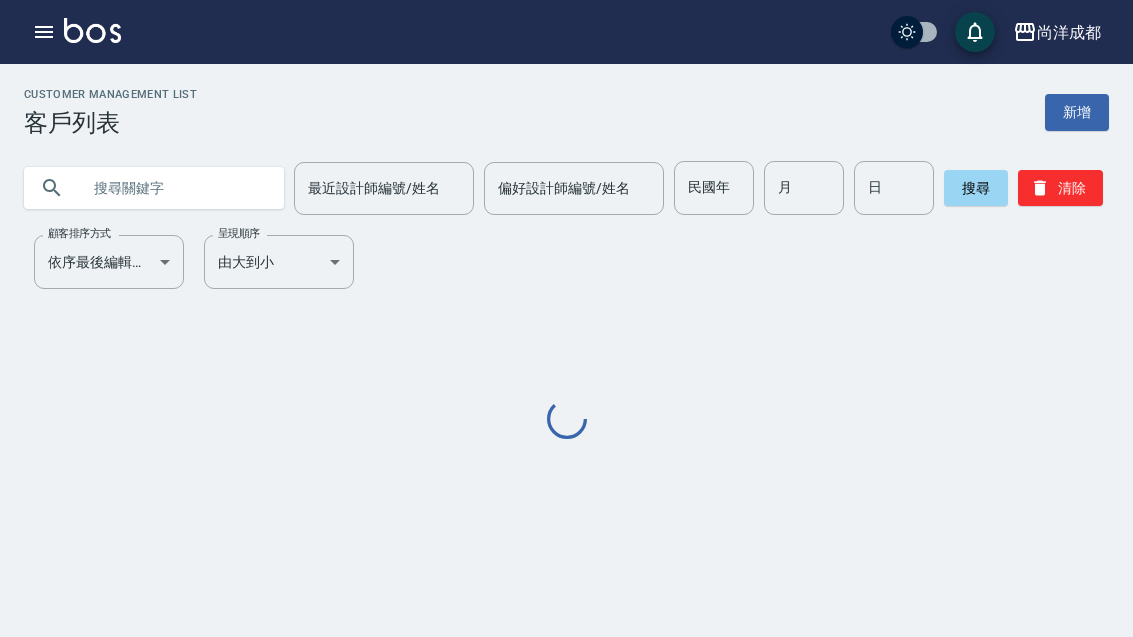 click at bounding box center [174, 188] 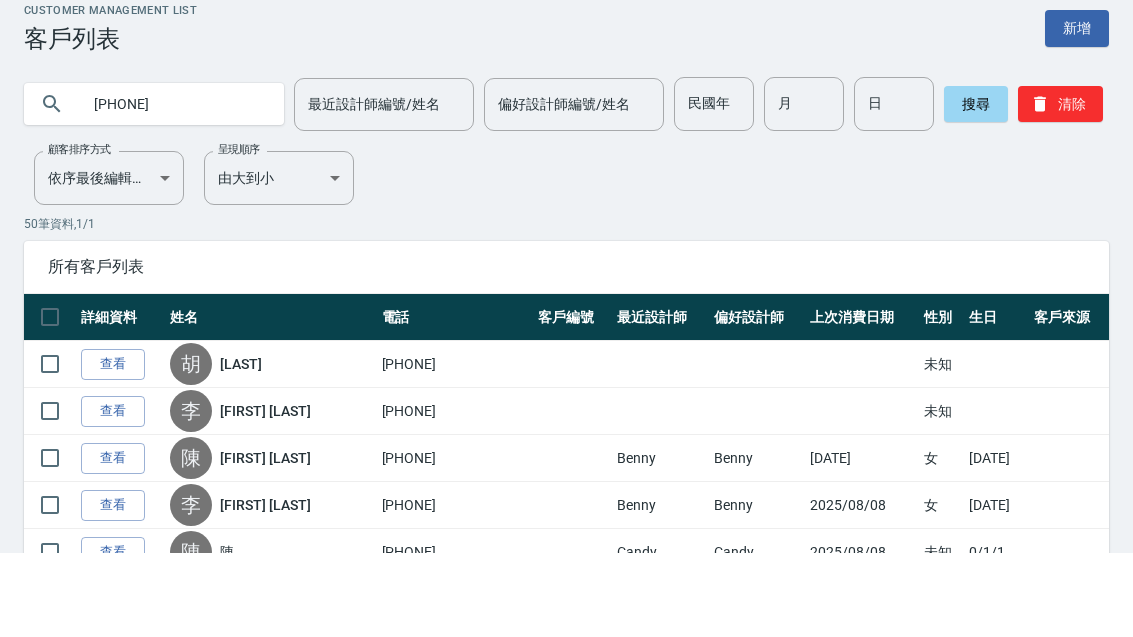 click on "搜尋" at bounding box center (976, 188) 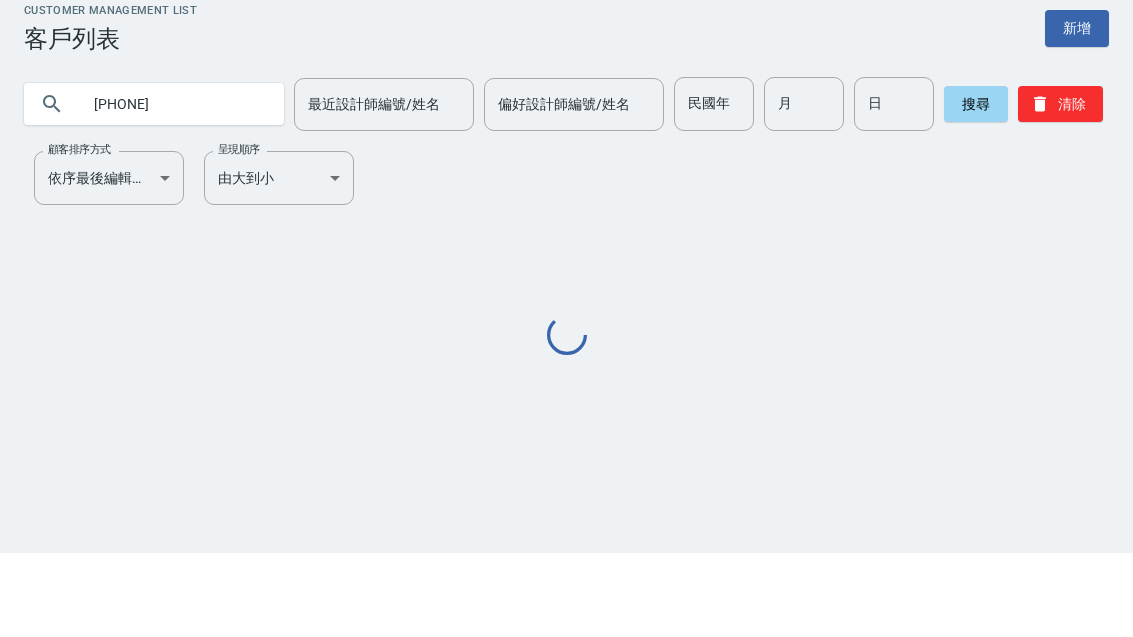 scroll, scrollTop: 64, scrollLeft: 0, axis: vertical 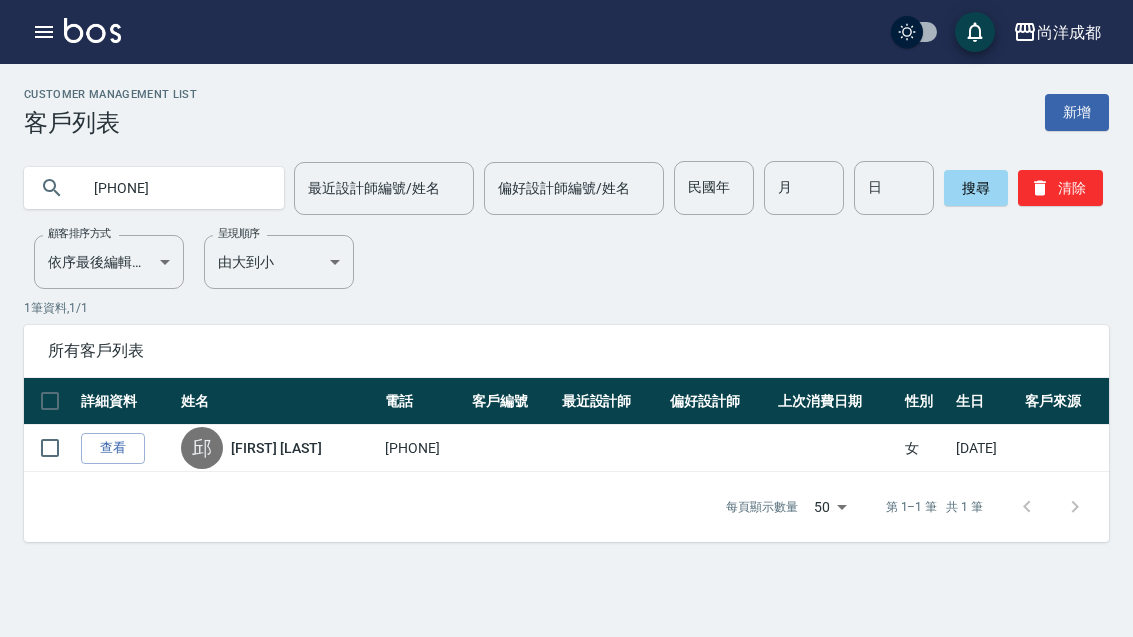 click at bounding box center [611, 448] 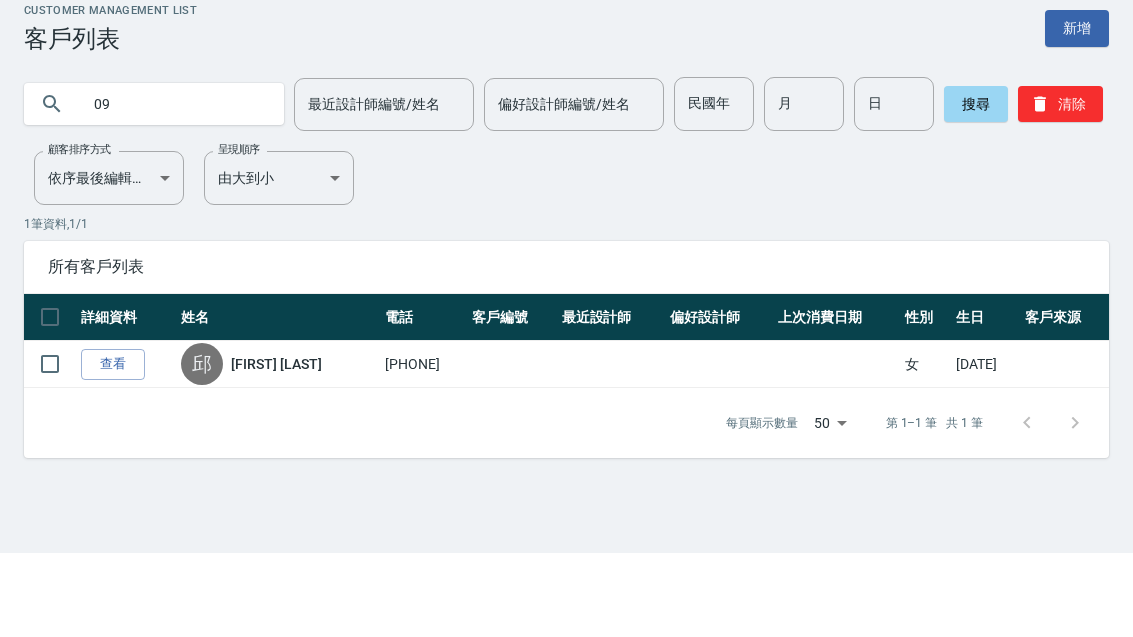 type on "0" 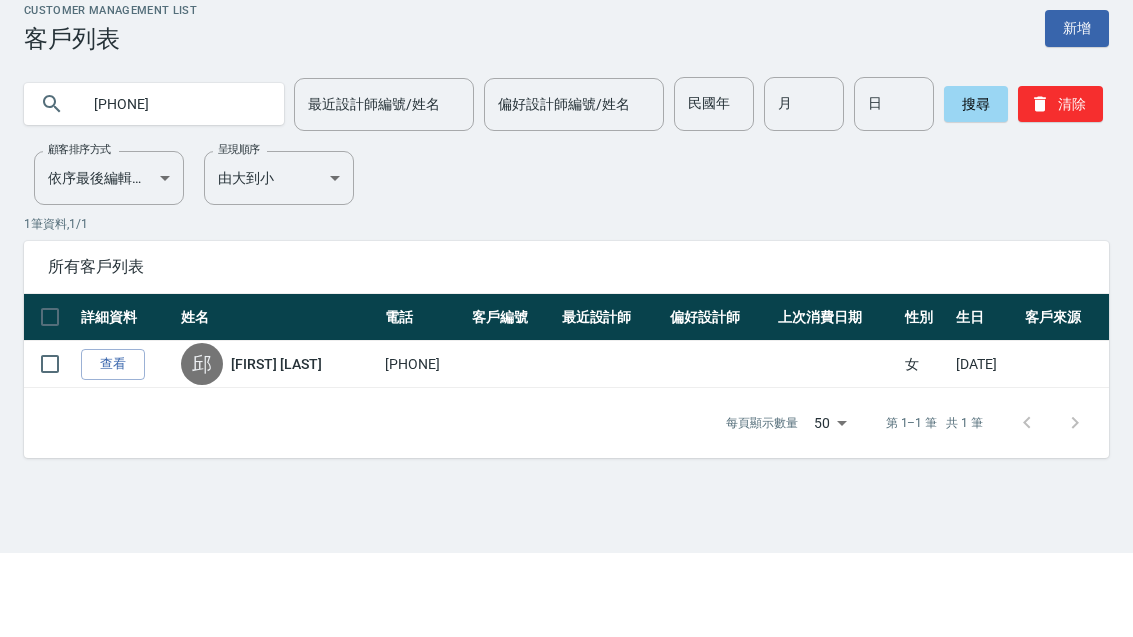 type on "[PHONE]" 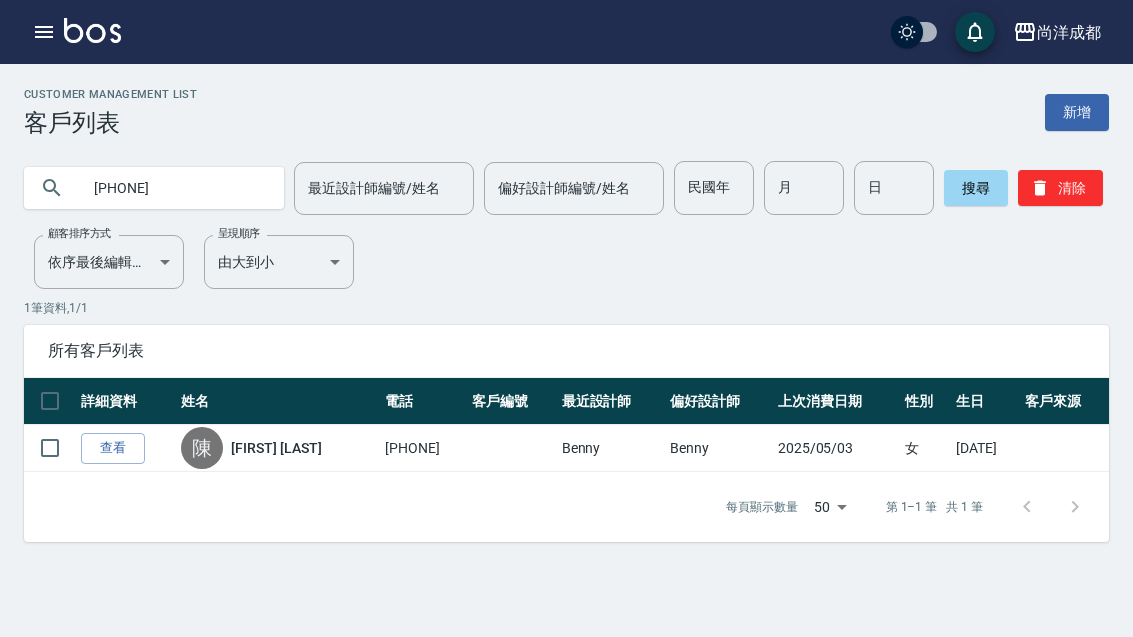click on "陳" at bounding box center (202, 448) 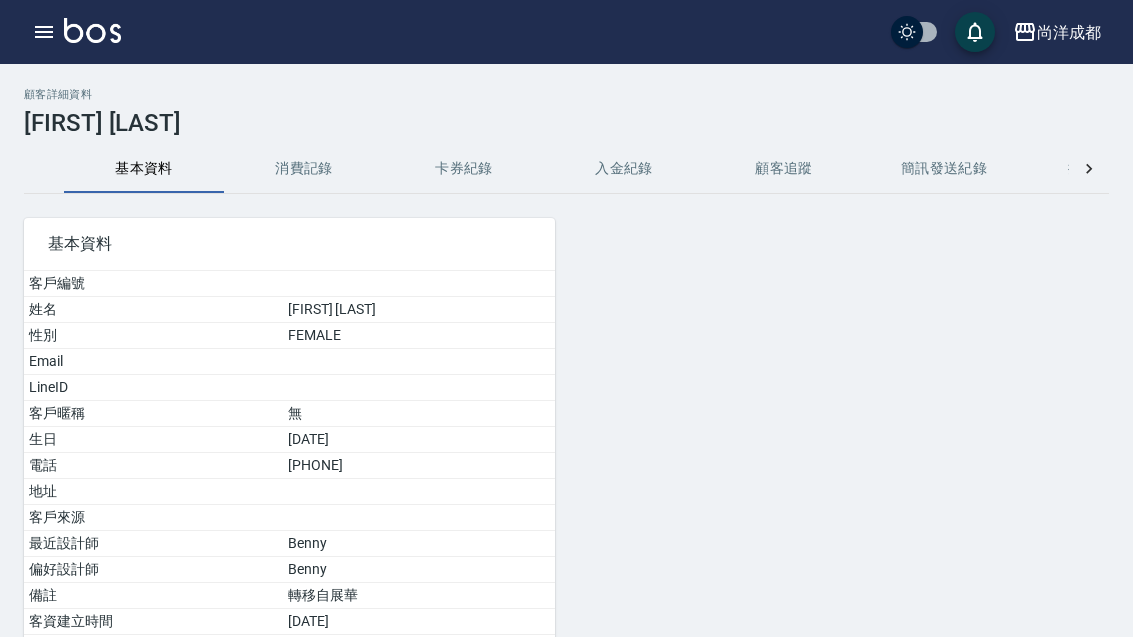 click on "消費記錄" at bounding box center (304, 169) 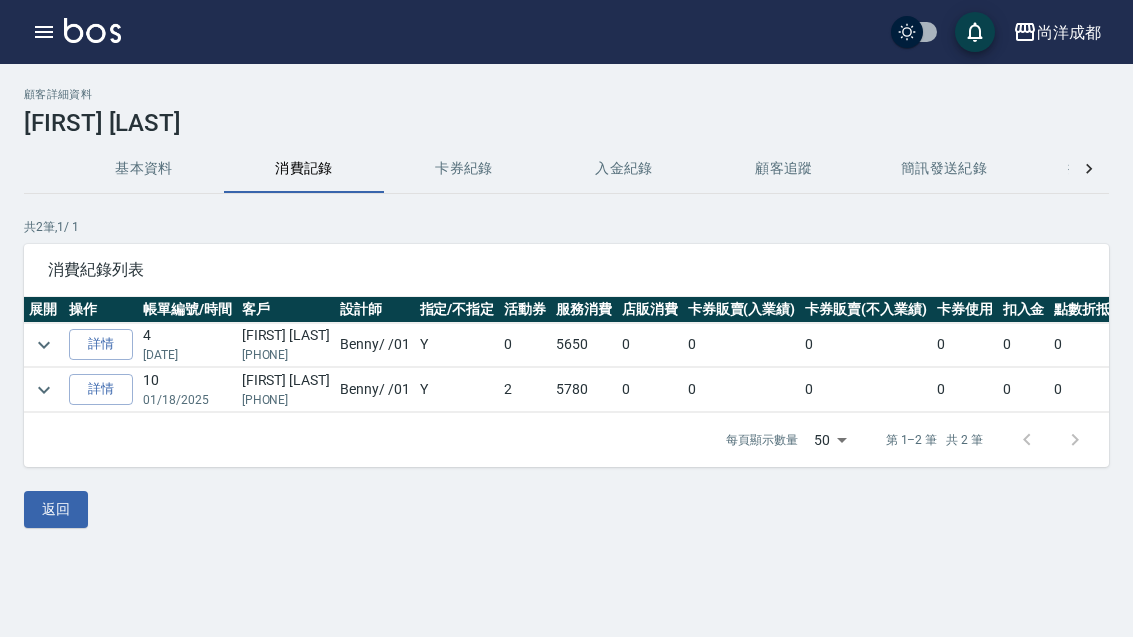 click on "詳情" at bounding box center [101, 389] 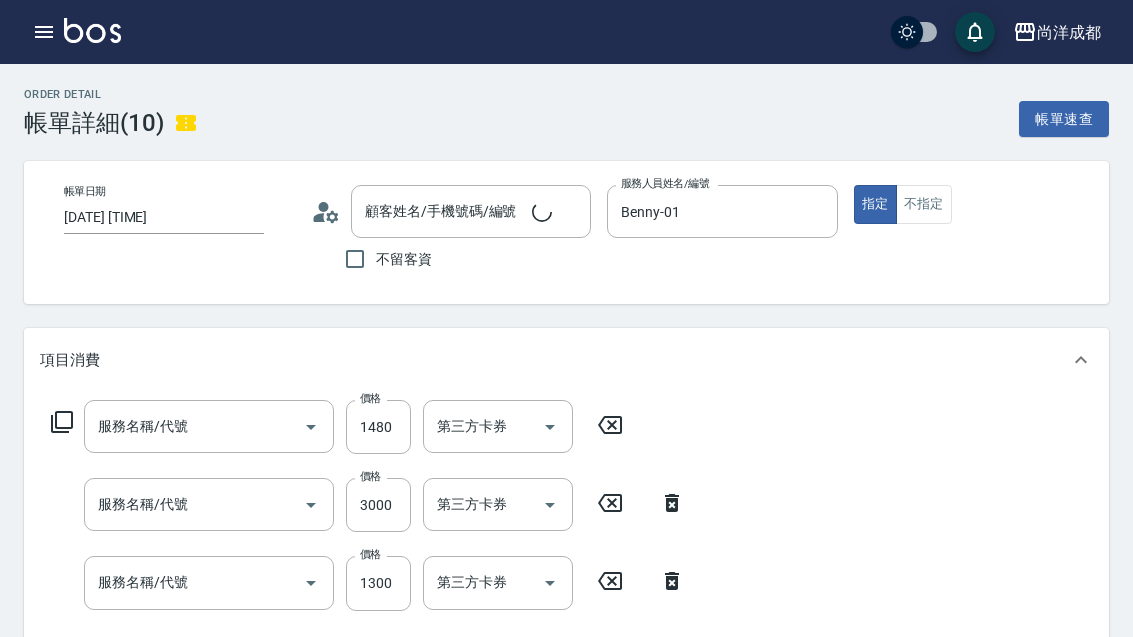 type on "[DATE] [TIME]" 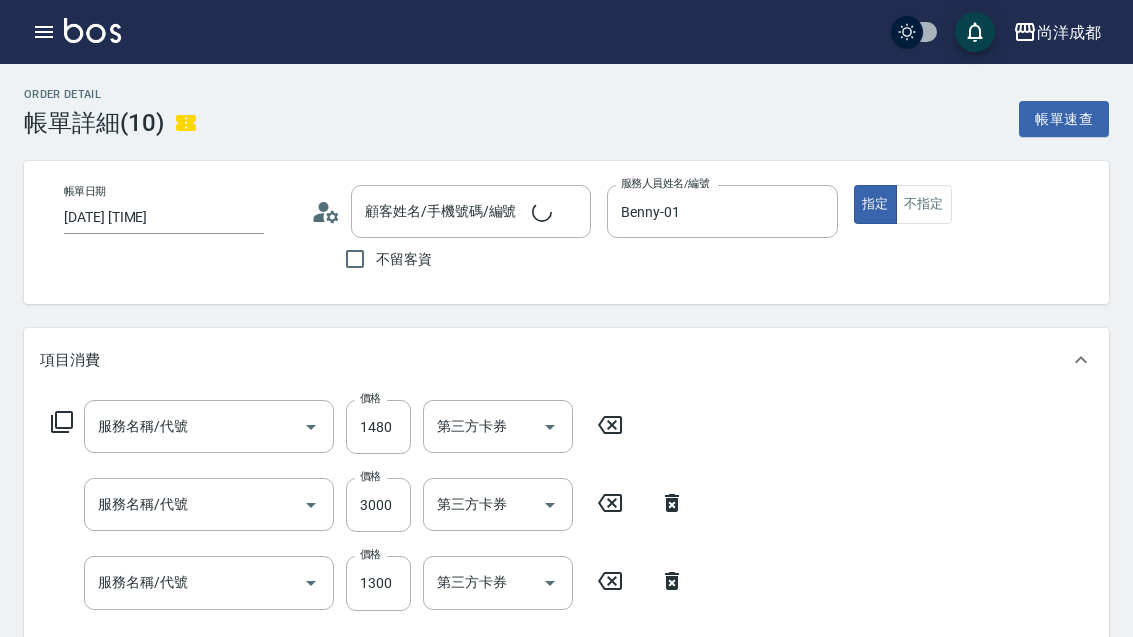 type on "[FIRST] [LAST]/[PHONE]/null" 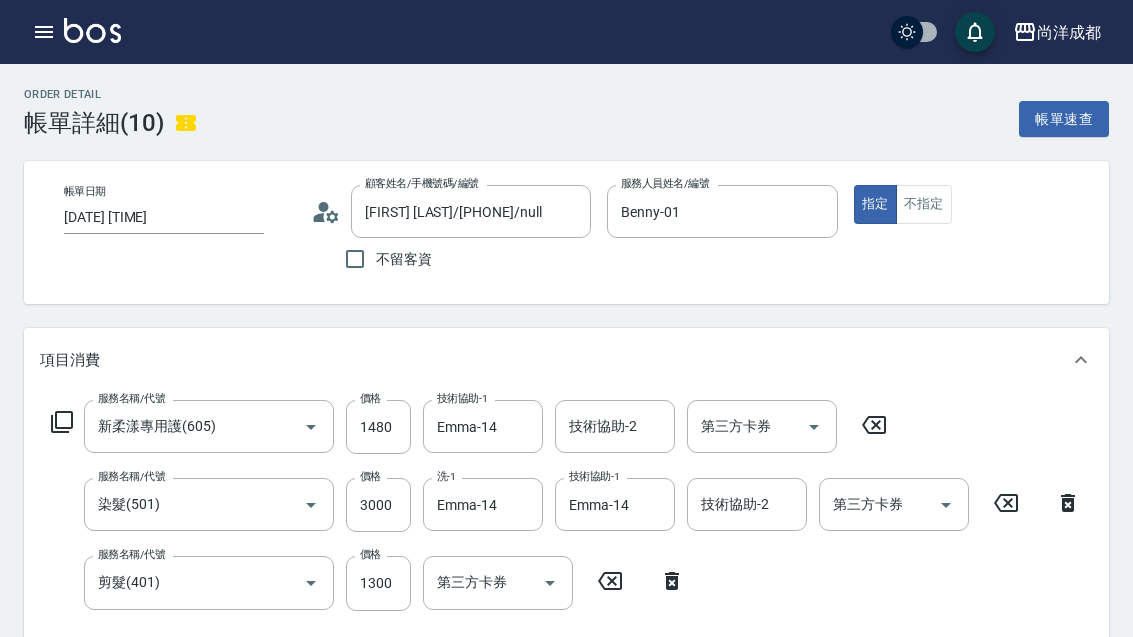 type on "新柔漾專用護(605)" 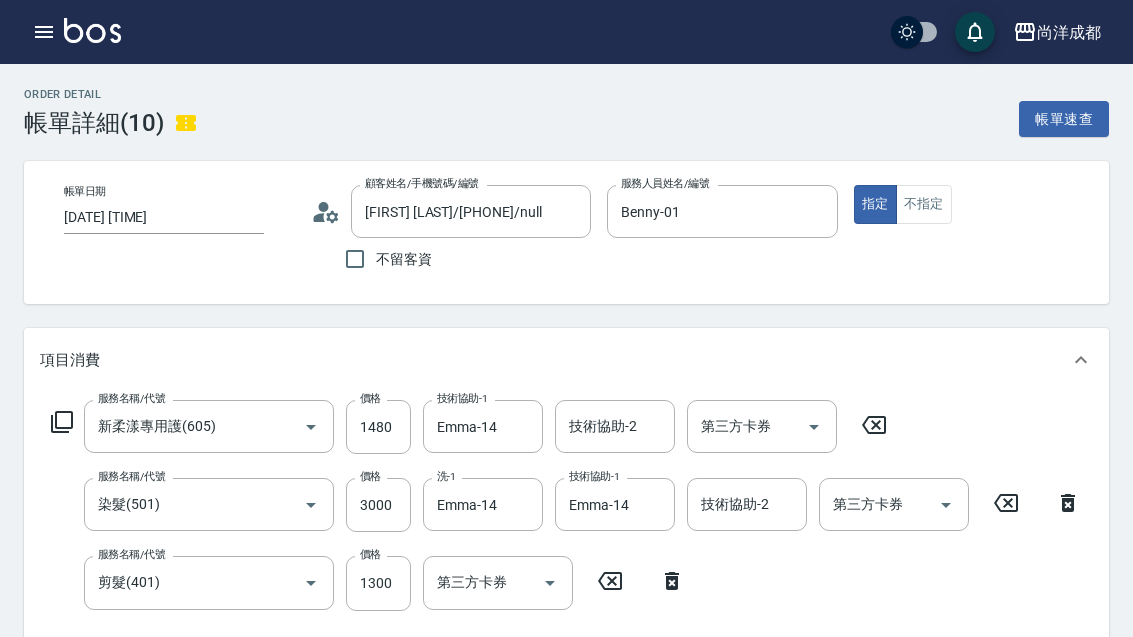 type on "染髮(501)" 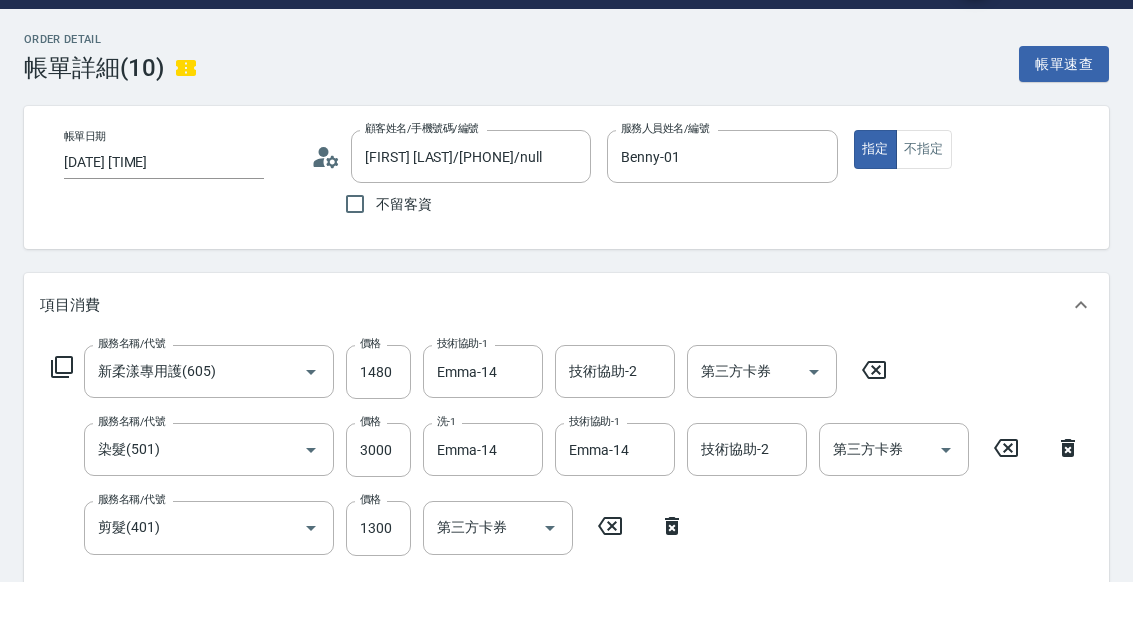 scroll, scrollTop: 58, scrollLeft: 0, axis: vertical 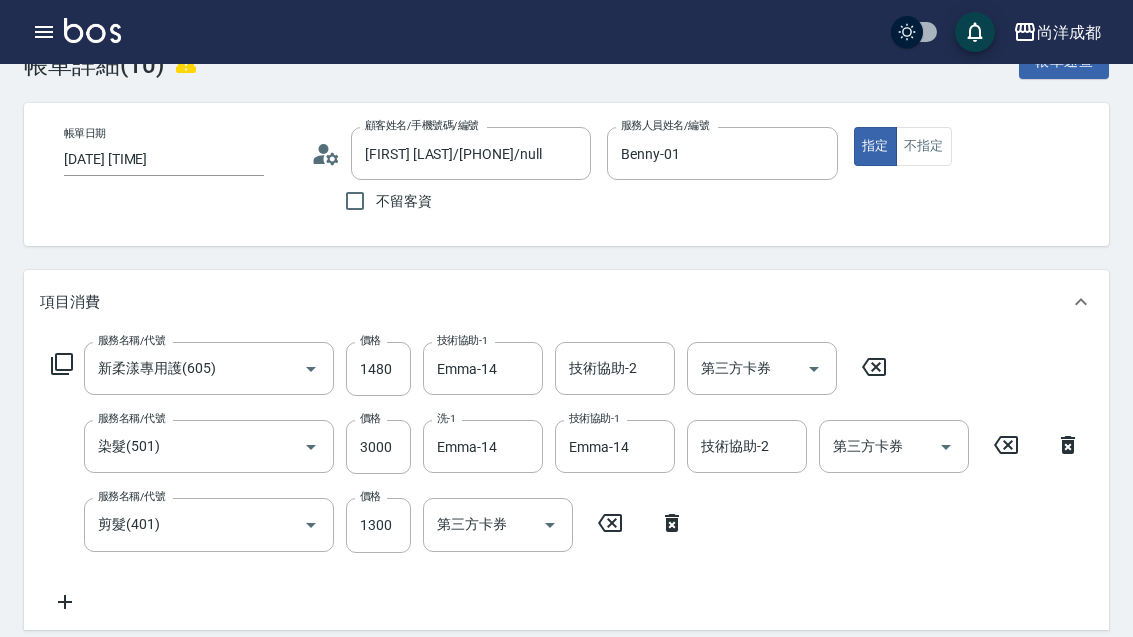 click on "尚洋成都 登出" at bounding box center (566, 32) 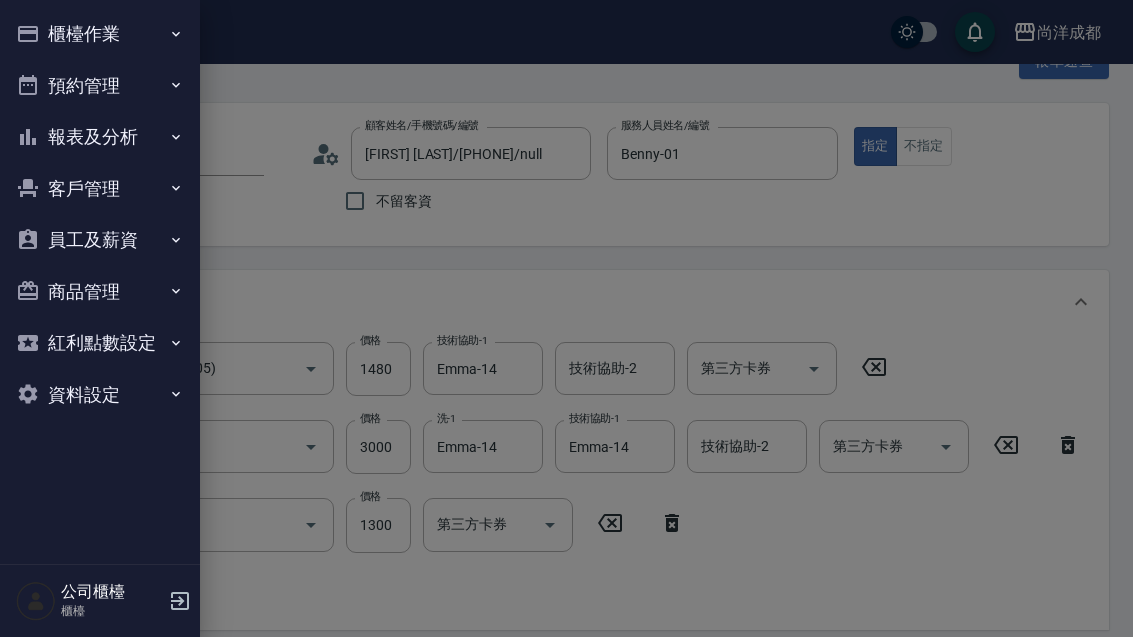 click on "櫃檯作業" at bounding box center [100, 34] 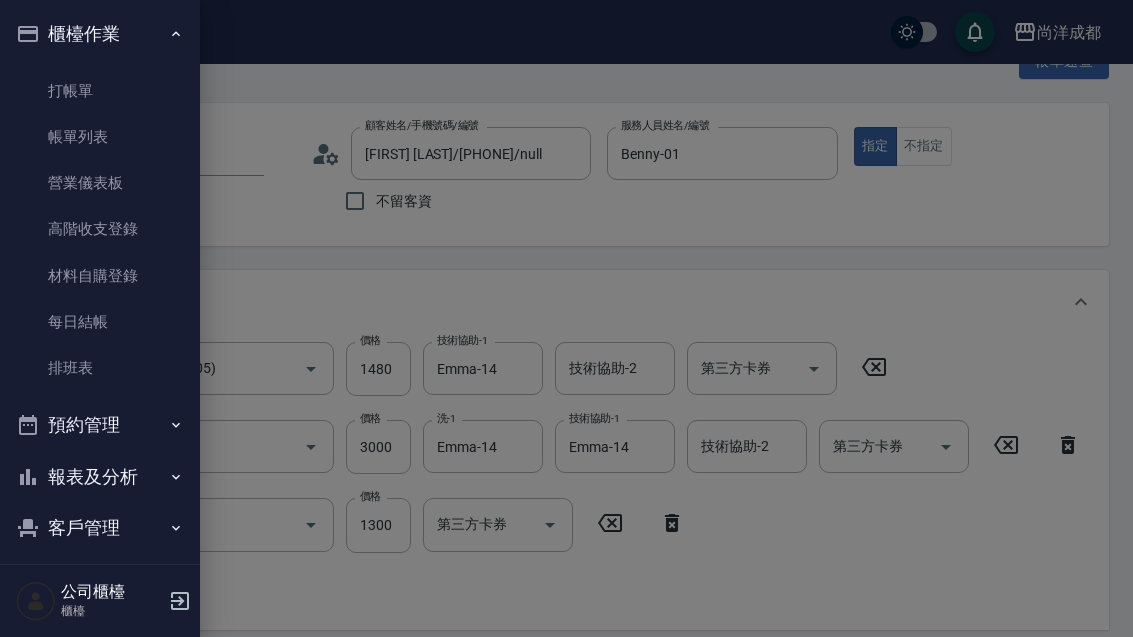 click on "預約管理" at bounding box center [100, 425] 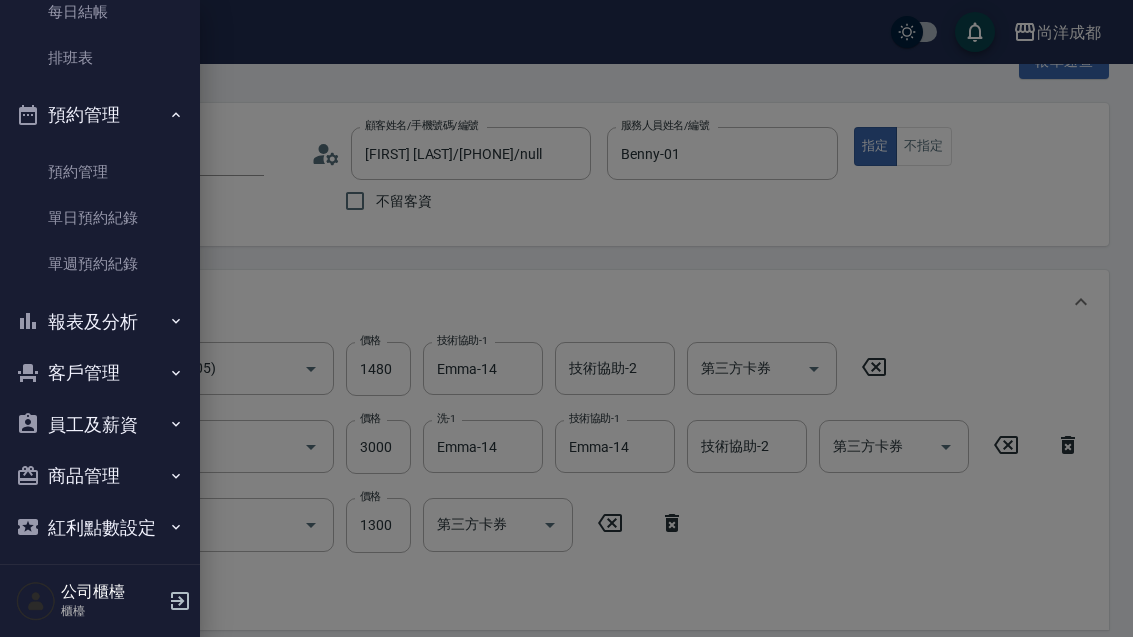scroll, scrollTop: 324, scrollLeft: 0, axis: vertical 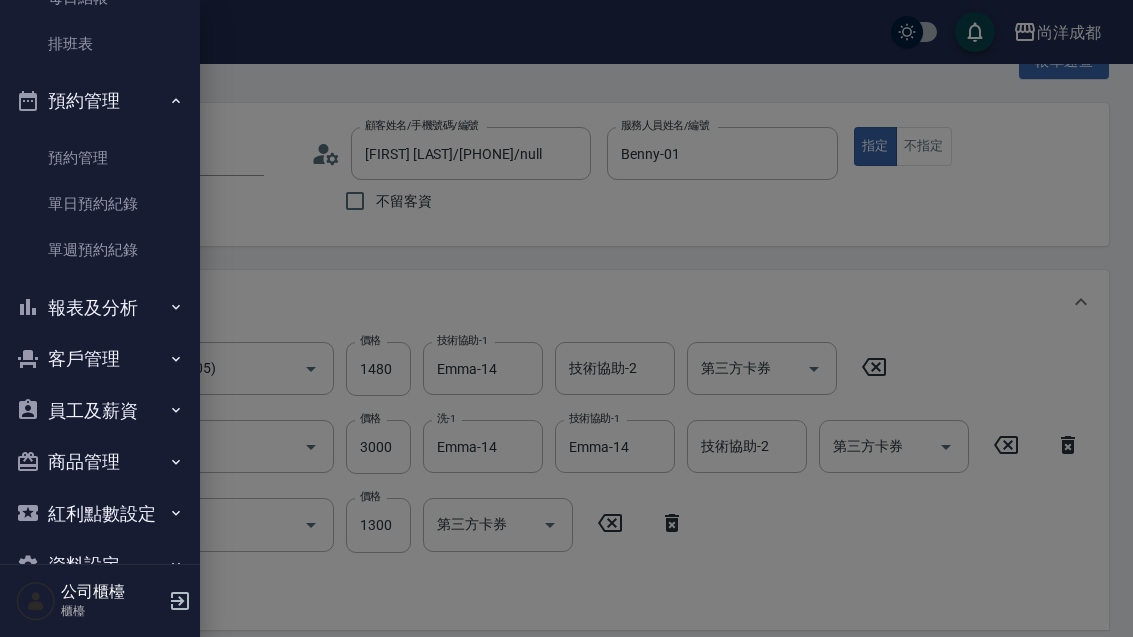 click on "單日預約紀錄" at bounding box center (100, 204) 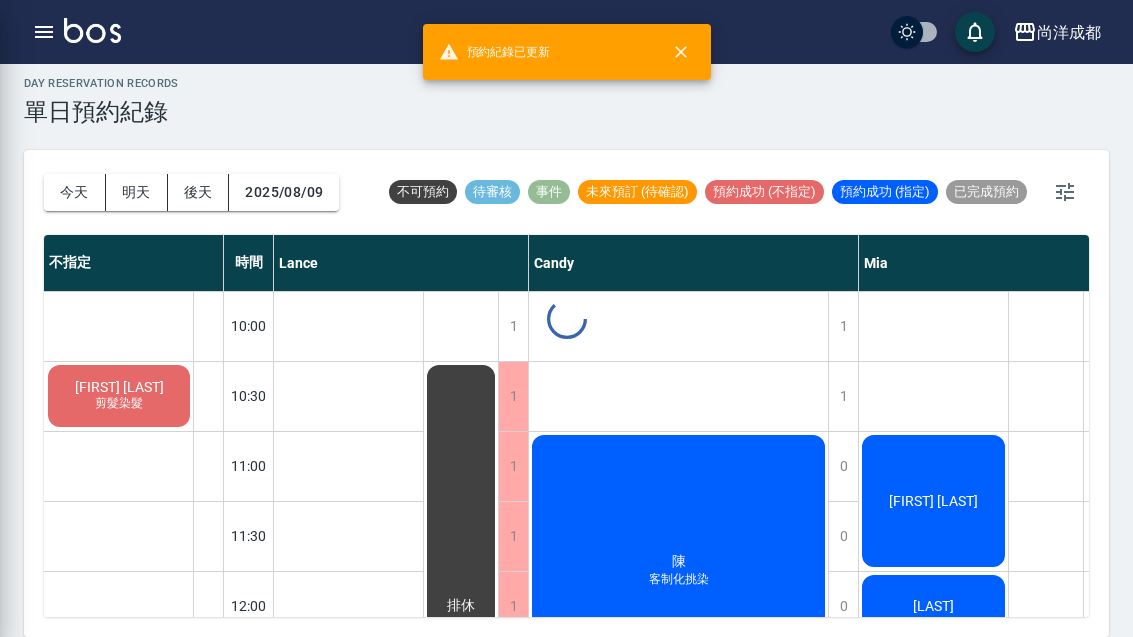 scroll, scrollTop: 0, scrollLeft: 0, axis: both 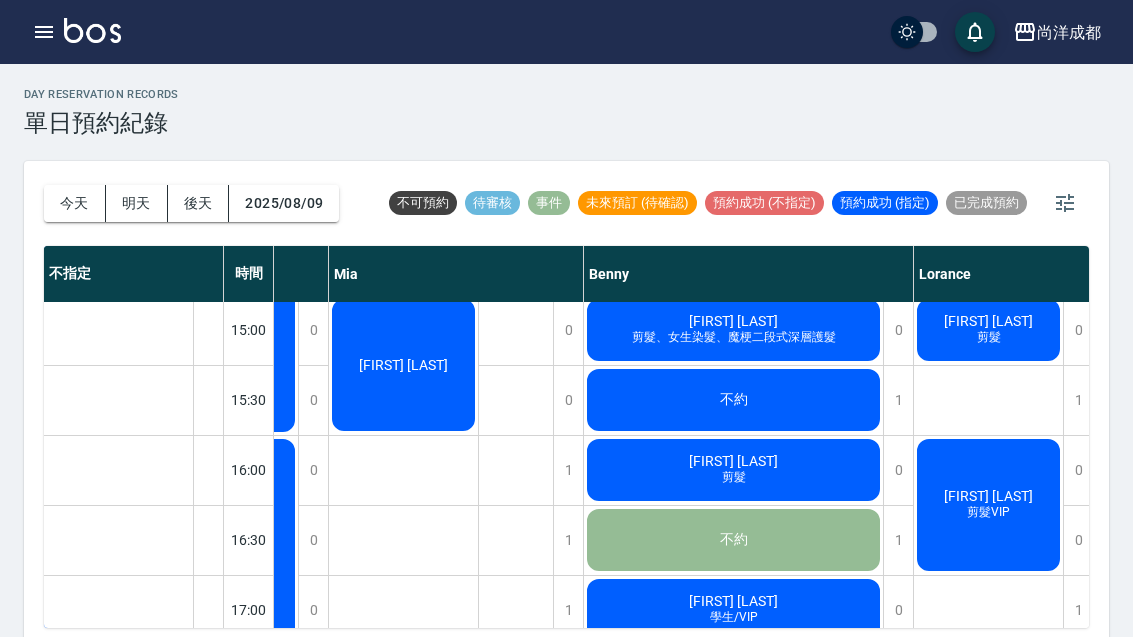 click on "[FIRST] [LAST]" at bounding box center [-182, 496] 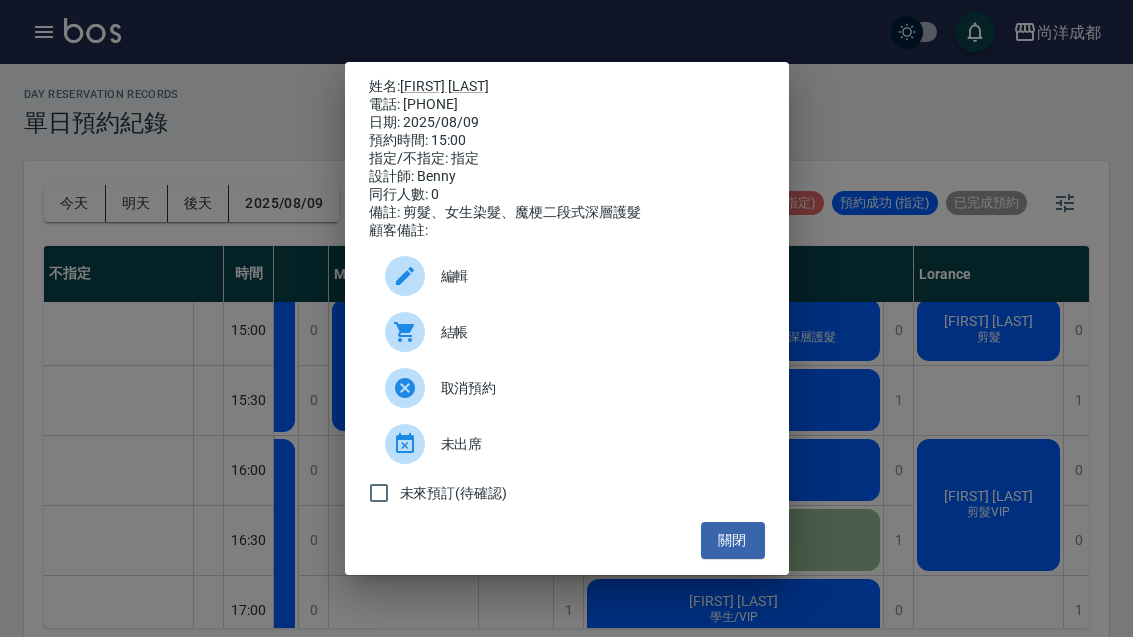 click on "關閉" at bounding box center [733, 540] 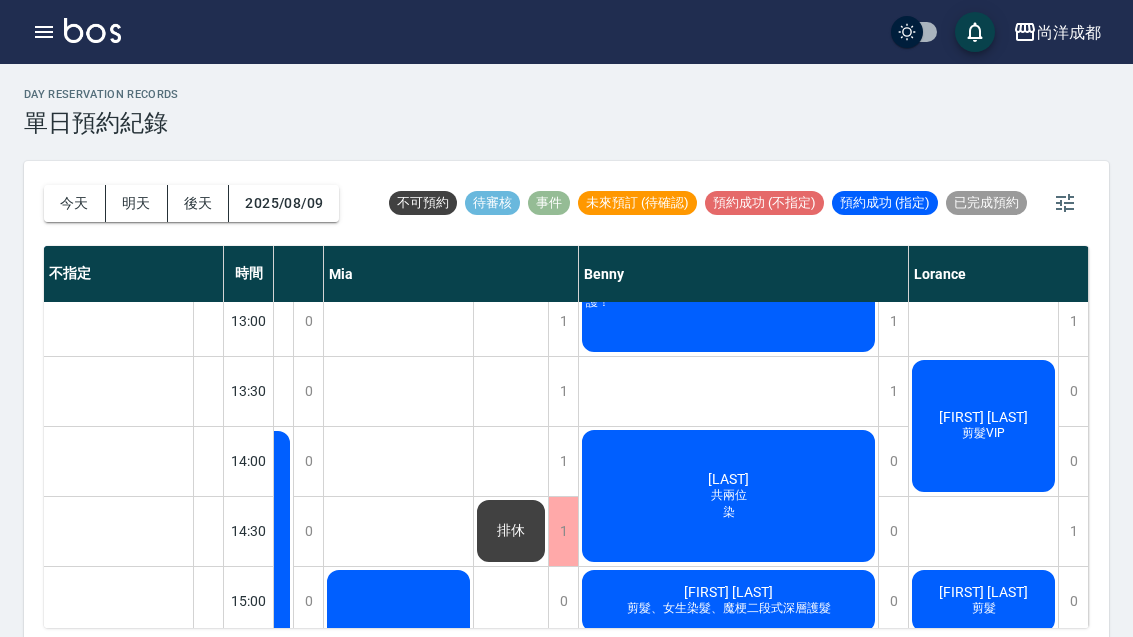 scroll, scrollTop: 420, scrollLeft: 535, axis: both 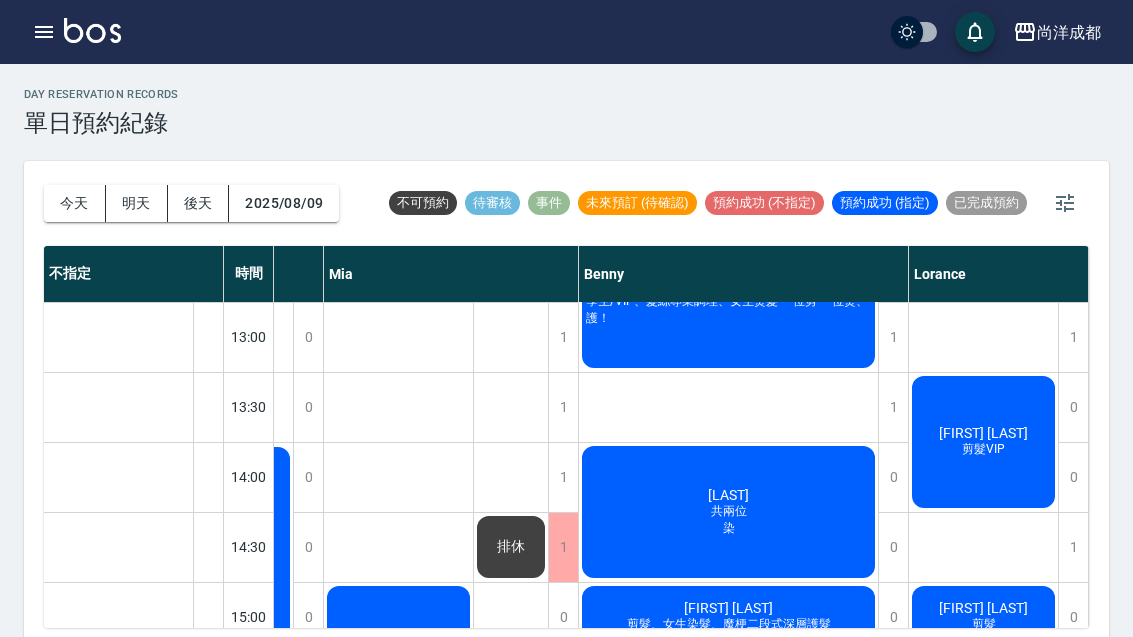 click on "[FIRST] [LAST] 剪髮VIP" at bounding box center [-187, 792] 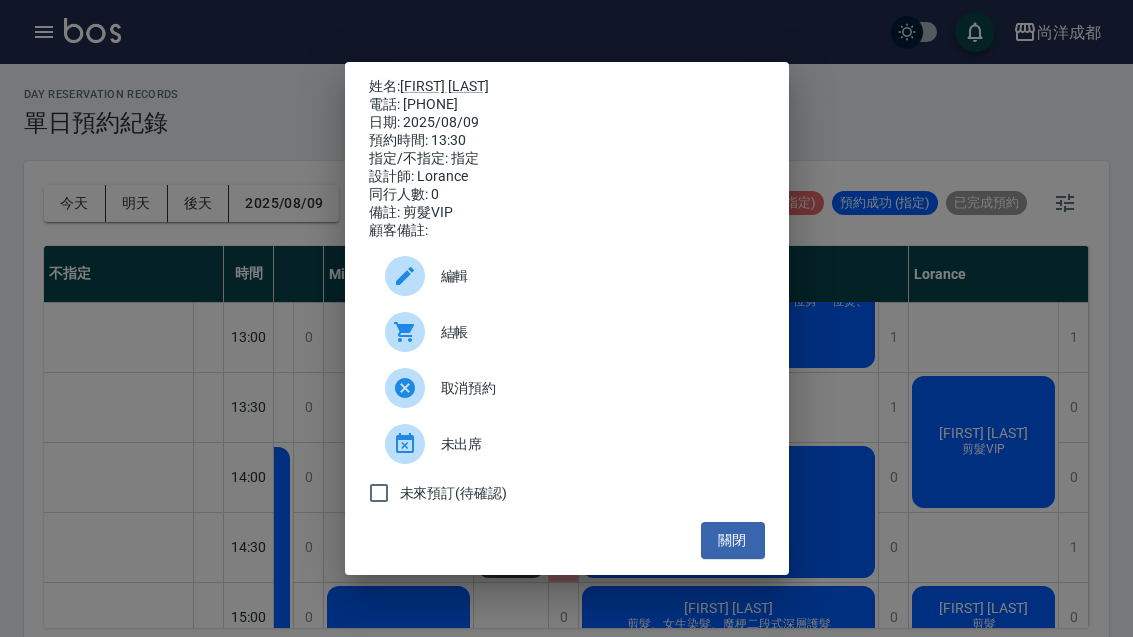 click on "關閉" at bounding box center [733, 540] 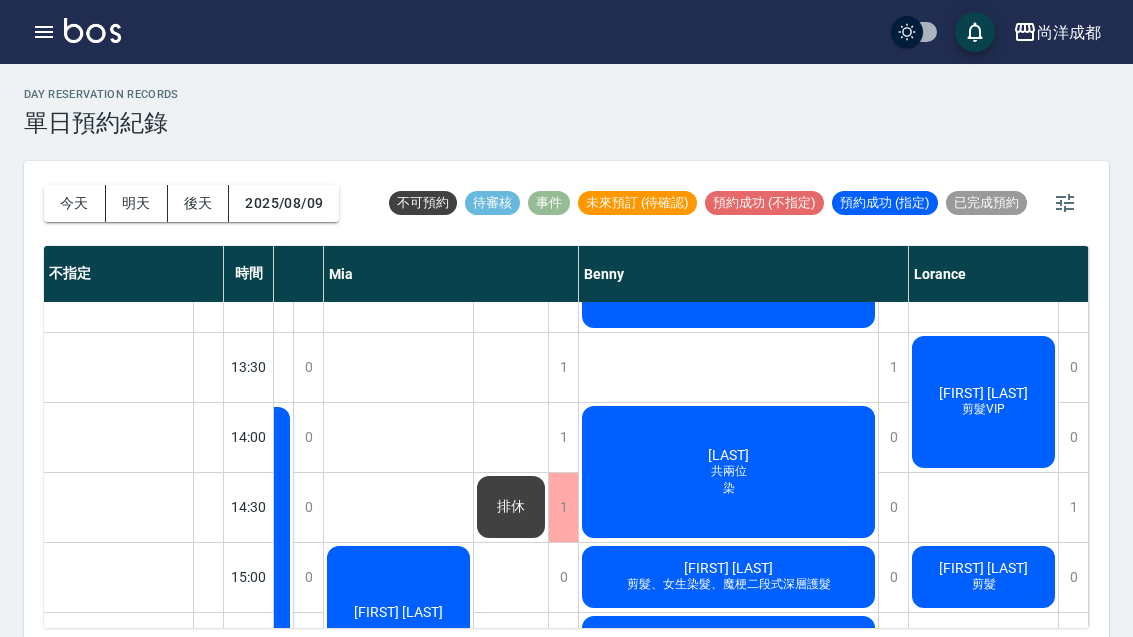 scroll, scrollTop: 458, scrollLeft: 526, axis: both 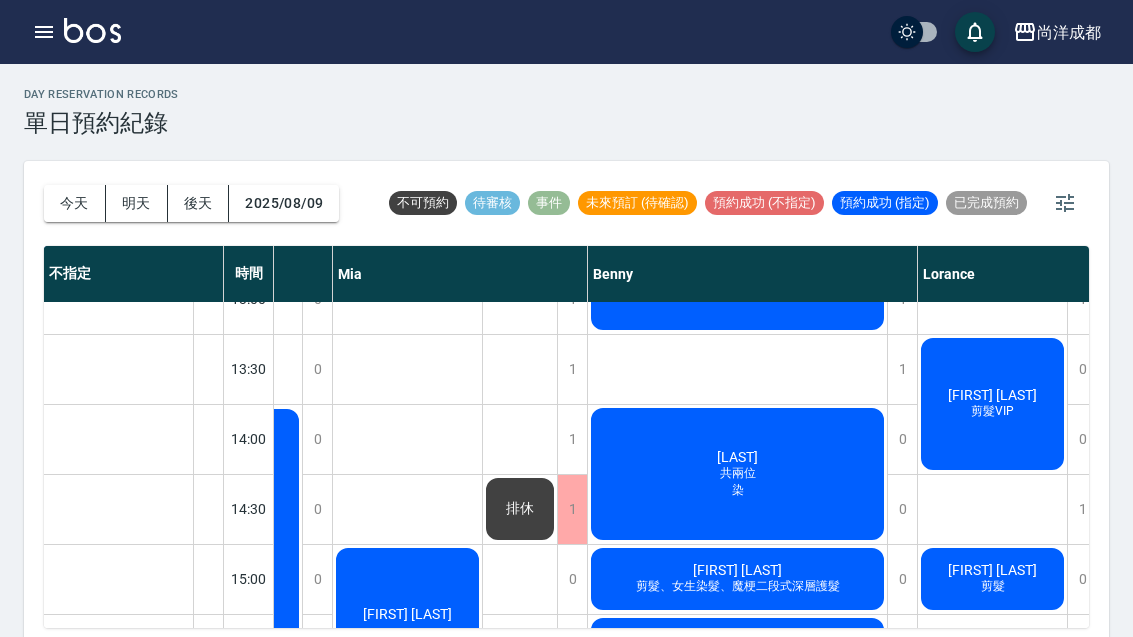 click on "[FIRST] [LAST] 剪髮" at bounding box center (-178, 754) 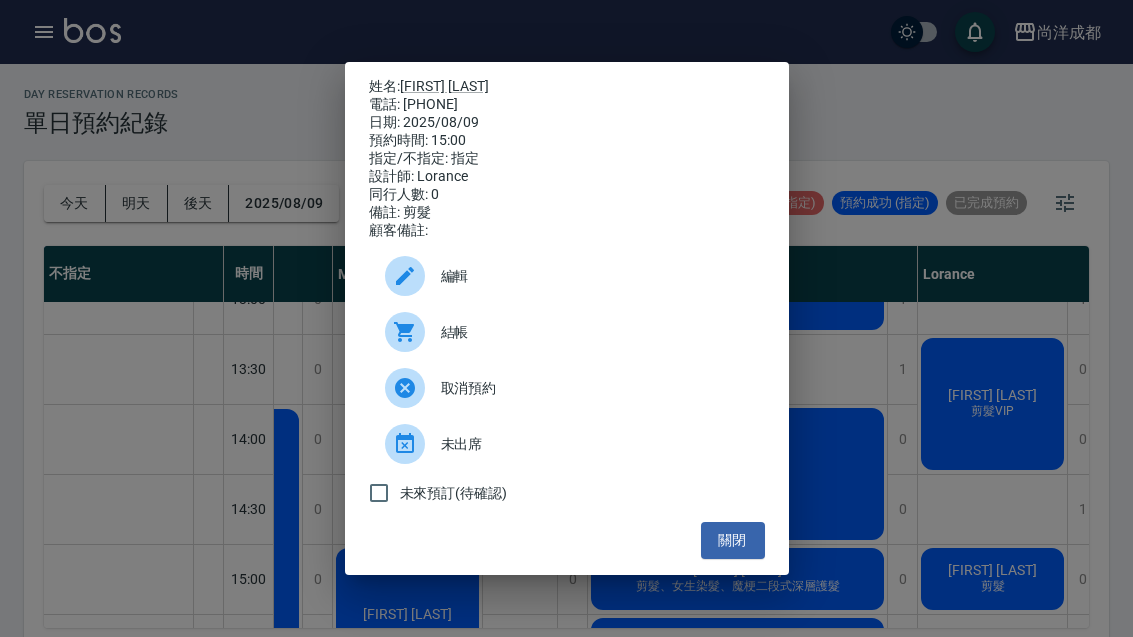 click on "關閉" at bounding box center (733, 540) 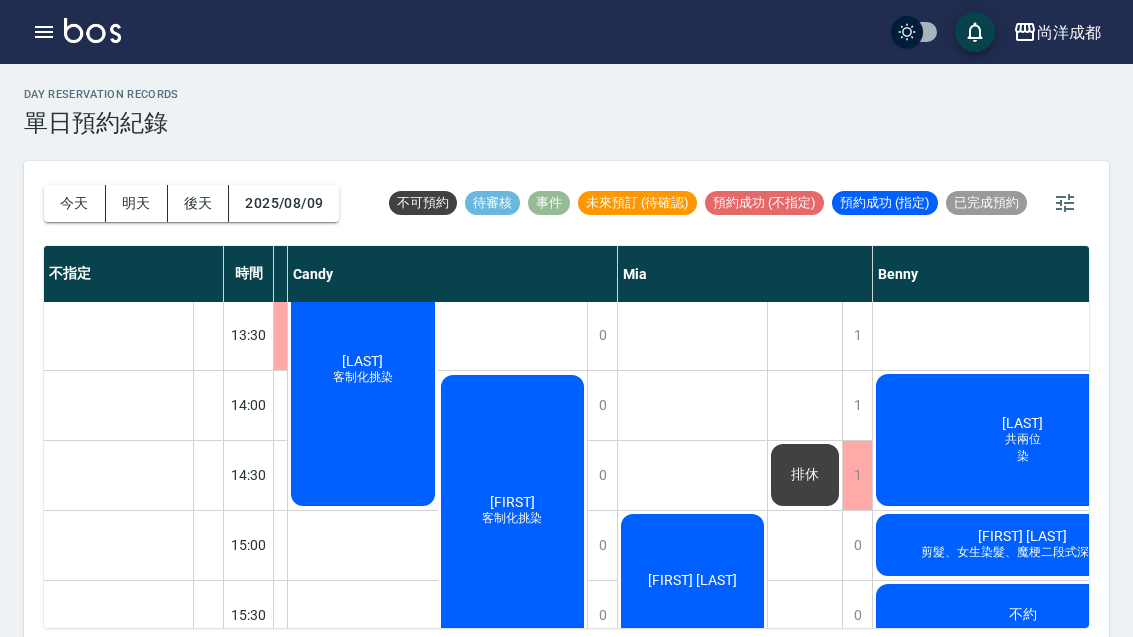 scroll, scrollTop: 495, scrollLeft: 241, axis: both 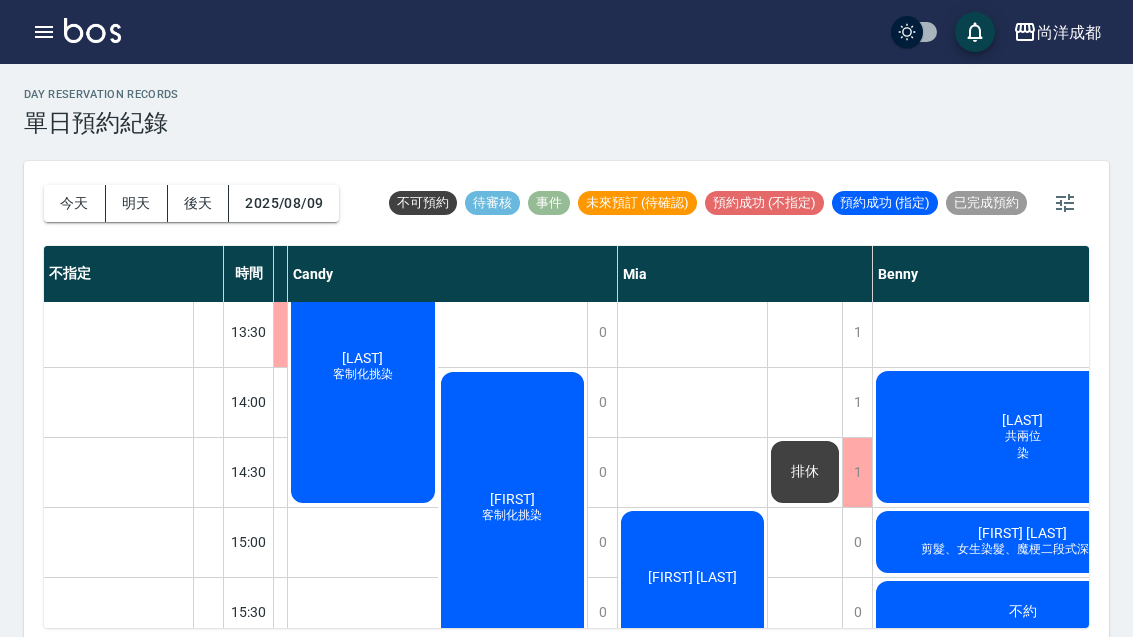 click on "[FIRST] [LAST]" at bounding box center [107, 717] 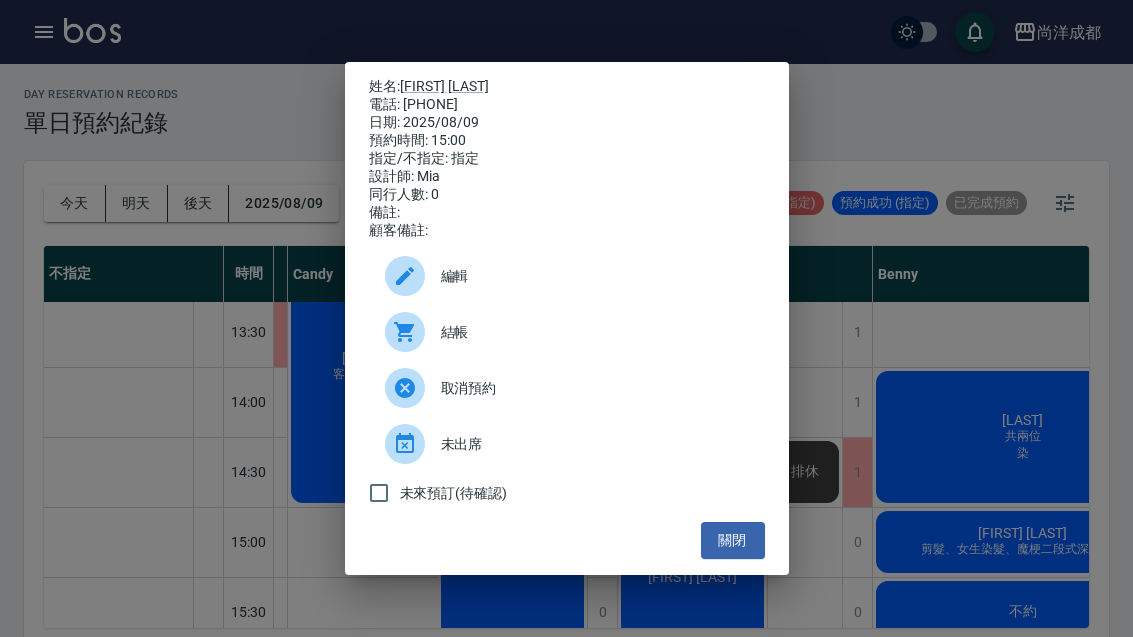 click on "關閉" at bounding box center (733, 540) 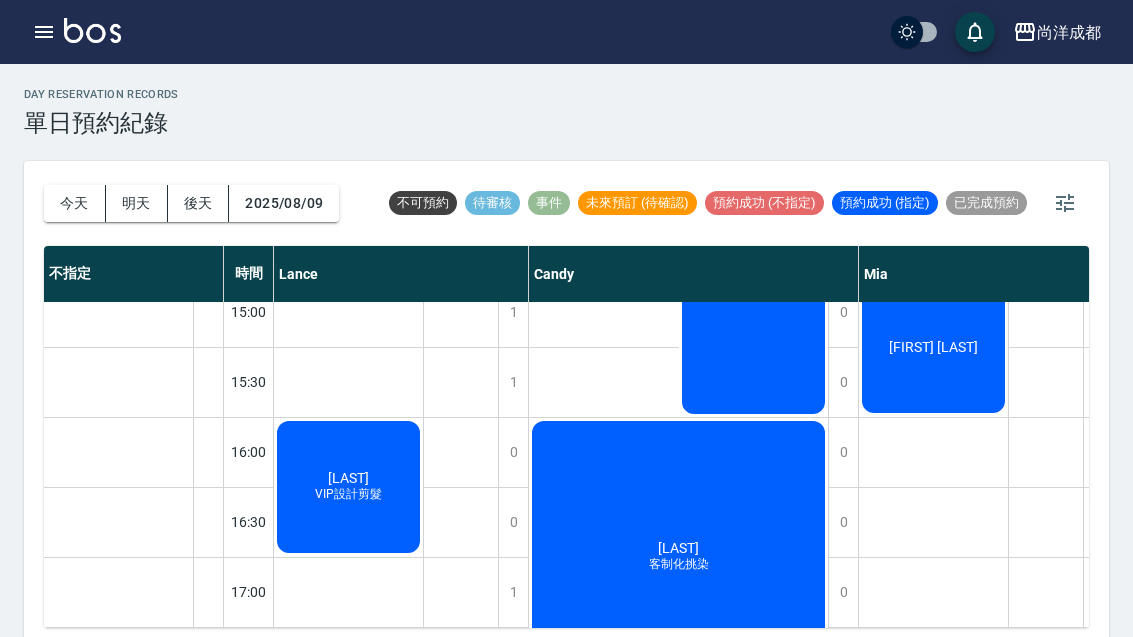 scroll, scrollTop: 725, scrollLeft: 0, axis: vertical 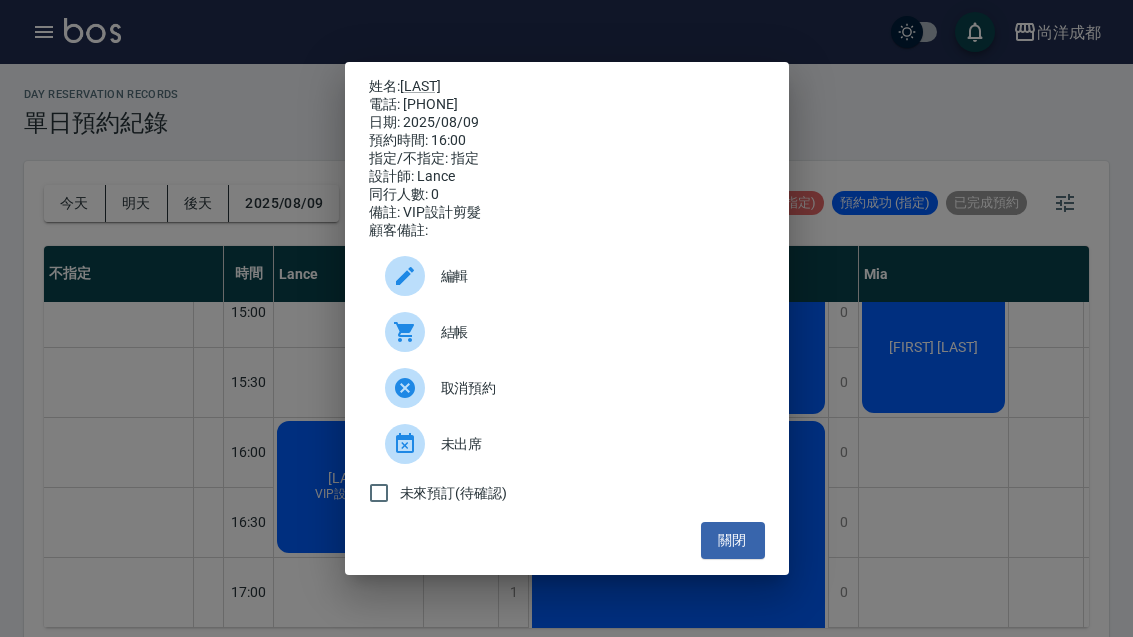 click on "尚洋成都 登出 櫃檯作業 打帳單 帳單列表 營業儀表板 高階收支登錄 材料自購登錄 每日結帳 排班表 預約管理 預約管理 單日預約紀錄 單週預約紀錄 報表及分析 報表目錄 店家區間累計表 店家日報表 互助日報表 互助月報表 營業統計分析表 設計師業績表 設計師日報表 設計師業績分析表 設計師業績月報表 設計師排行榜 商品消耗明細 單一服務項目查詢 每日非現金明細 客戶管理 客戶列表 客資篩選匯出 卡券管理 入金管理 員工及薪資 員工列表 考勤排班總表 商品管理 商品列表 紅利點數設定 紅利點數紀錄 資料設定 服務項目設定 公司櫃檯 櫃檯 day Reservation records 單日預約紀錄 今天 明天 後天 [DATE] 不可預約 待審核 事件 未來預訂 (待確認) 預約成功 (不指定) 預約成功 (指定) 已完成預約 不指定 時間 Lance Candy Mia Benny Lorance [FIRST] [LAST] 剪髮染髮 10:00 10:30 11:00 11:30 12:00 12:30" at bounding box center [566, 324] 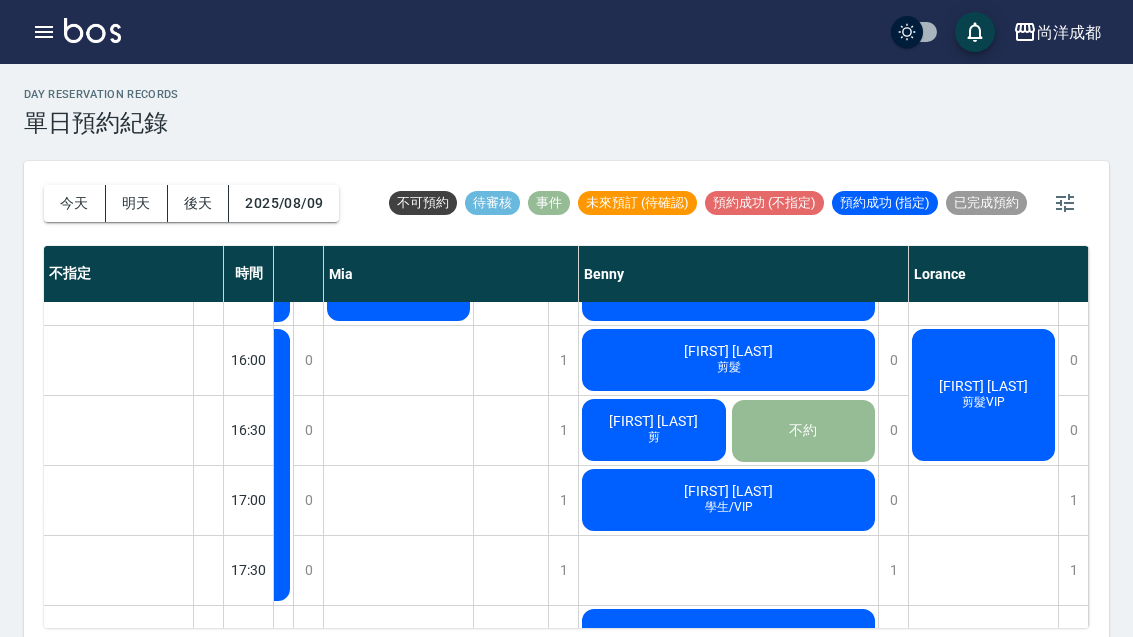 scroll, scrollTop: 816, scrollLeft: 535, axis: both 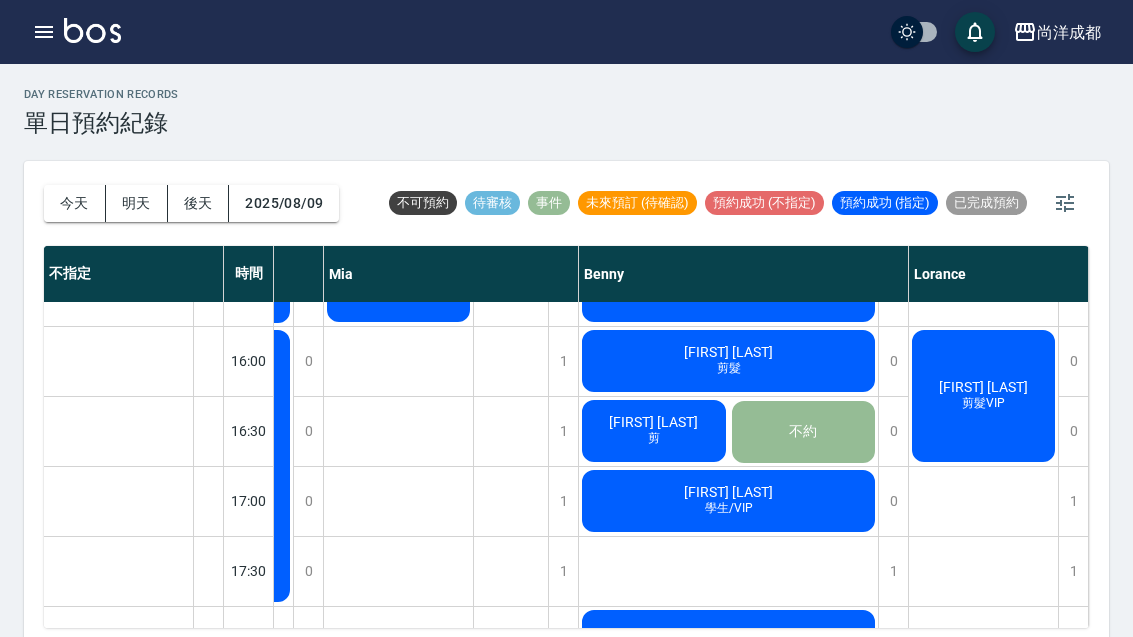 click on "[FIRST] [LAST] 剪髮VIP" at bounding box center [-187, 396] 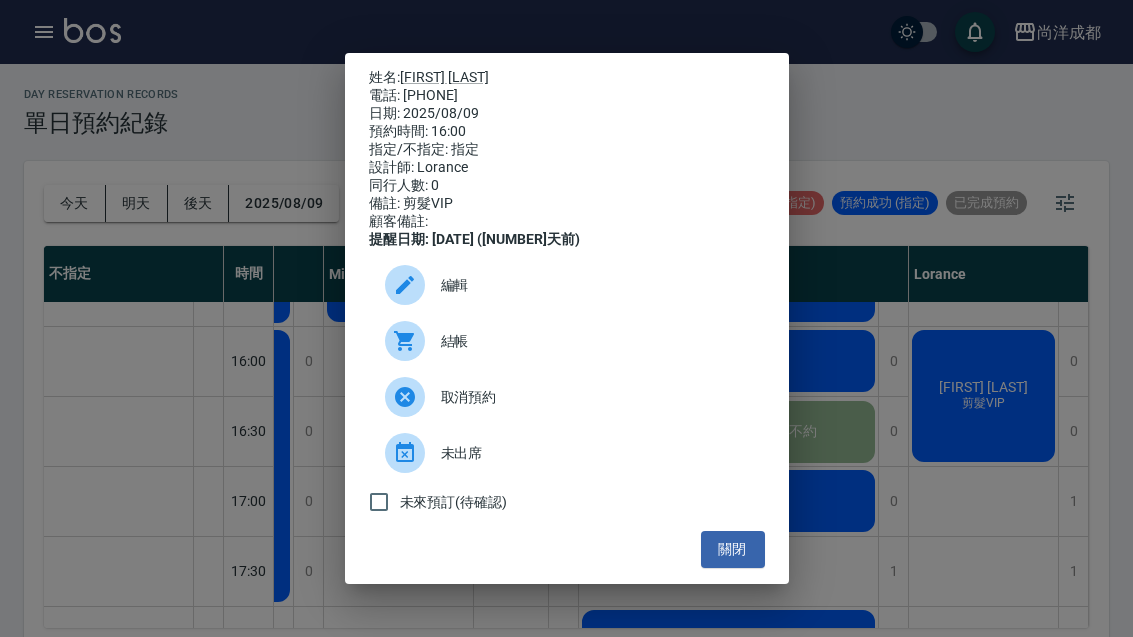 click on "關閉" at bounding box center [733, 549] 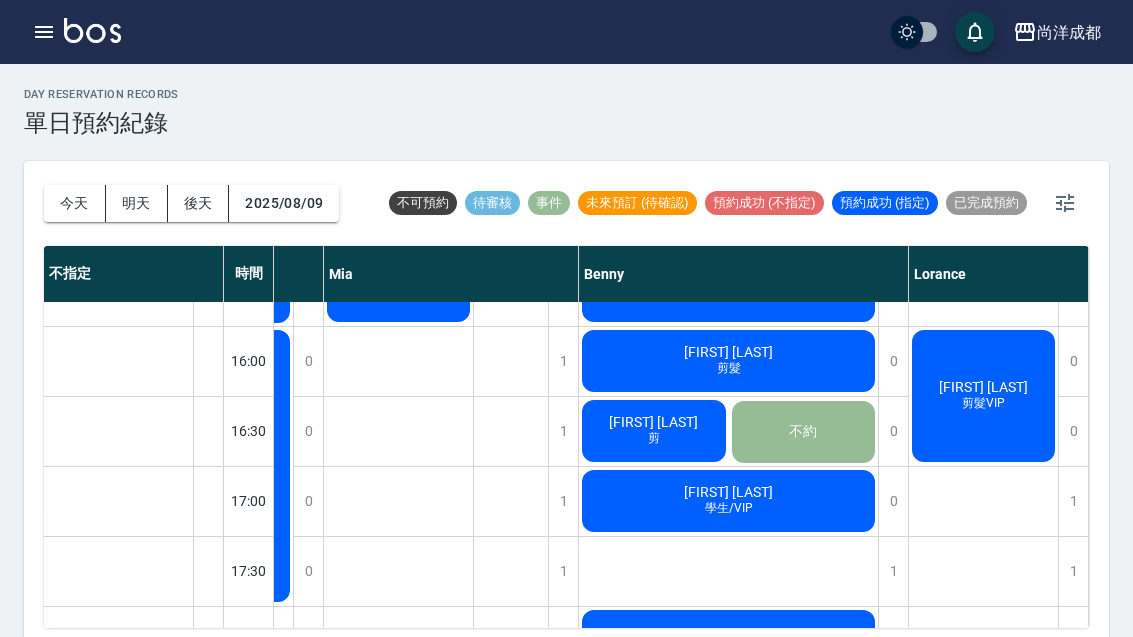 click on "[FIRST] [LAST] 剪髮" at bounding box center [-187, 396] 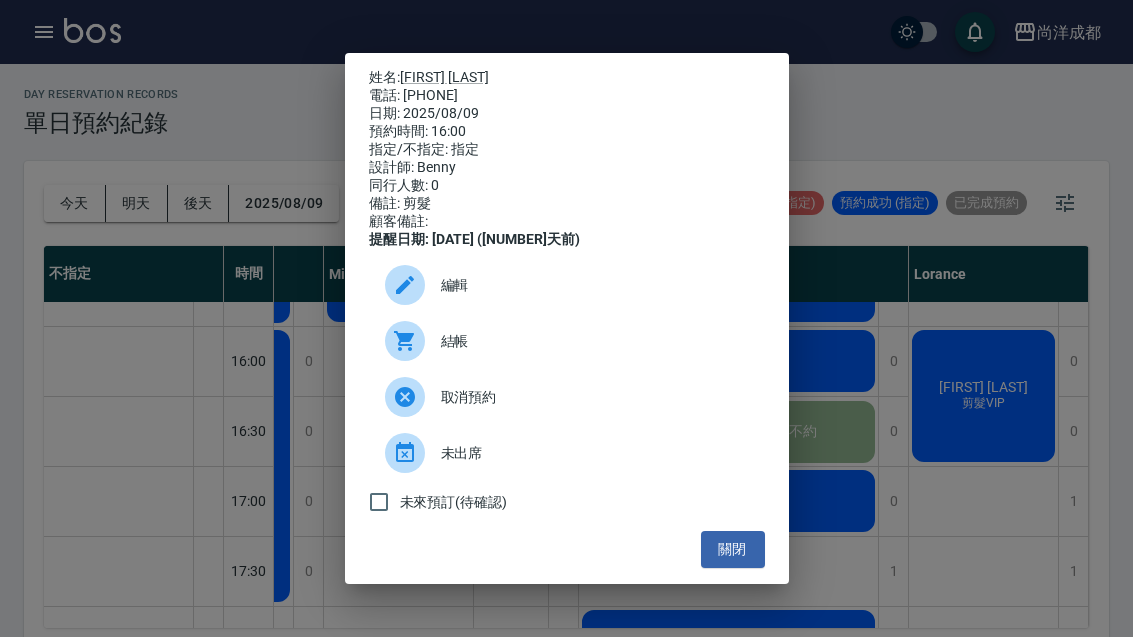 click on "關閉" at bounding box center [733, 549] 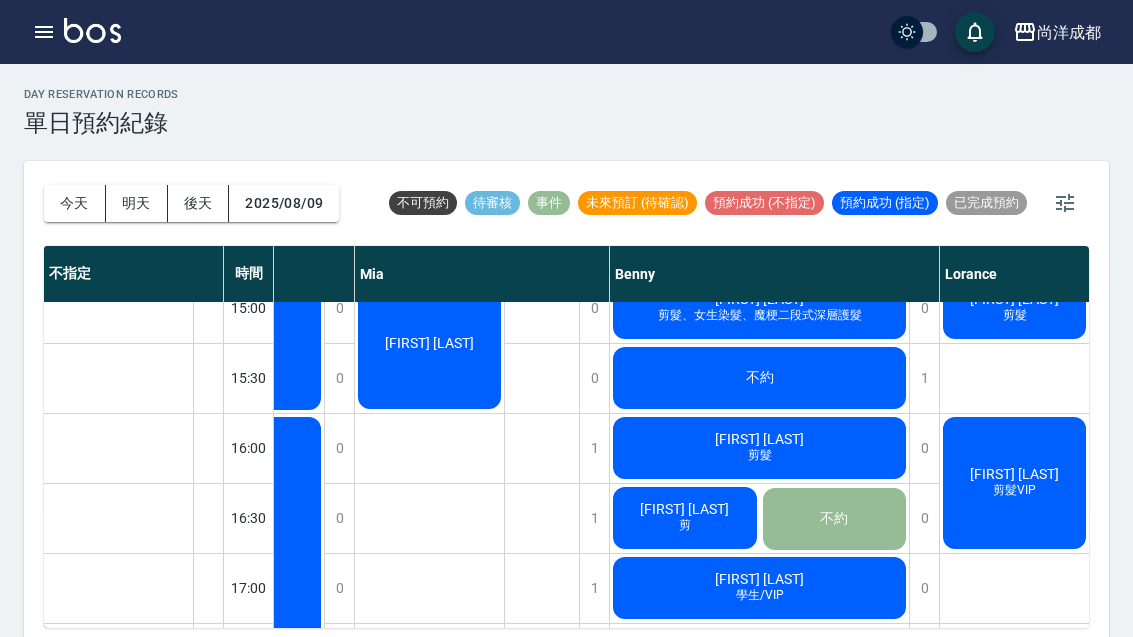 scroll, scrollTop: 729, scrollLeft: 505, axis: both 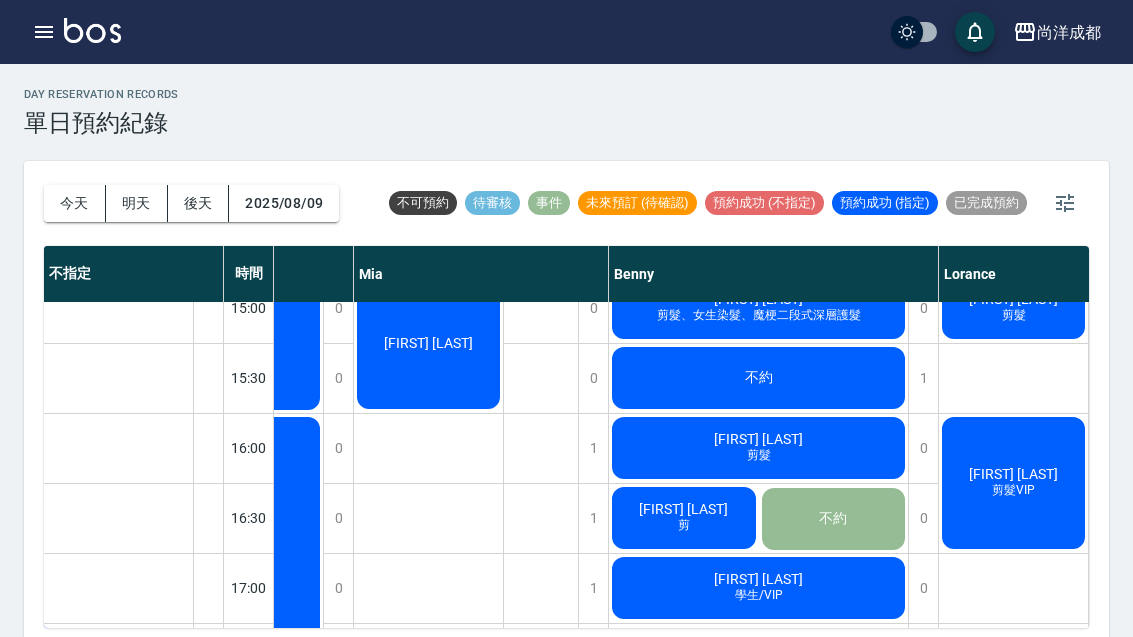 click on "[LAST] 剪" at bounding box center [-157, 483] 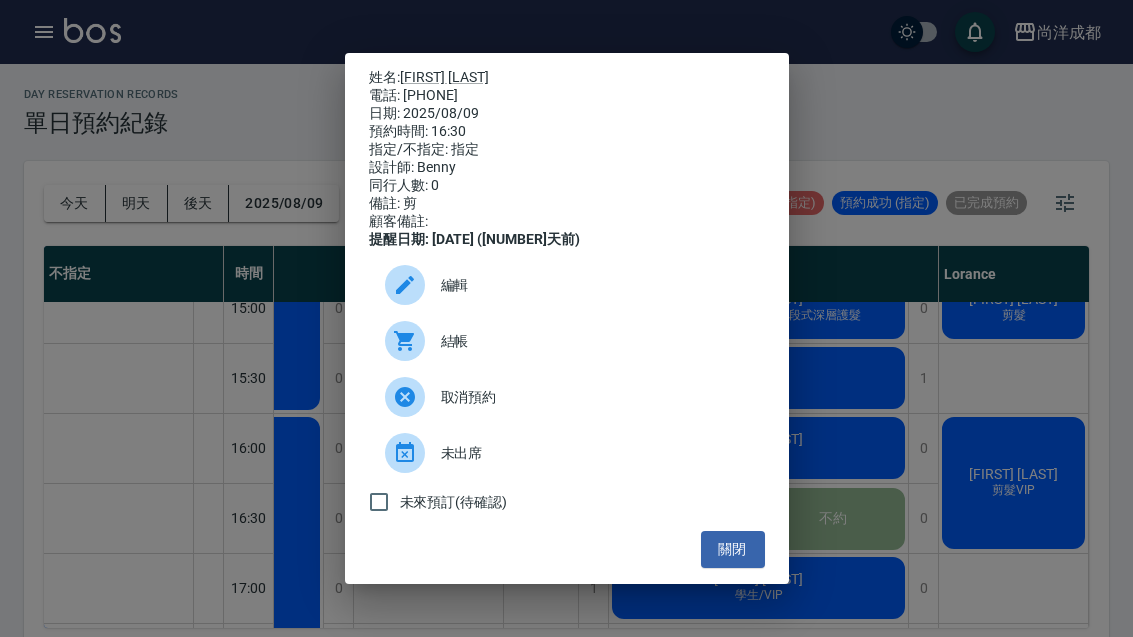 click on "關閉" at bounding box center [733, 549] 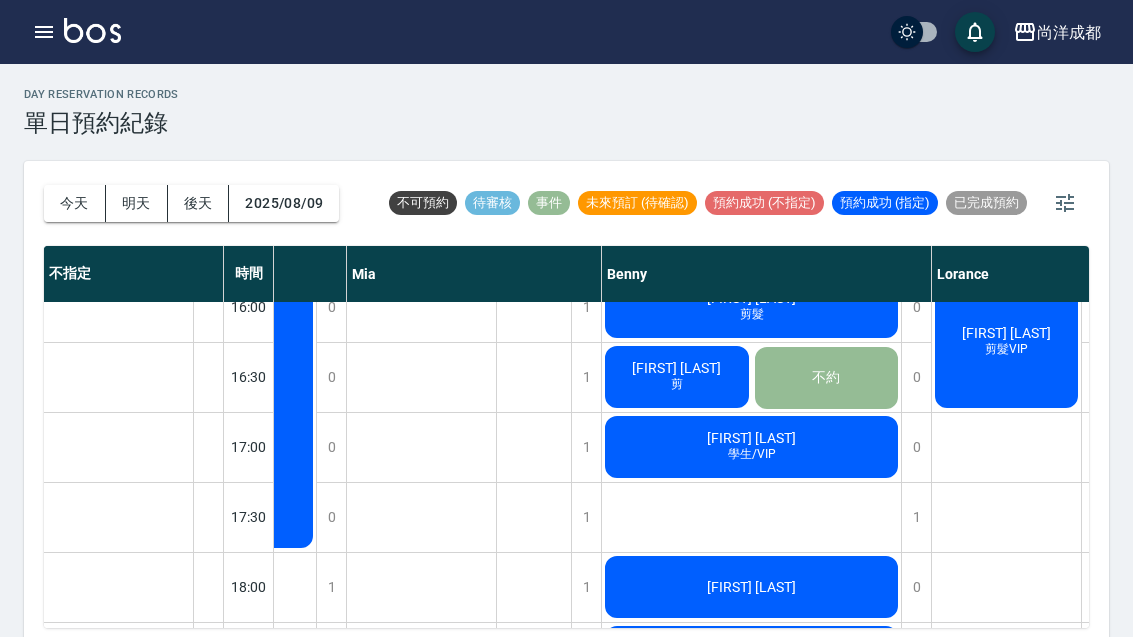 scroll, scrollTop: 871, scrollLeft: 510, axis: both 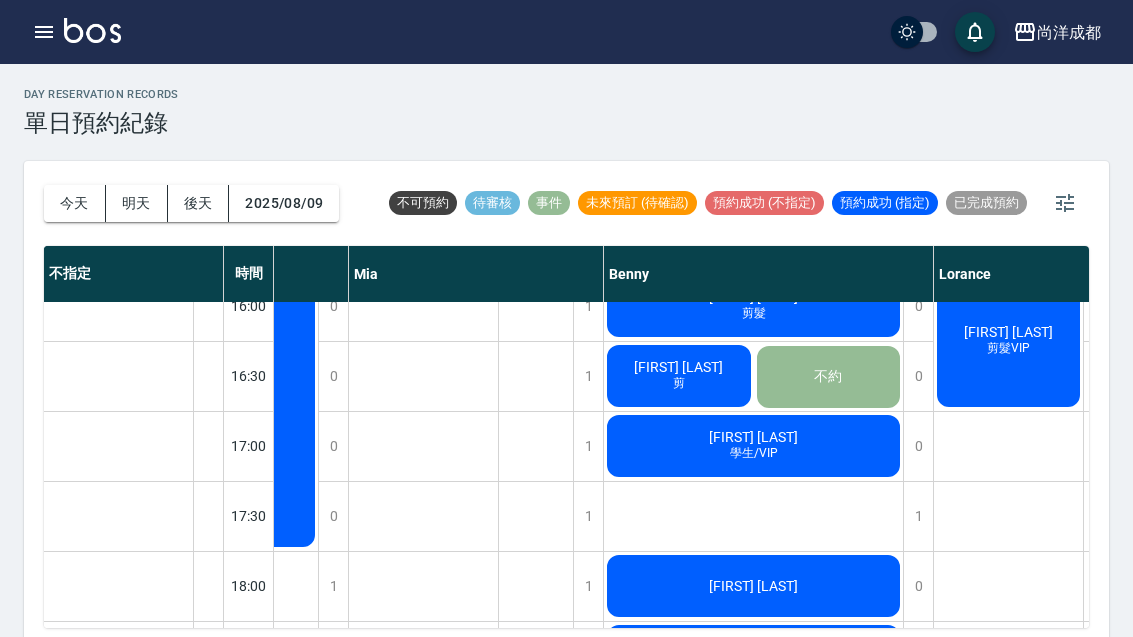click on "今天" at bounding box center (75, 203) 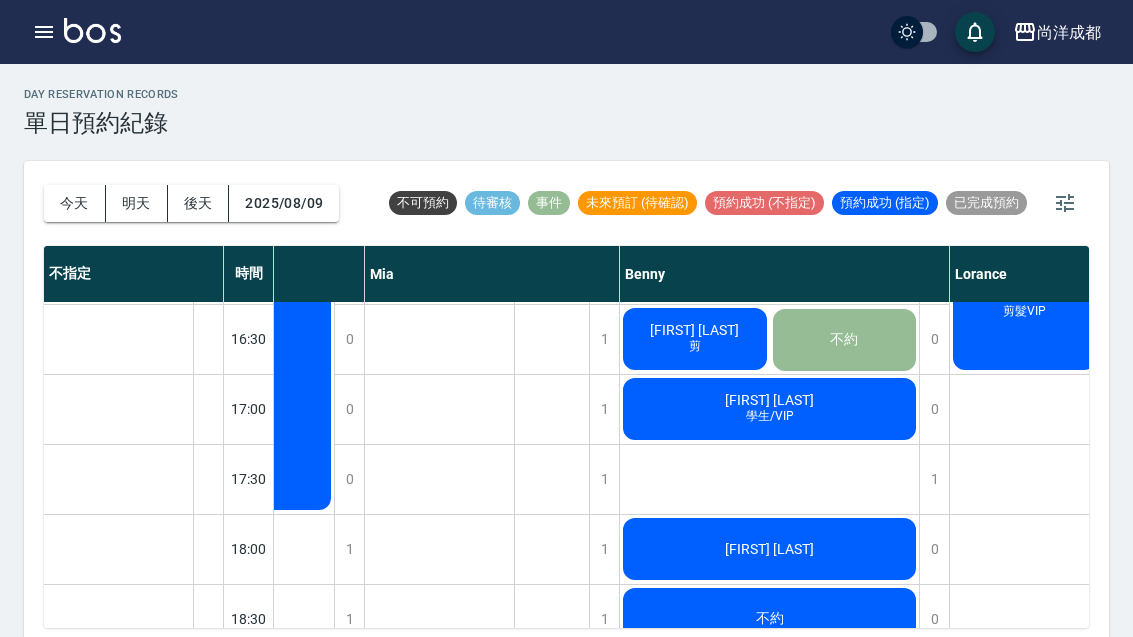 click on "[FIRST] [LAST]" at bounding box center (-146, 304) 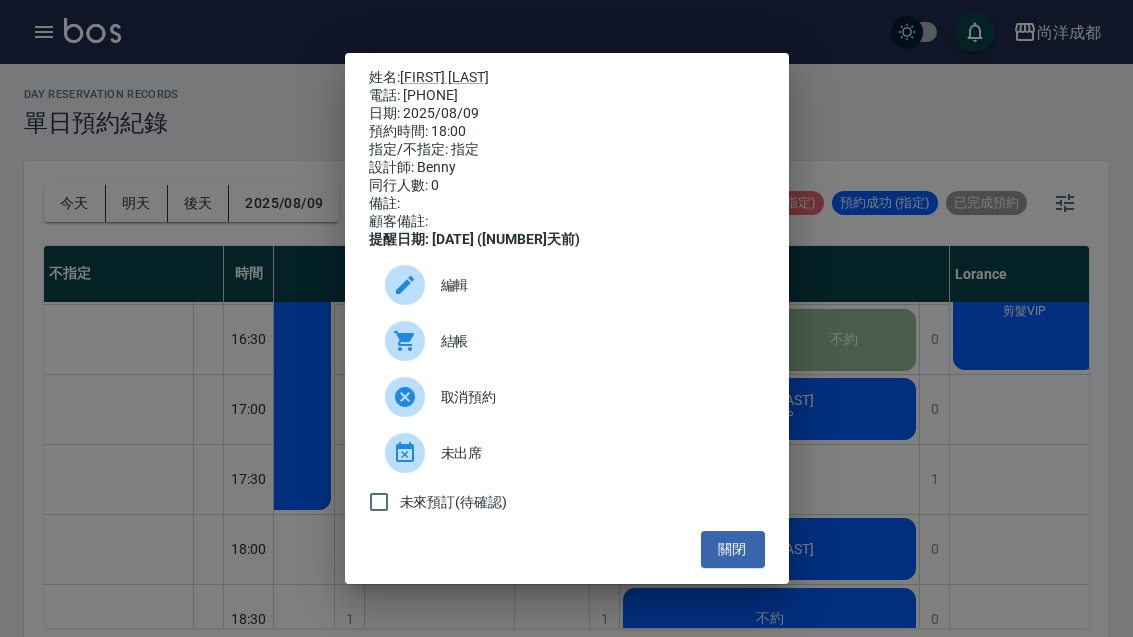 click on "關閉" at bounding box center [733, 549] 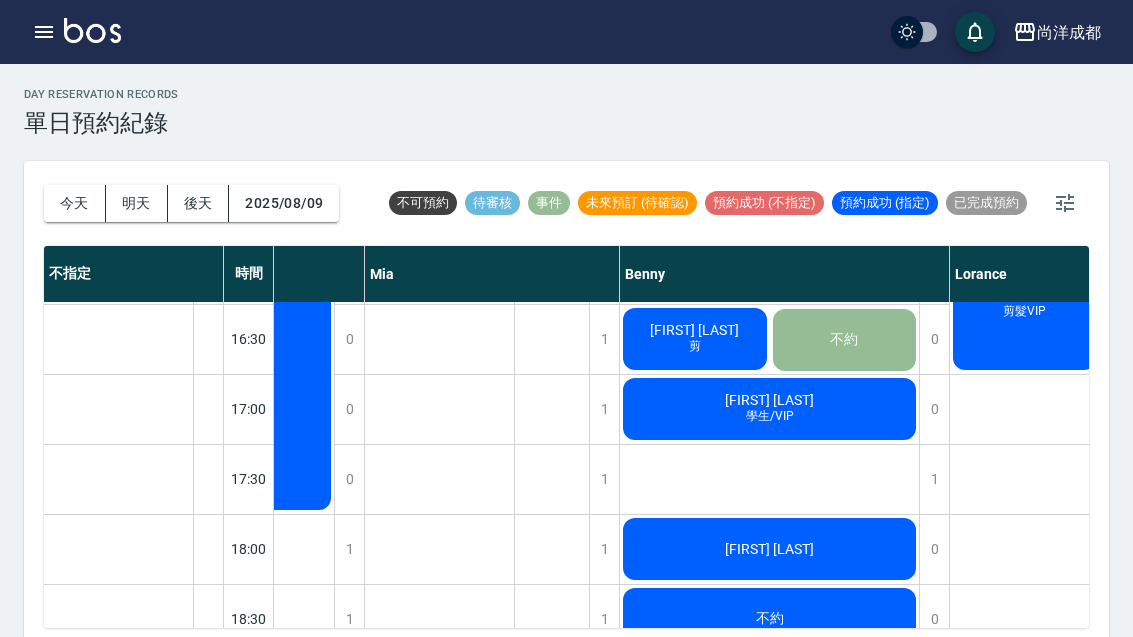 click on "[FIRST] [LAST]" at bounding box center (-146, 304) 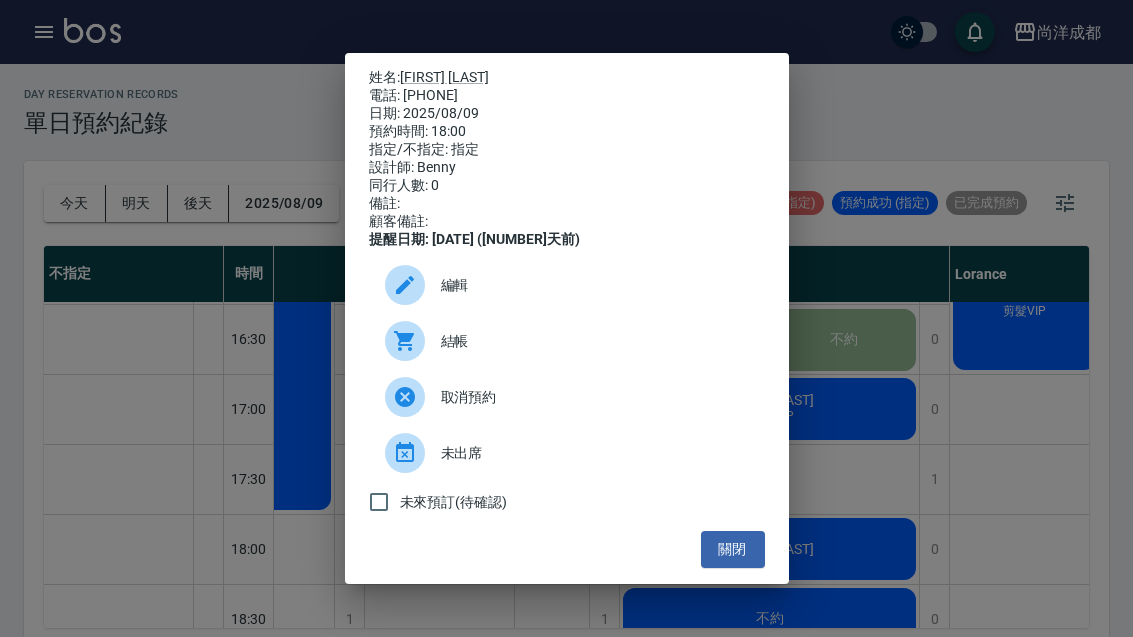 click on "姓名: [FIRST] [LAST] 電話: [PHONE] 日期: [DATE] 預約時間: 18:00 指定/不指定: 指定 設計師: Benny 同行人數: 0 備註:  顧客備註:  提醒日期: [DATE] (undefined天前) 編輯 結帳 取消預約 未出席 未來預訂(待確認) 關閉" at bounding box center (566, 318) 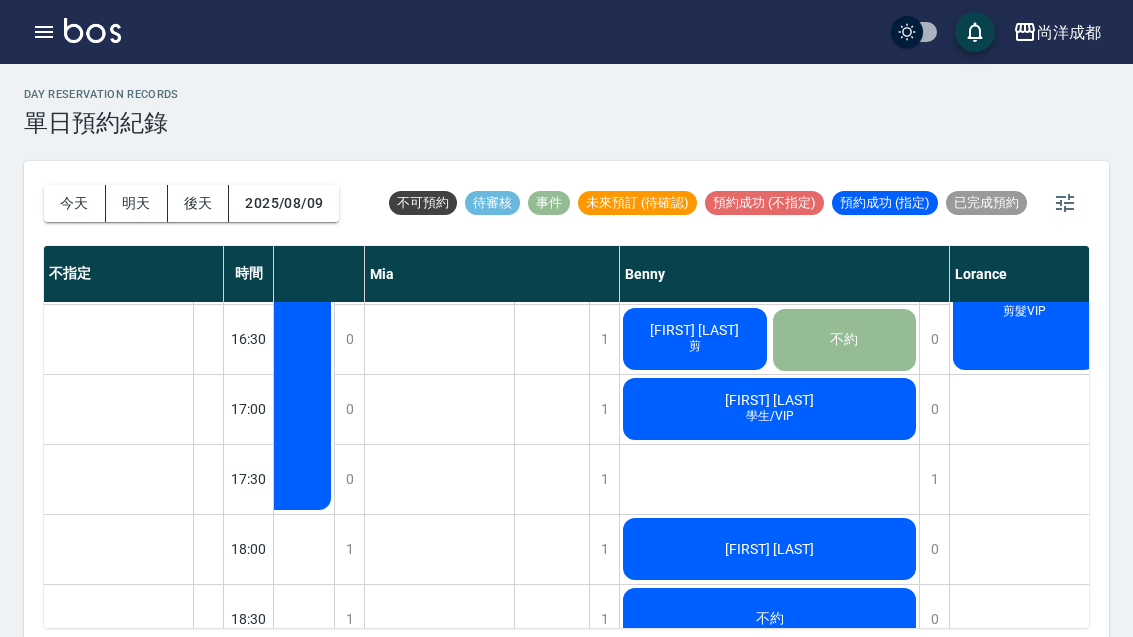 click on "[FIRST] [LAST] 學生/VIP" at bounding box center [-146, 304] 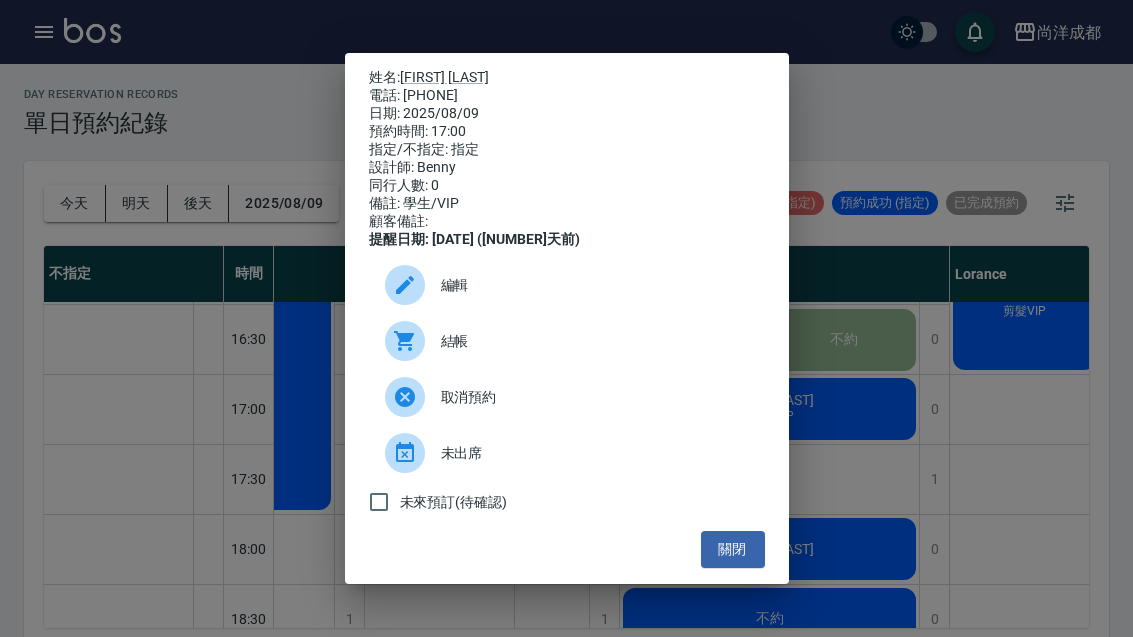 click on "姓名: [FIRST] [LAST] 電話: [PHONE] 日期: [DATE] 預約時間: 17:00 指定/不指定: 指定 設計師: Benny 同行人數: 0 備註: 學生/VIP 顧客備註:  提醒日期: [DATE] (undefined天前) 編輯 結帳 取消預約 未出席 未來預訂(待確認) 關閉" at bounding box center (566, 318) 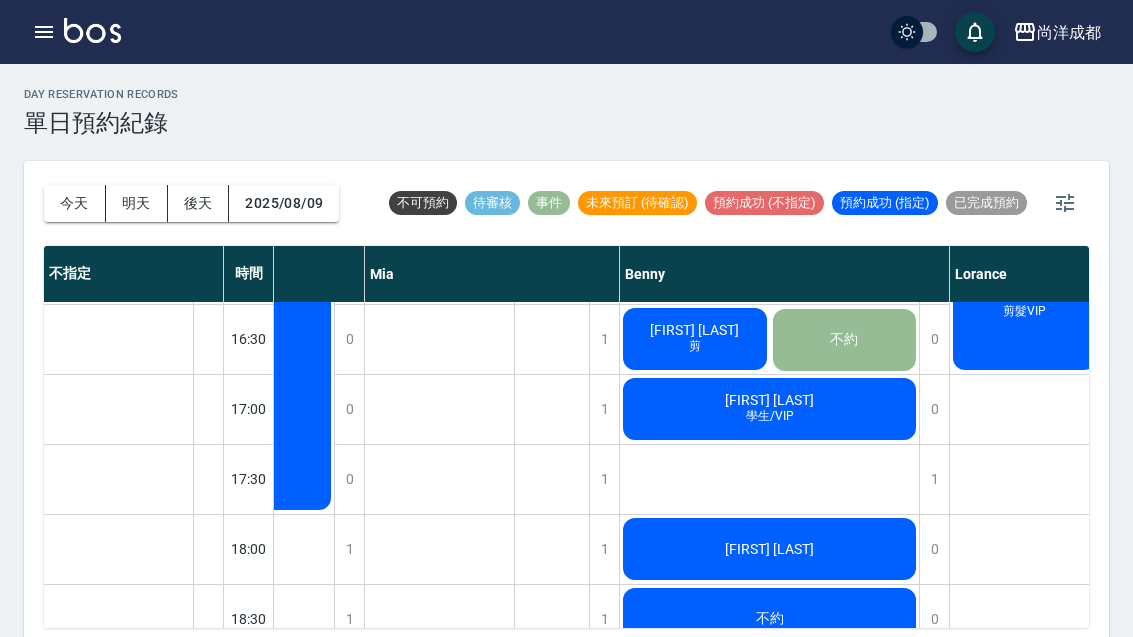 click on "不約" at bounding box center (-146, 304) 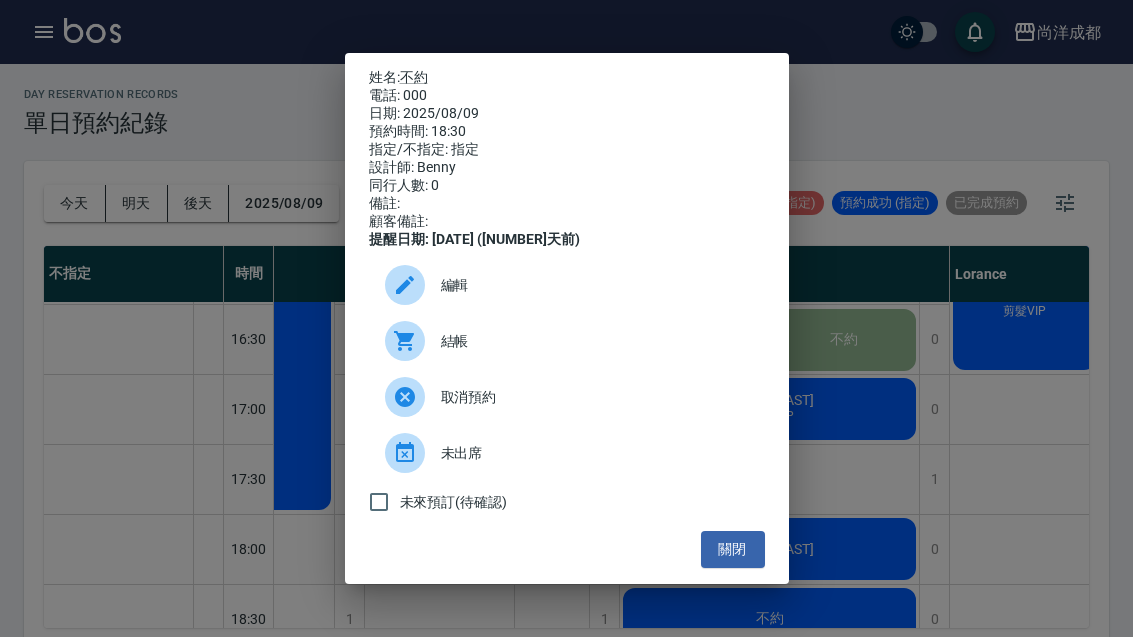 click on "姓名: [LAST] 電話: [PHONE] 日期: [DATE] 預約時間: [TIME] 指定/不指定: 指定 設計師: Benny 同行人數: [NUMBER] 備註:  顧客備註:  提醒日期: [DATE] ([NUMBER]天前) 編輯 結帳 取消預約 未出席 未來預訂(待確認) 關閉" at bounding box center (566, 318) 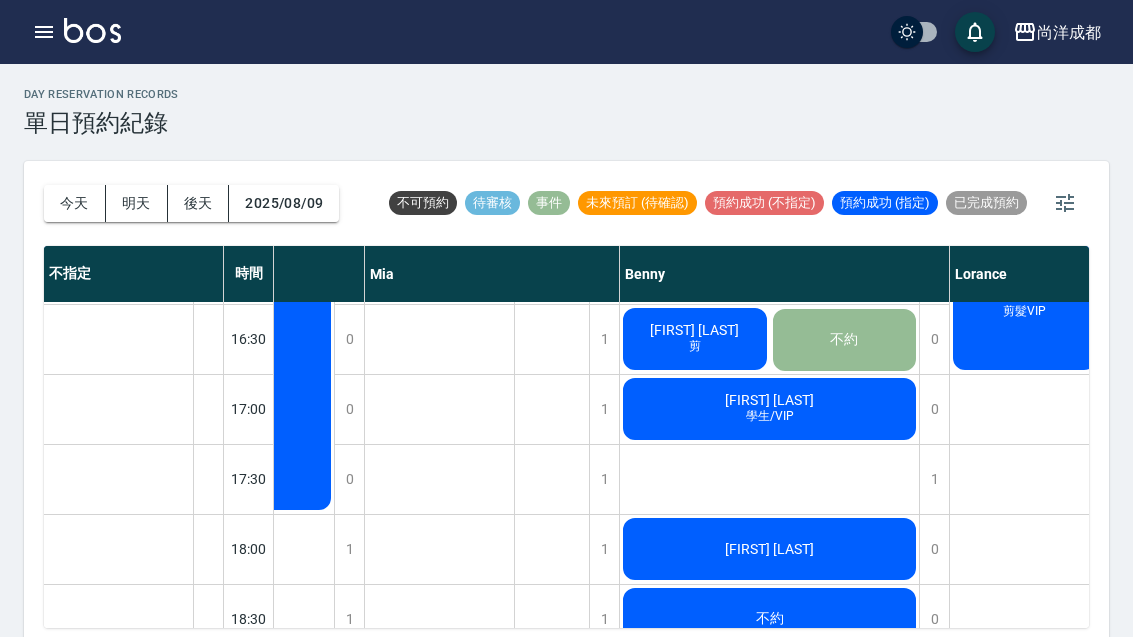 click on "[FIRST] [LAST]" at bounding box center (-146, 304) 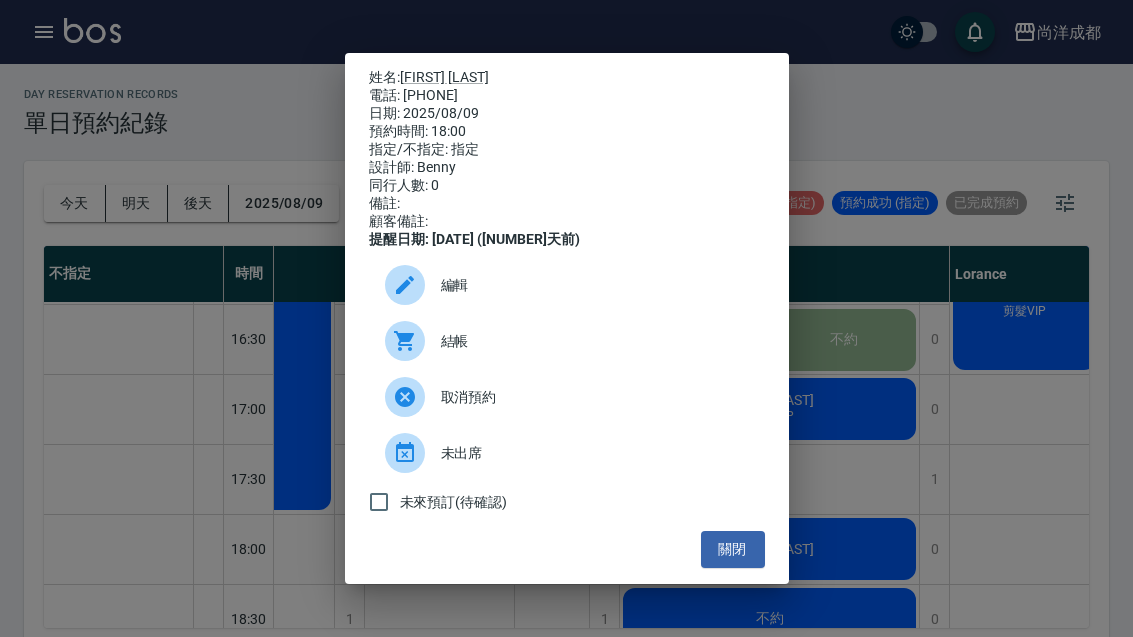click on "關閉" at bounding box center (733, 549) 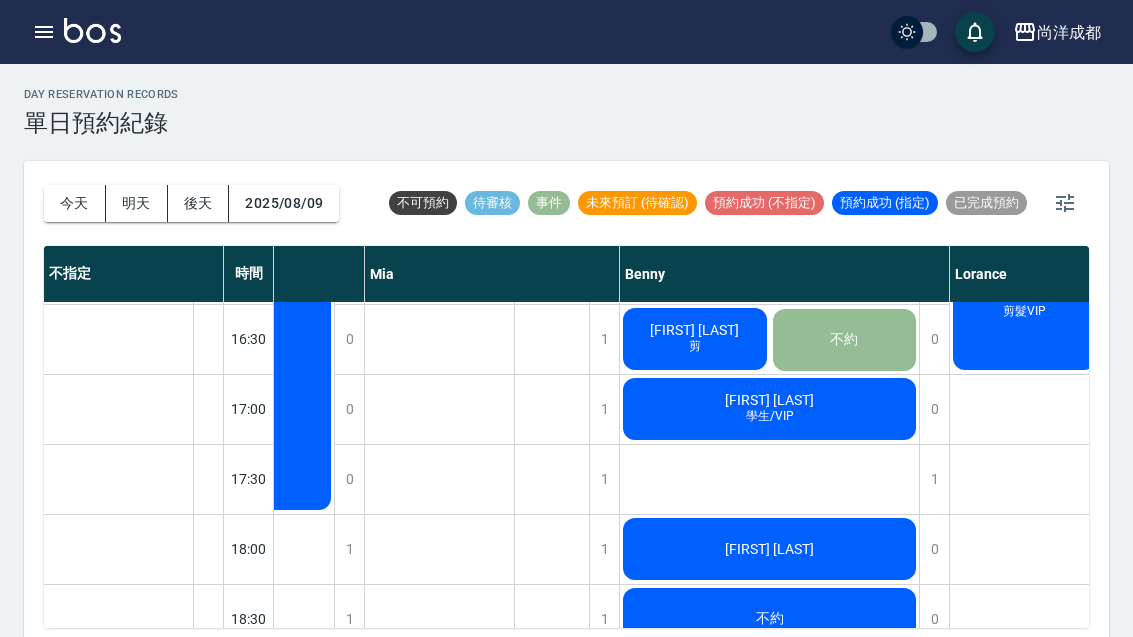 click on "2025/08/09" at bounding box center (284, 203) 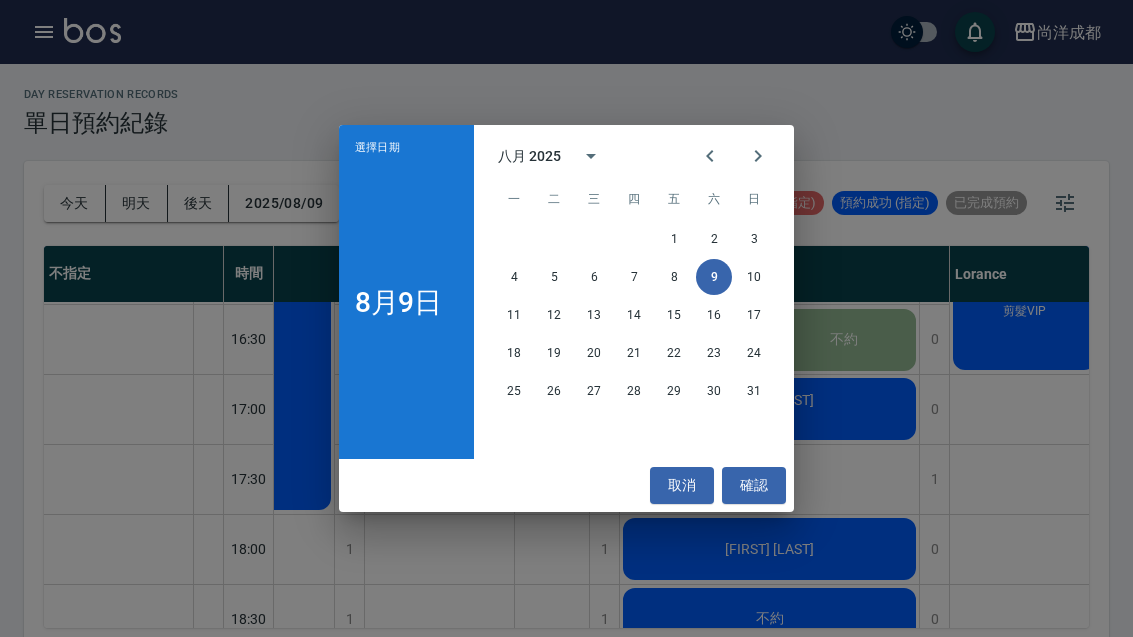 click 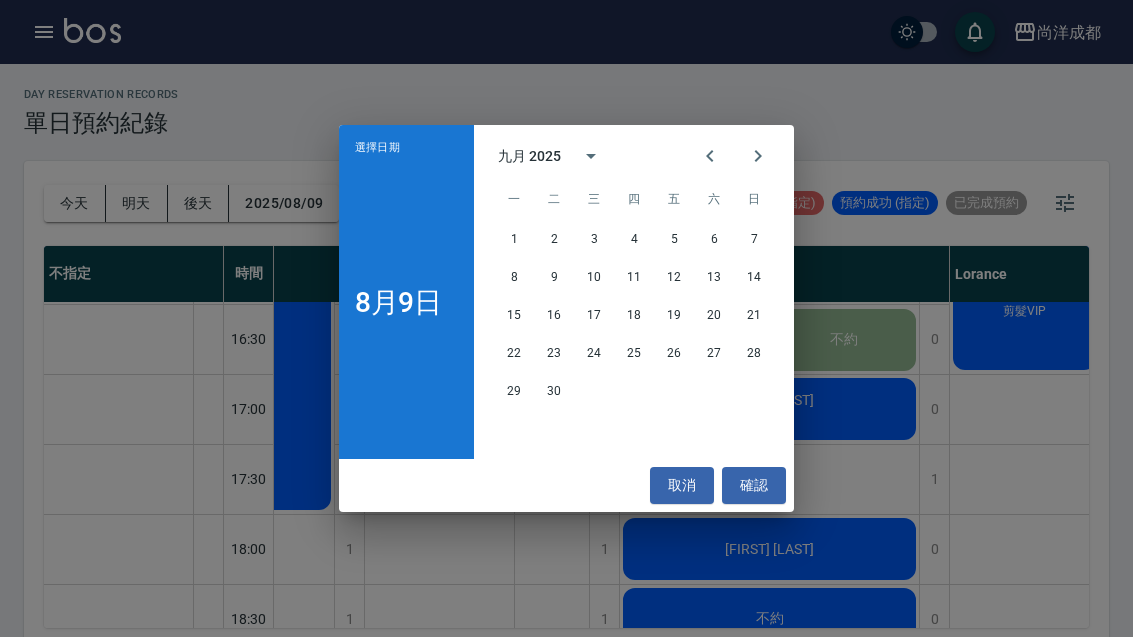 click on "20" at bounding box center [714, 315] 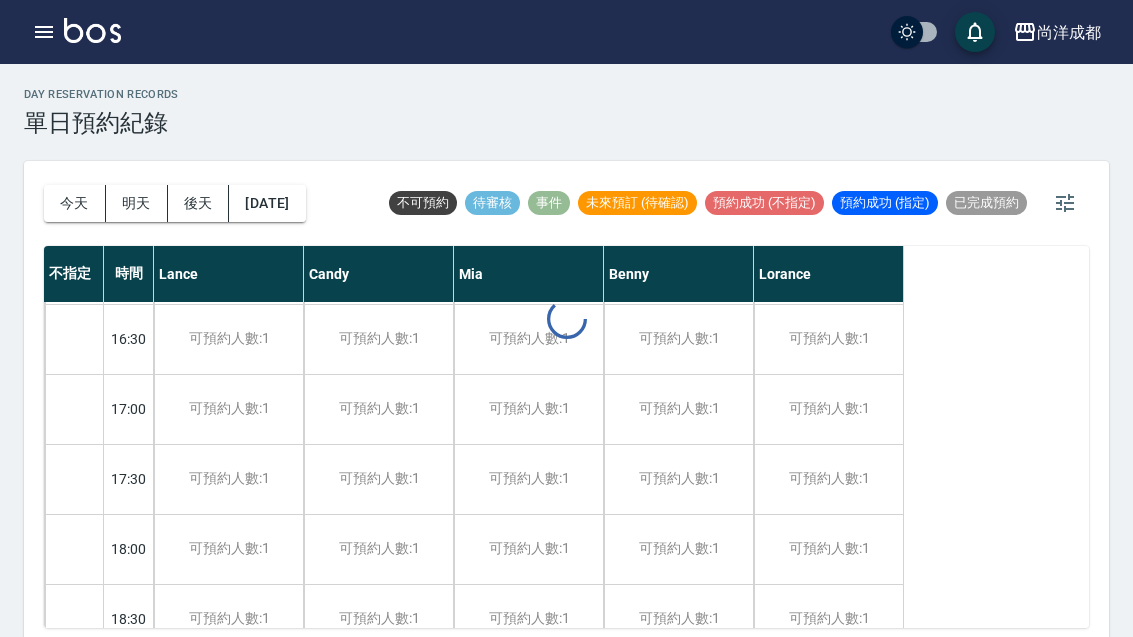 scroll, scrollTop: 908, scrollLeft: 0, axis: vertical 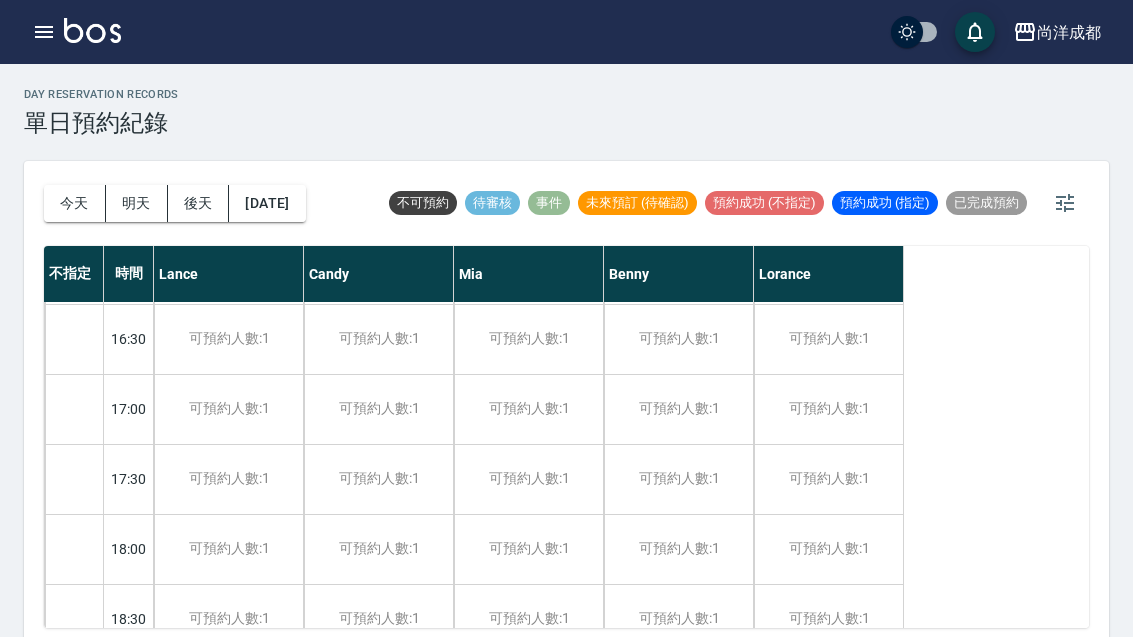 click on "[DATE]" at bounding box center (267, 203) 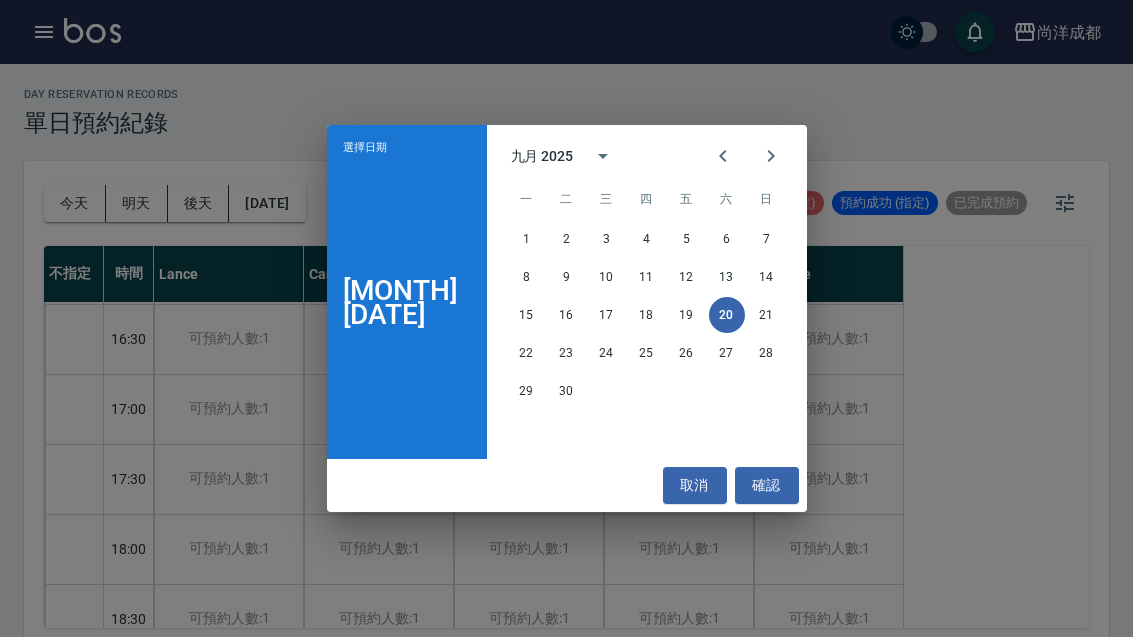 click on "20" at bounding box center [727, 315] 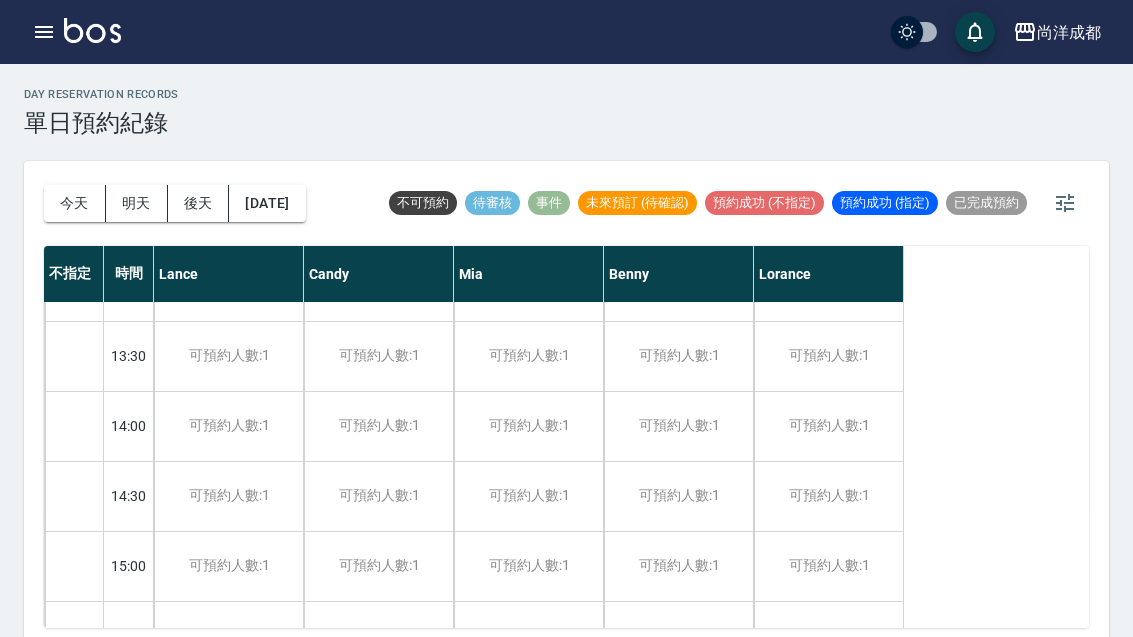 scroll, scrollTop: 470, scrollLeft: 0, axis: vertical 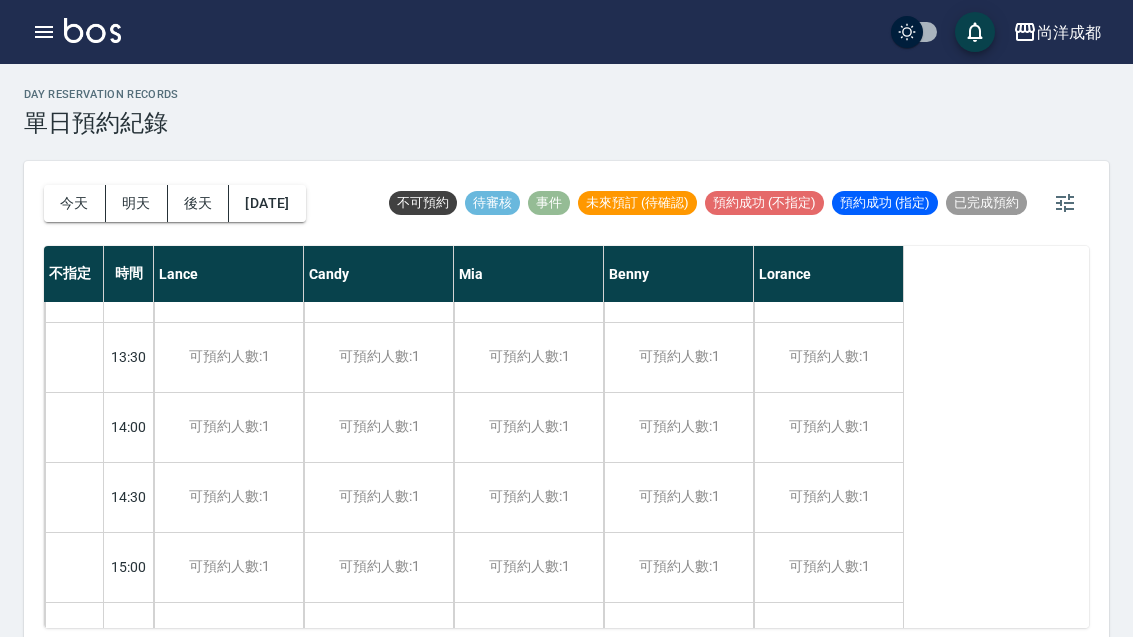 click on "可預約人數:1" at bounding box center [678, 567] 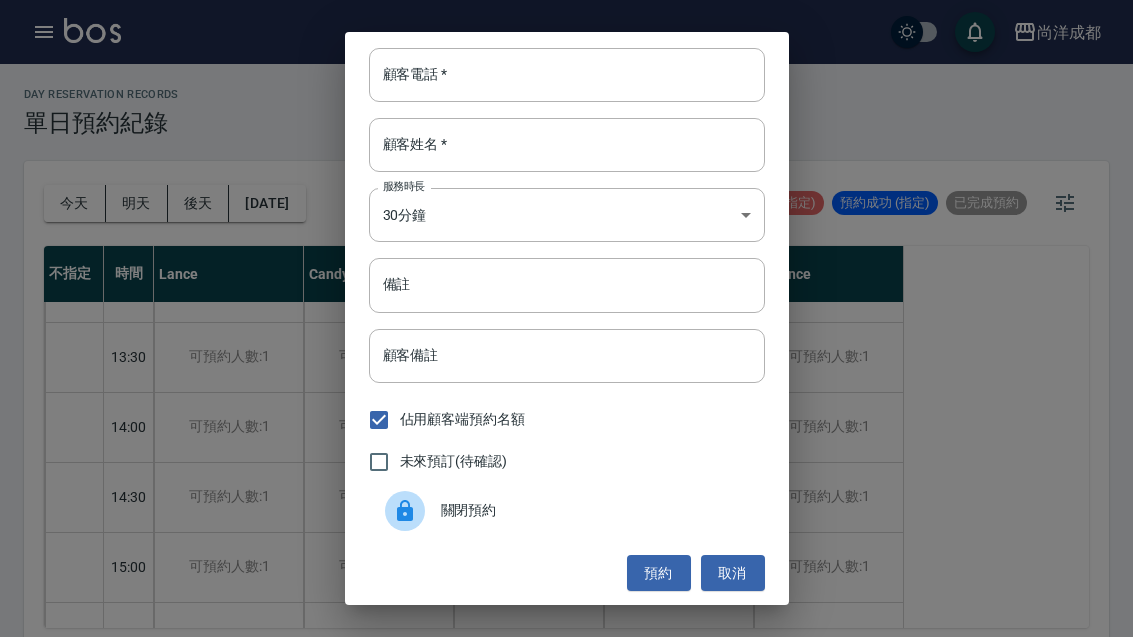 click on "顧客電話   *" at bounding box center [567, 75] 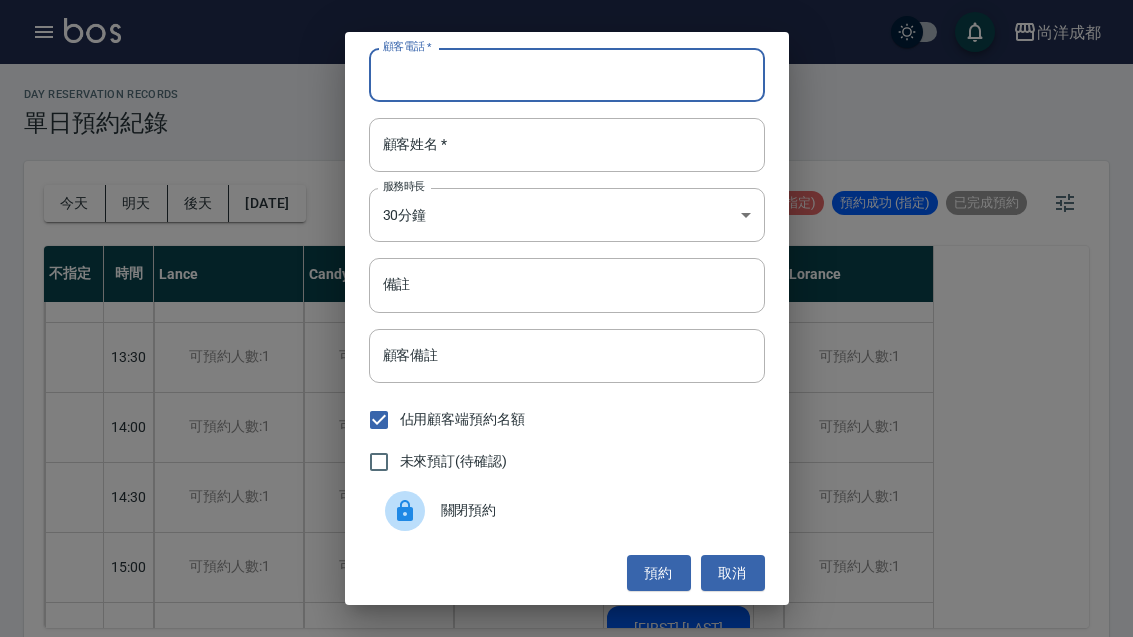click on "顧客電話   * 顧客電話   * 顧客姓名   * 顧客姓名   * 服務時長 30分鐘 1 服務時長 備註 備註 顧客備註 顧客備註 佔用顧客端預約名額 未來預訂(待確認) 關閉預約 預約 取消" at bounding box center (566, 318) 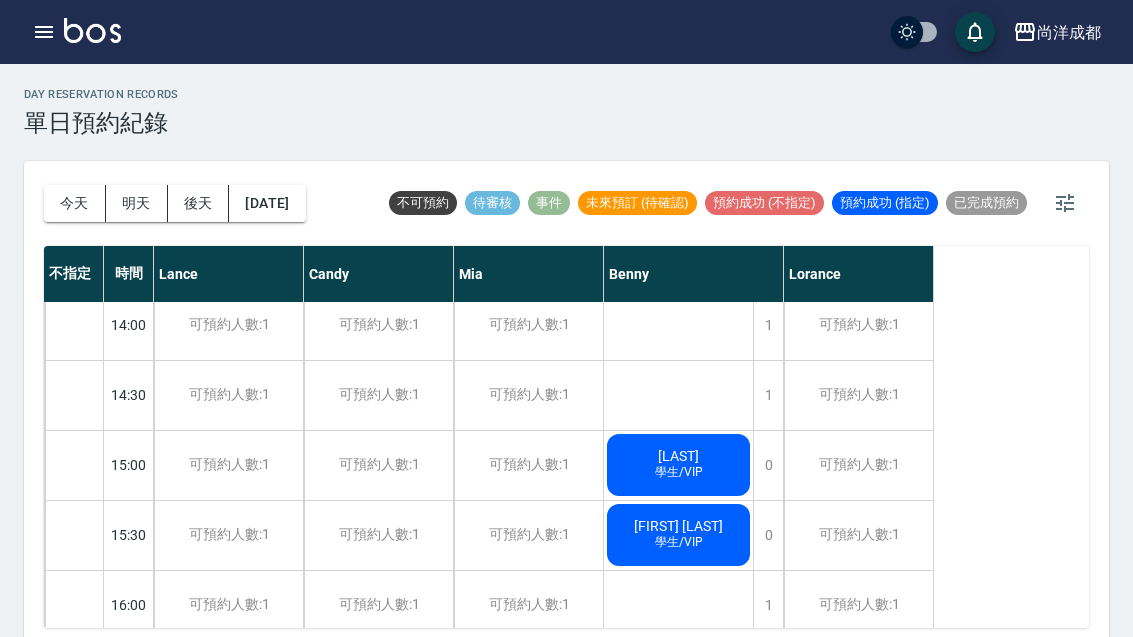 scroll, scrollTop: 582, scrollLeft: 0, axis: vertical 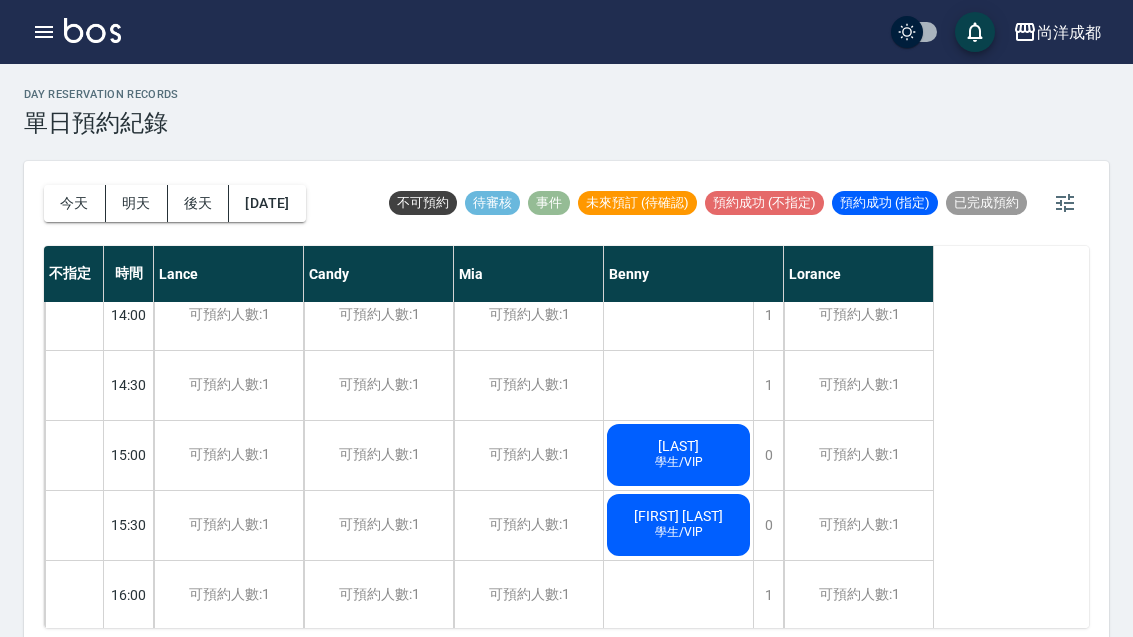 click on "今天" at bounding box center (75, 203) 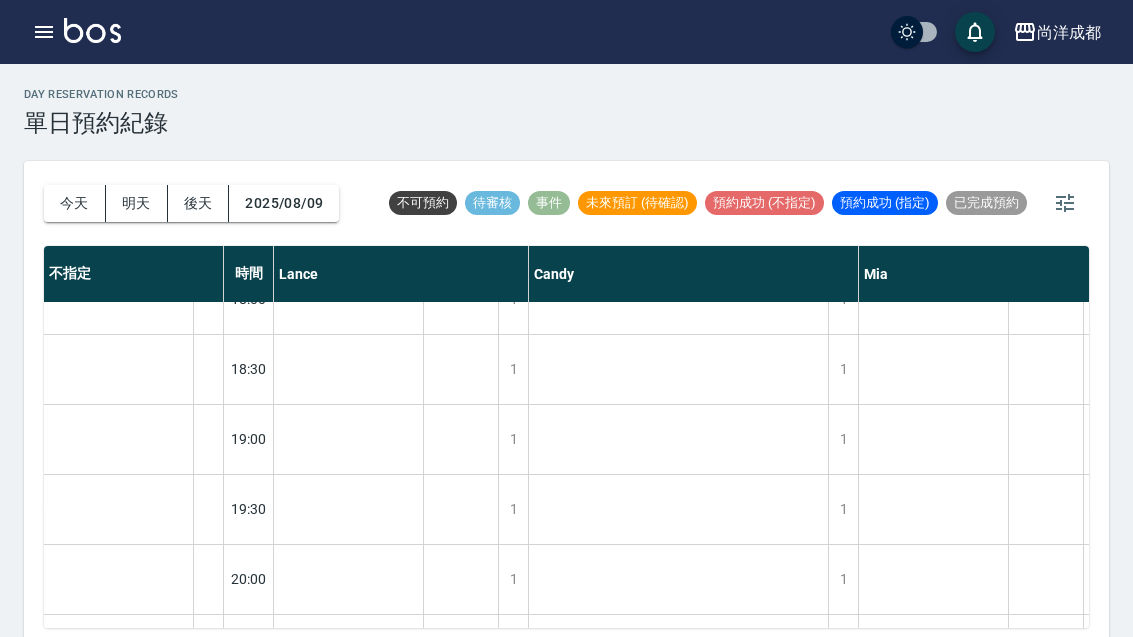 scroll, scrollTop: 1156, scrollLeft: 0, axis: vertical 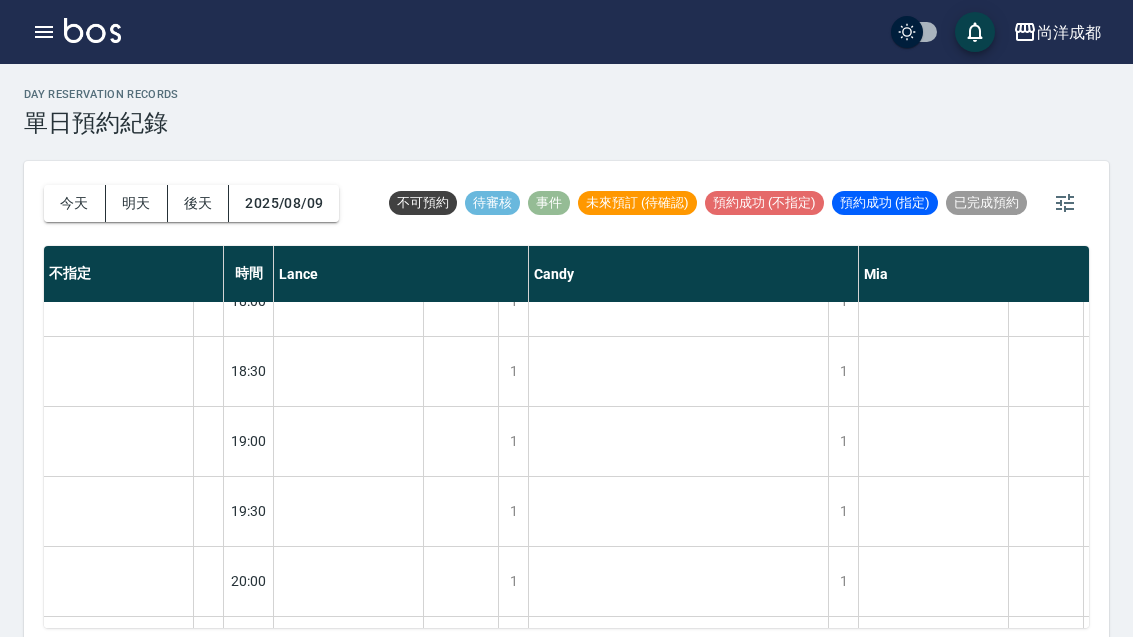 click on "尚洋成都 登出 櫃檯作業 打帳單 帳單列表 營業儀表板 高階收支登錄 材料自購登錄 每日結帳 排班表 預約管理 預約管理 單日預約紀錄 單週預約紀錄 報表及分析 報表目錄 店家區間累計表 店家日報表 互助日報表 互助月報表 營業統計分析表 設計師業績表 設計師日報表 設計師業績分析表 設計師業績月報表 設計師排行榜 商品消耗明細 單一服務項目查詢 每日非現金明細 客戶管理 客戶列表 客資篩選匯出 卡券管理 入金管理 員工及薪資 員工列表 考勤排班總表 商品管理 商品列表 紅利點數設定 紅利點數紀錄 資料設定 服務項目設定 公司櫃檯 櫃檯 day Reservation records 單日預約紀錄 今天 明天 後天 [DATE] 不可預約 待審核 事件 未來預訂 (待確認) 預約成功 (不指定) 預約成功 (指定) 已完成預約 不指定 時間 Lance Candy Mia Benny Lorance [FIRST] [LAST] 剪髮染髮 10:00 10:30 11:00 11:30 12:00 12:30" at bounding box center (566, 324) 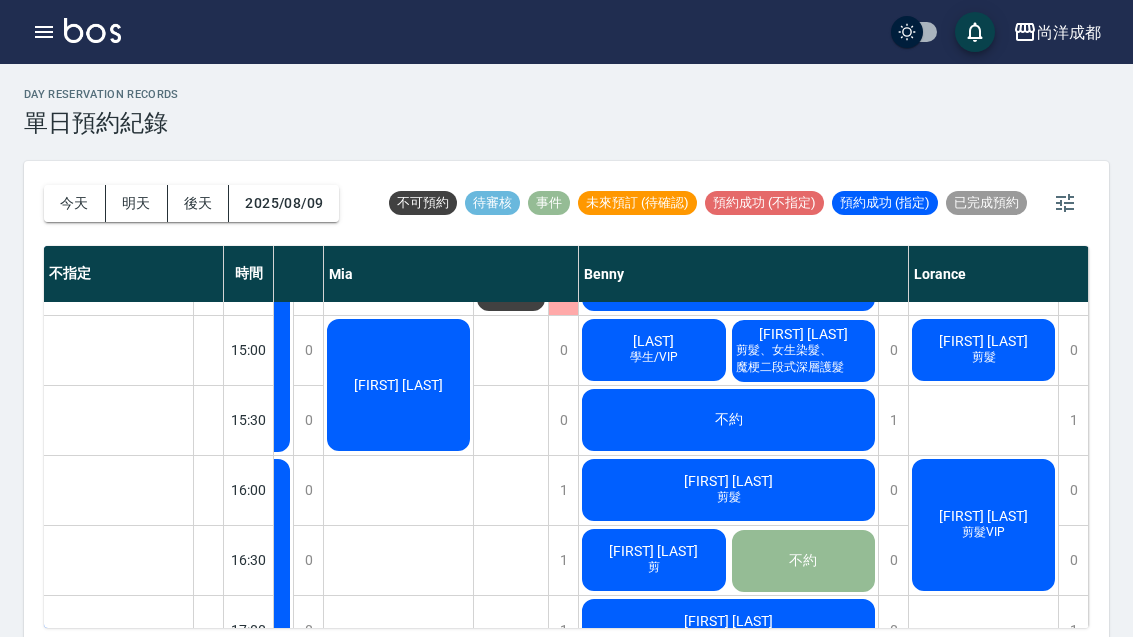 scroll, scrollTop: 685, scrollLeft: 535, axis: both 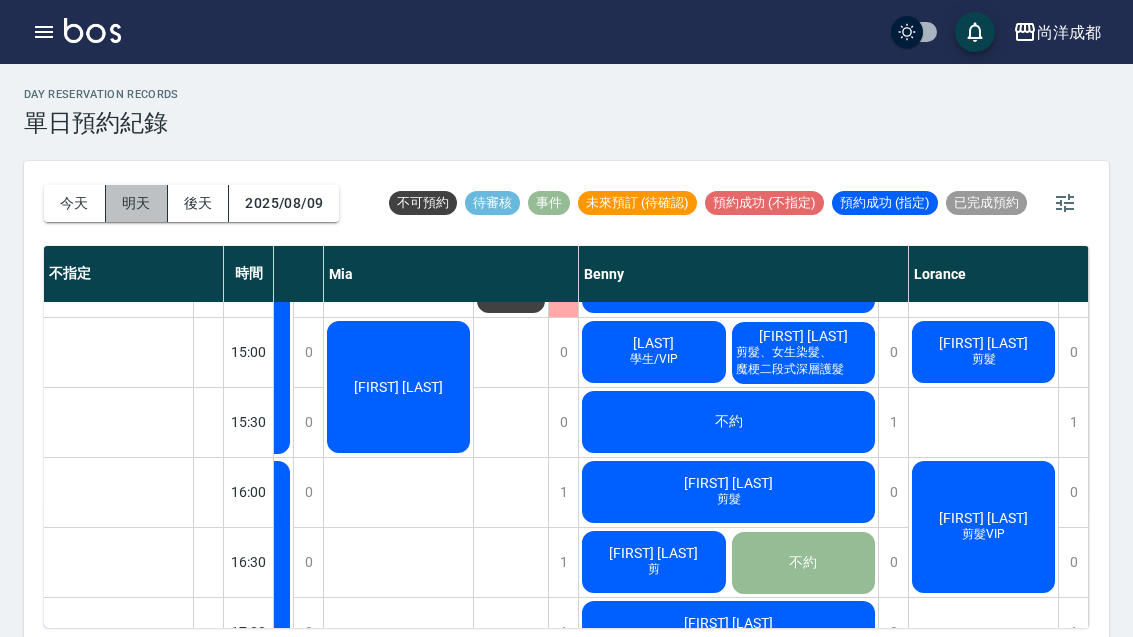 click on "明天" at bounding box center [137, 203] 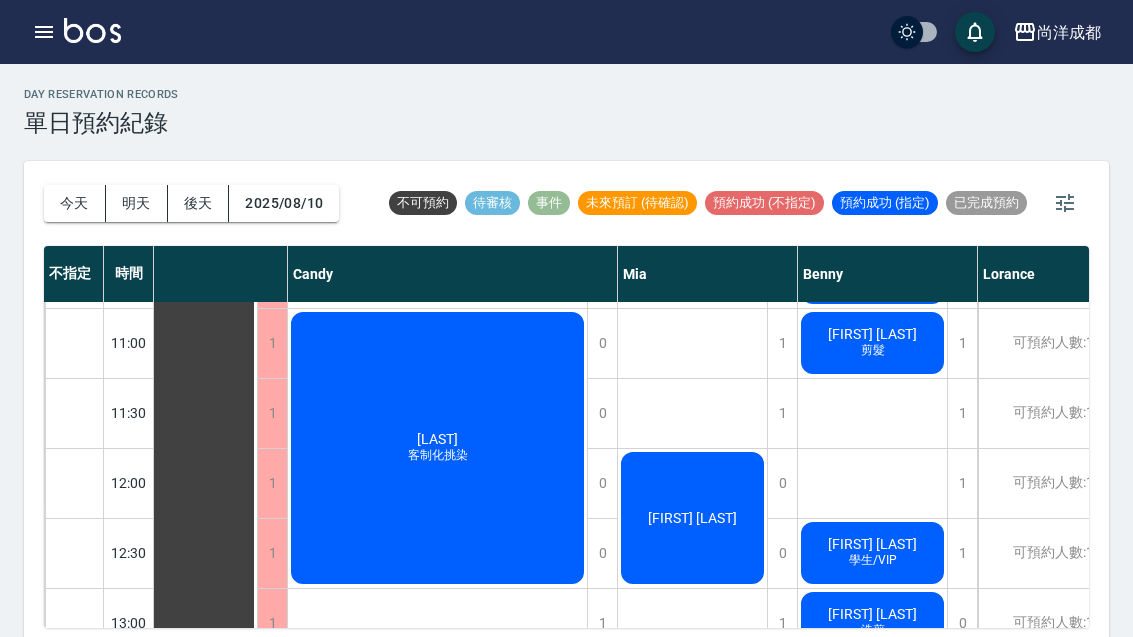 scroll, scrollTop: 135, scrollLeft: 44, axis: both 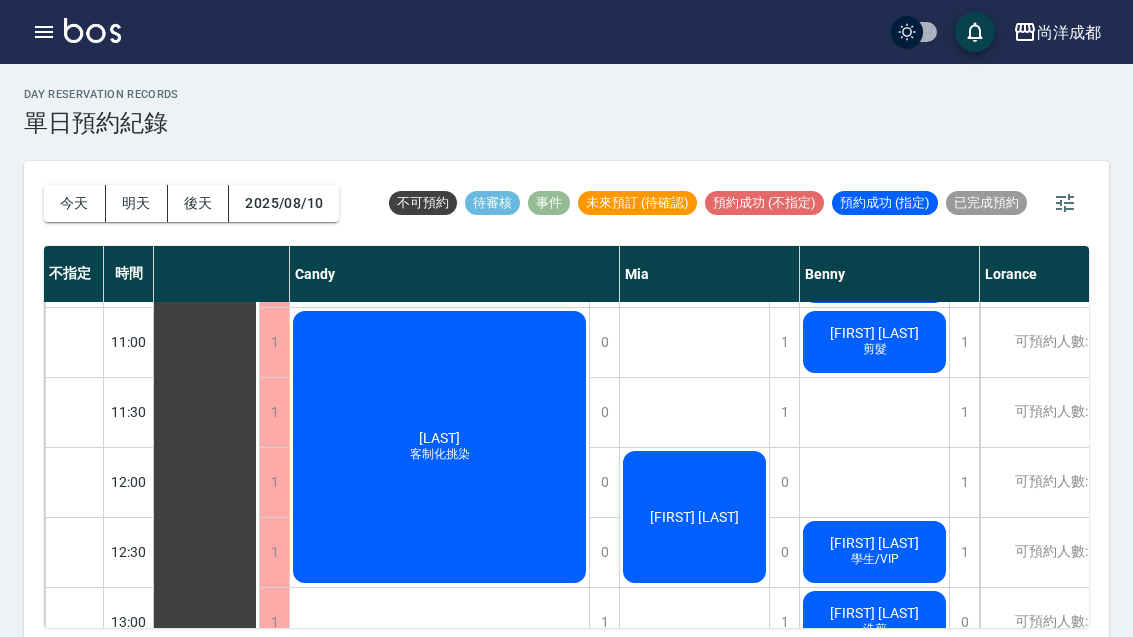 click on "1" at bounding box center [964, 412] 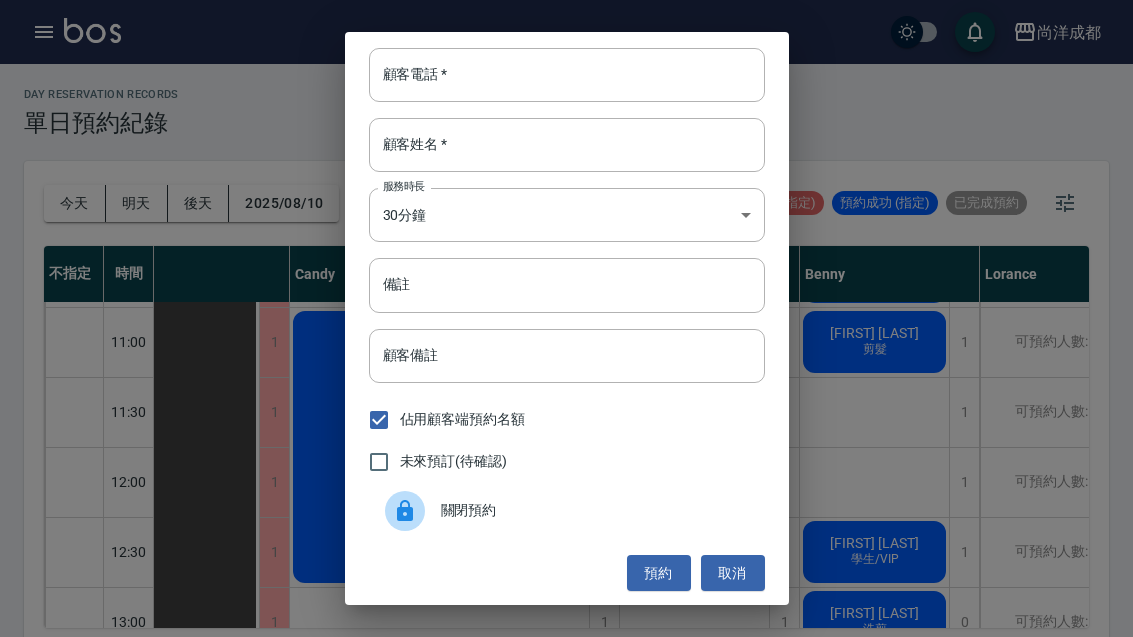 click on "顧客電話   * 顧客電話   *" at bounding box center (567, 75) 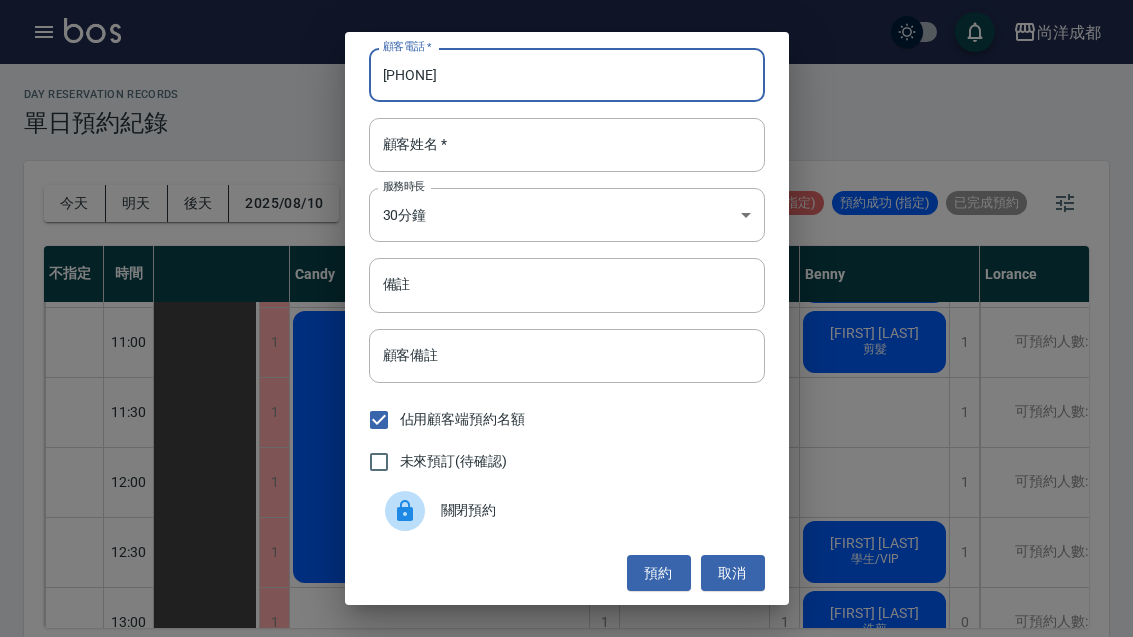 type on "[PHONE]" 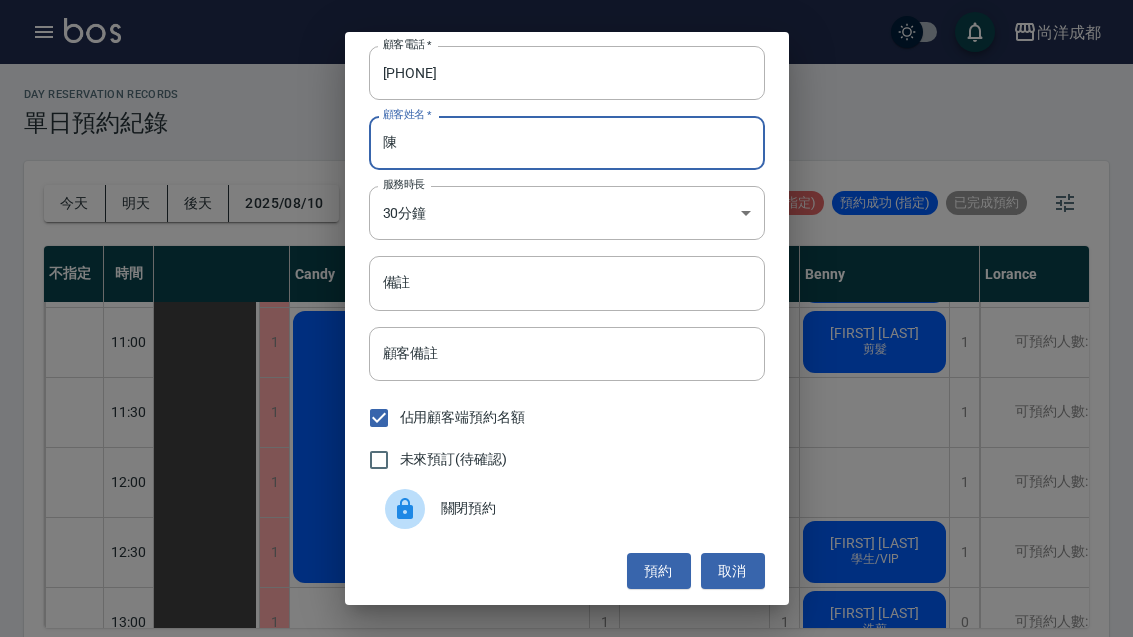 scroll, scrollTop: 2, scrollLeft: 0, axis: vertical 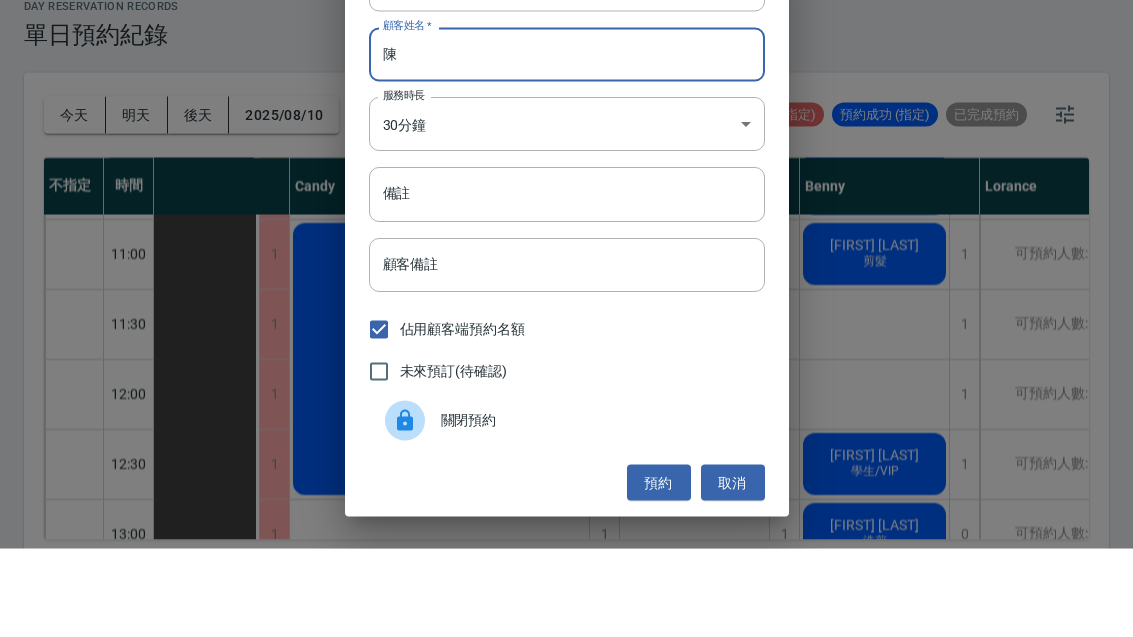 type on "陳" 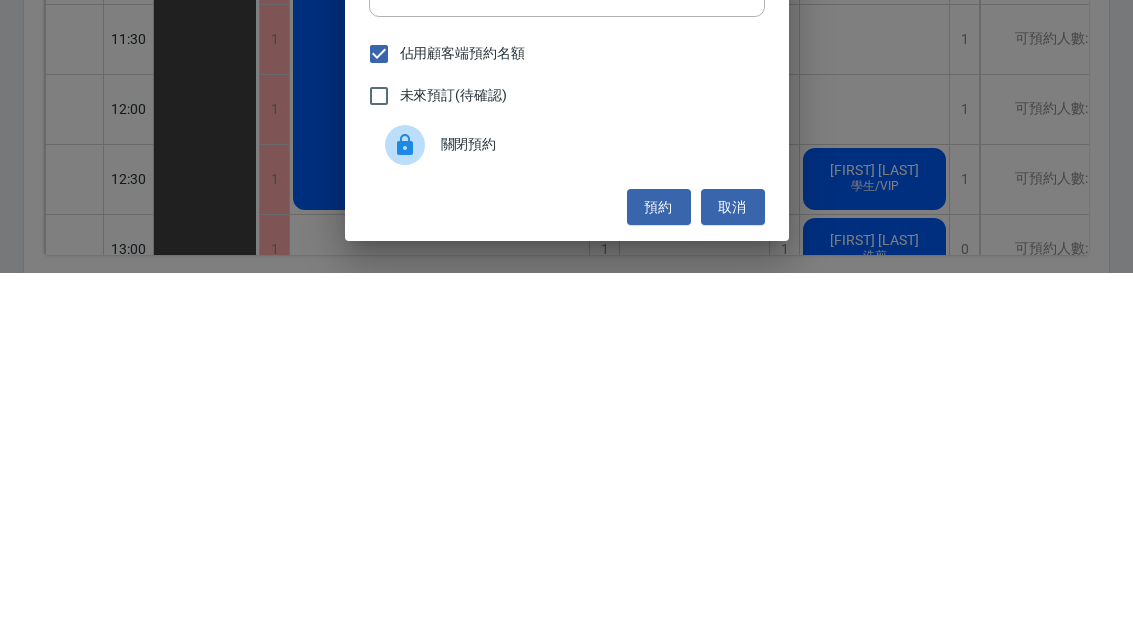 type on "剪" 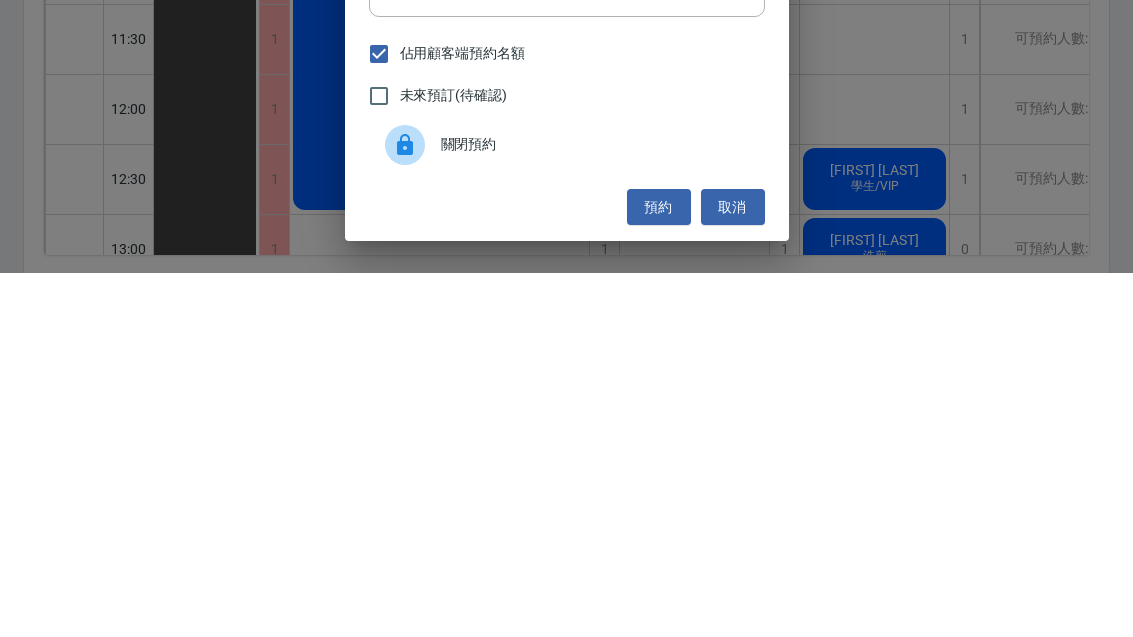 scroll, scrollTop: 5, scrollLeft: 0, axis: vertical 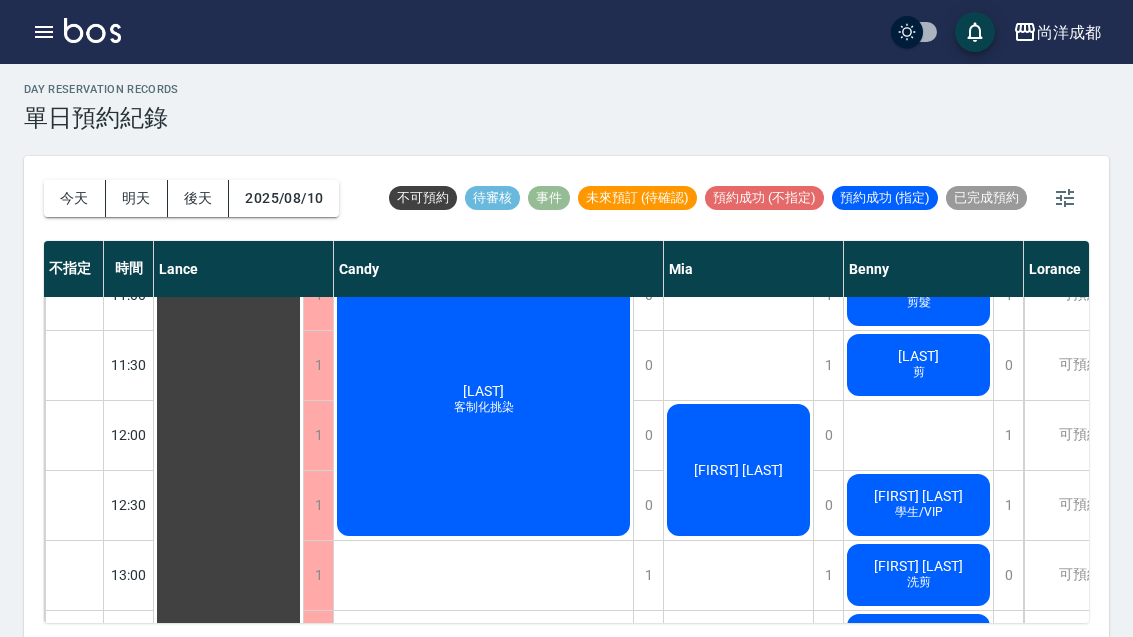 click on "今天" at bounding box center [75, 198] 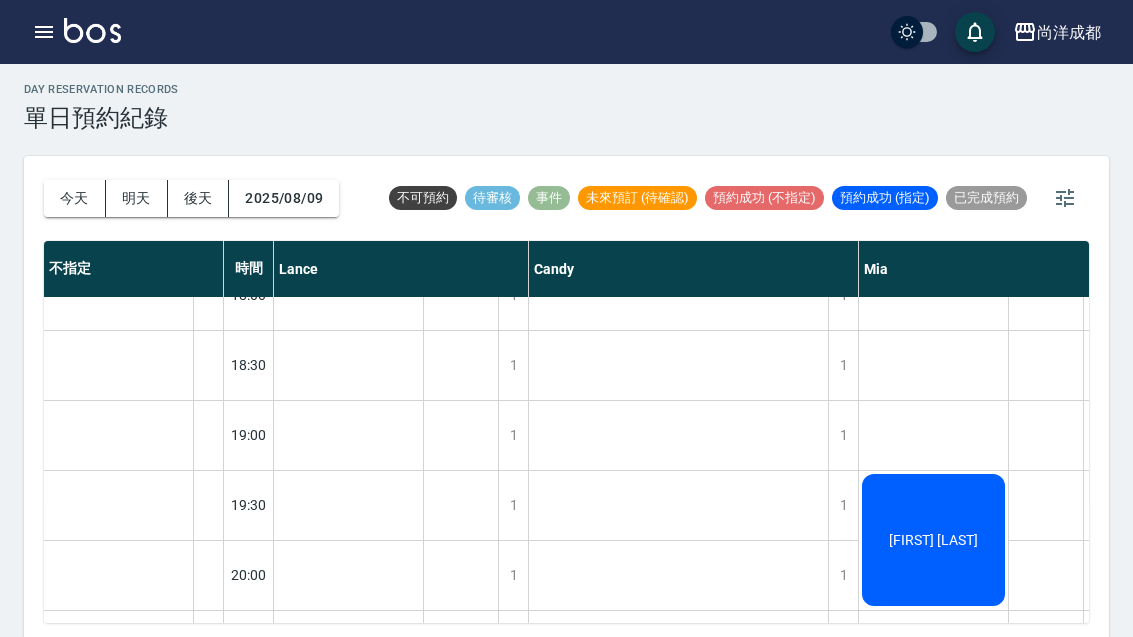 scroll, scrollTop: 1156, scrollLeft: 0, axis: vertical 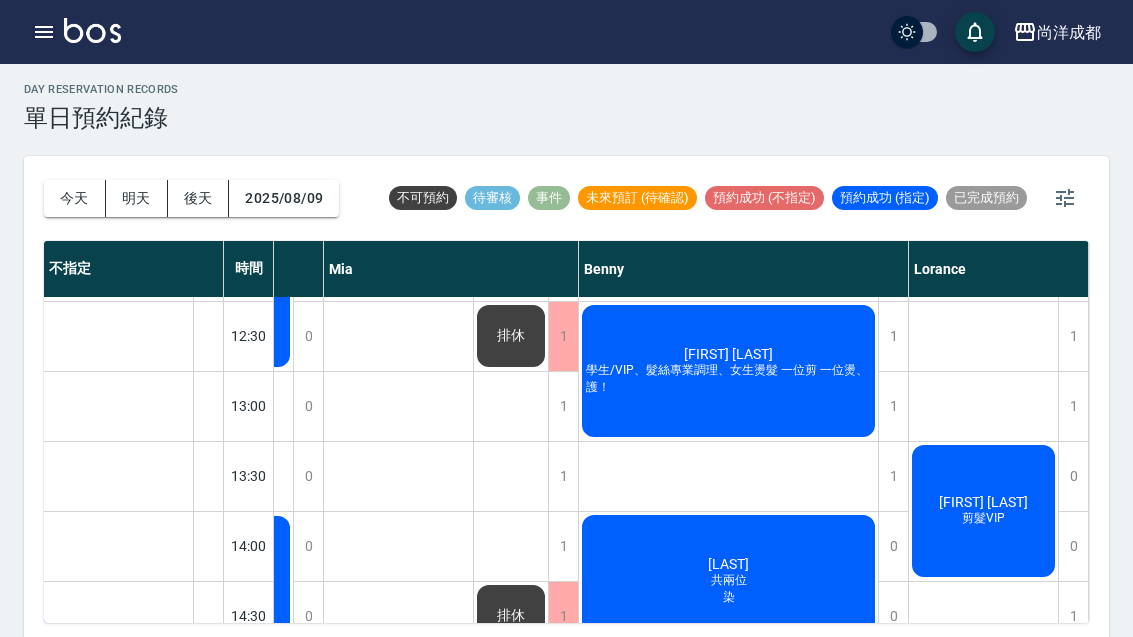 click on "明天" at bounding box center [137, 198] 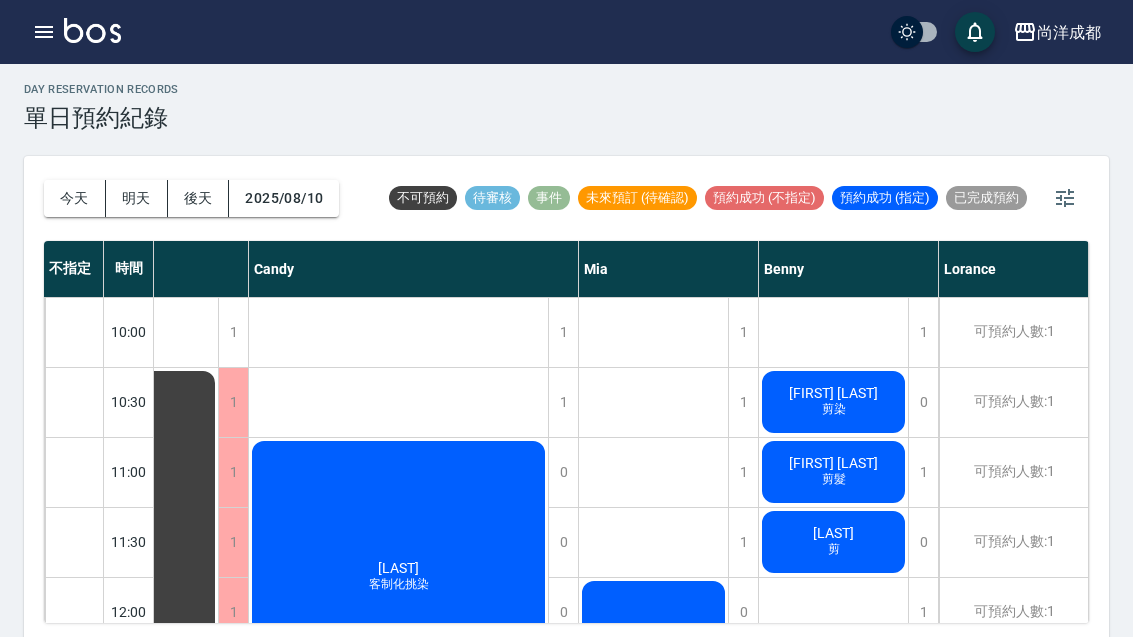 scroll, scrollTop: 0, scrollLeft: 85, axis: horizontal 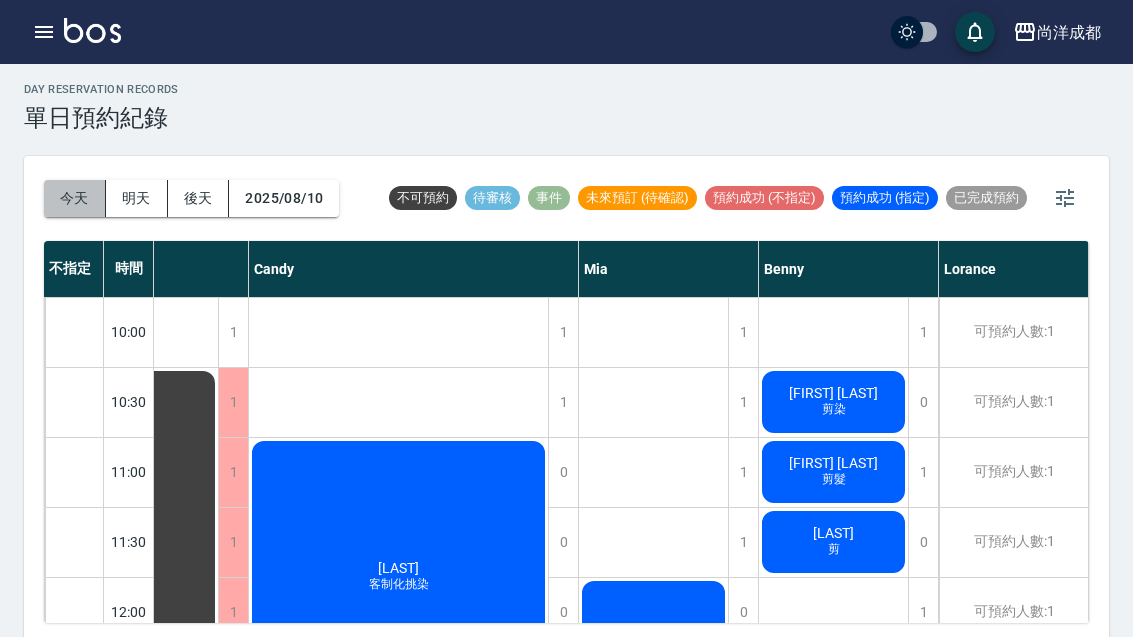 click on "今天" at bounding box center (75, 198) 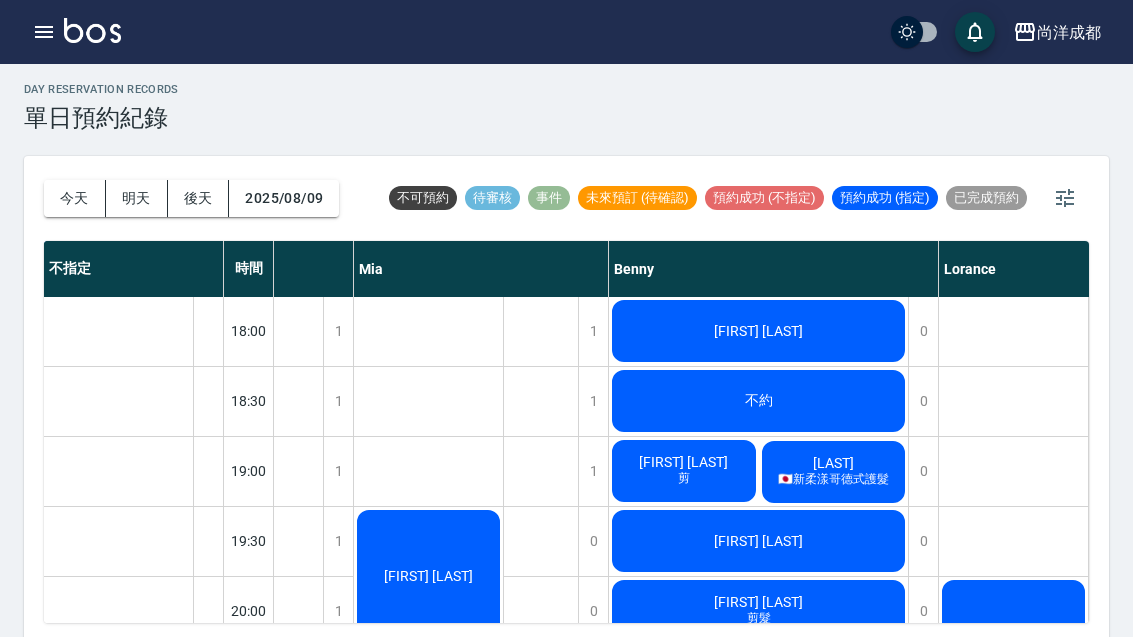 scroll, scrollTop: 1122, scrollLeft: 505, axis: both 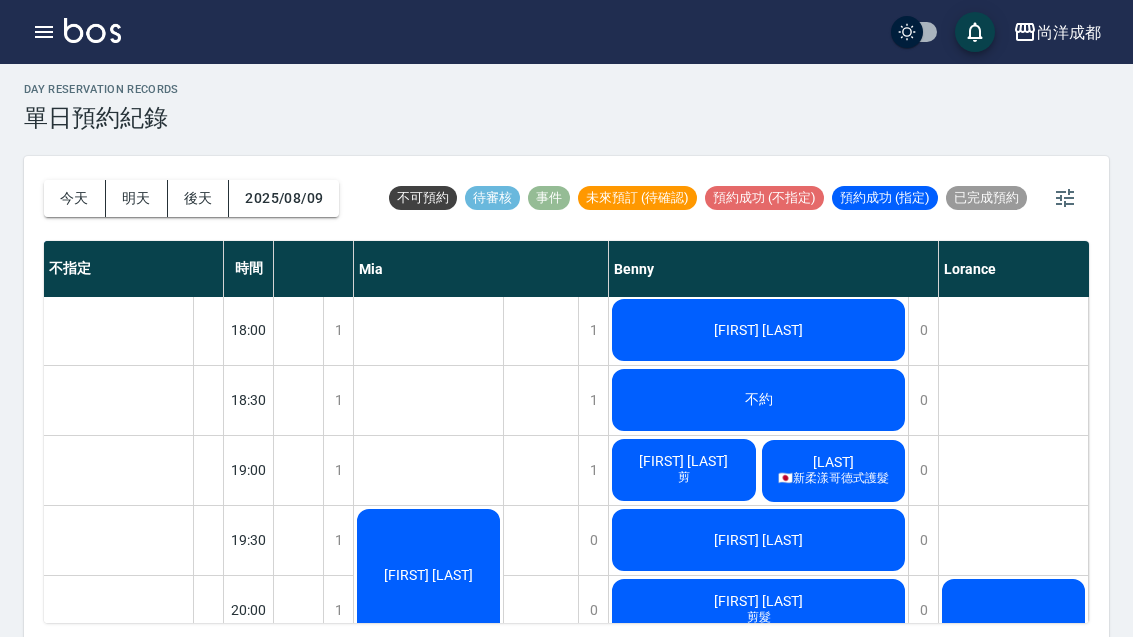 click on "明天" at bounding box center (137, 198) 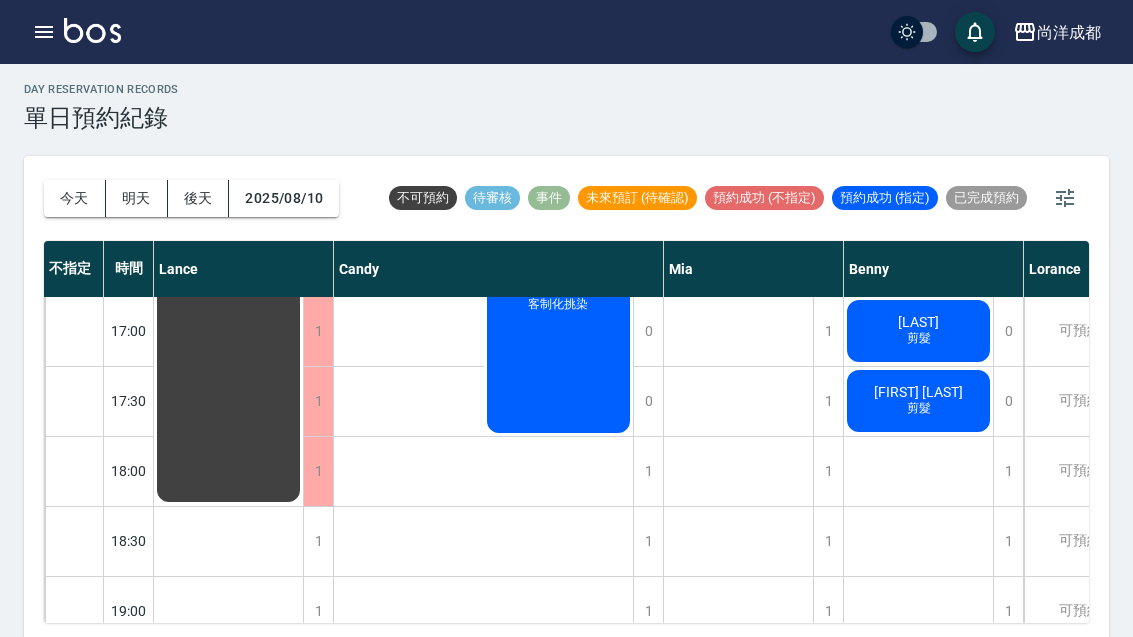 scroll, scrollTop: 983, scrollLeft: 0, axis: vertical 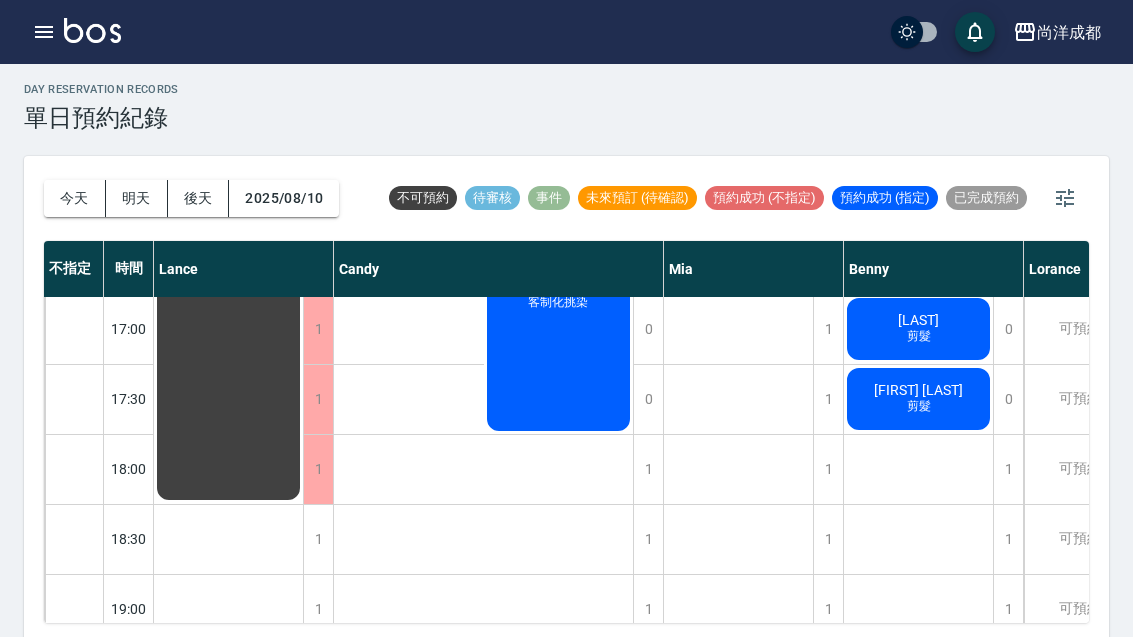 click on "明天" at bounding box center [137, 198] 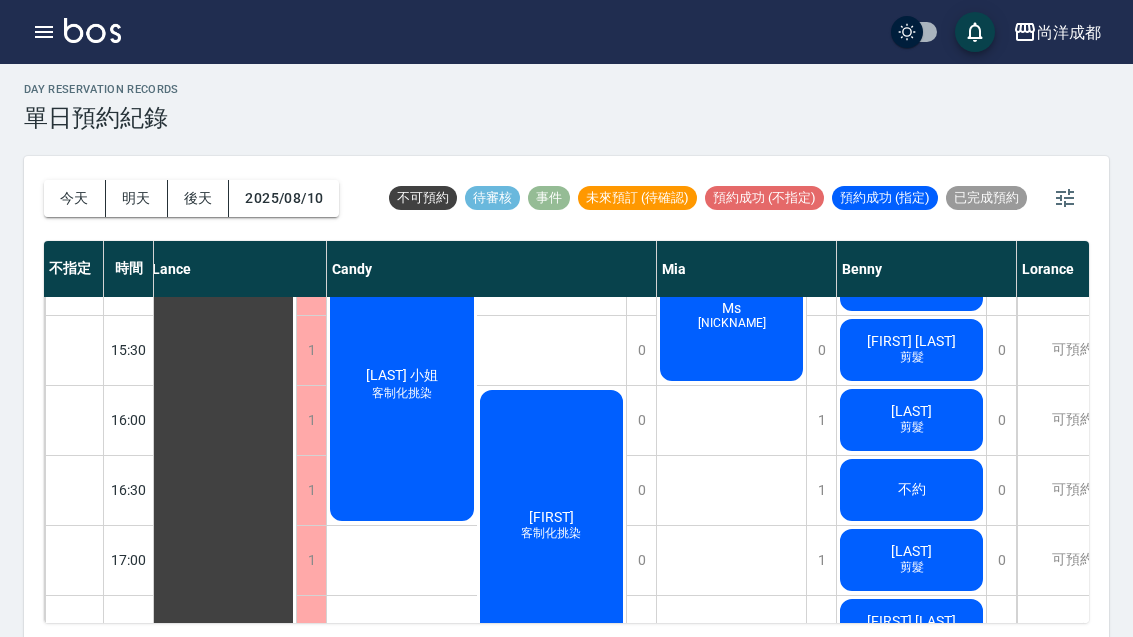 scroll, scrollTop: 748, scrollLeft: 9, axis: both 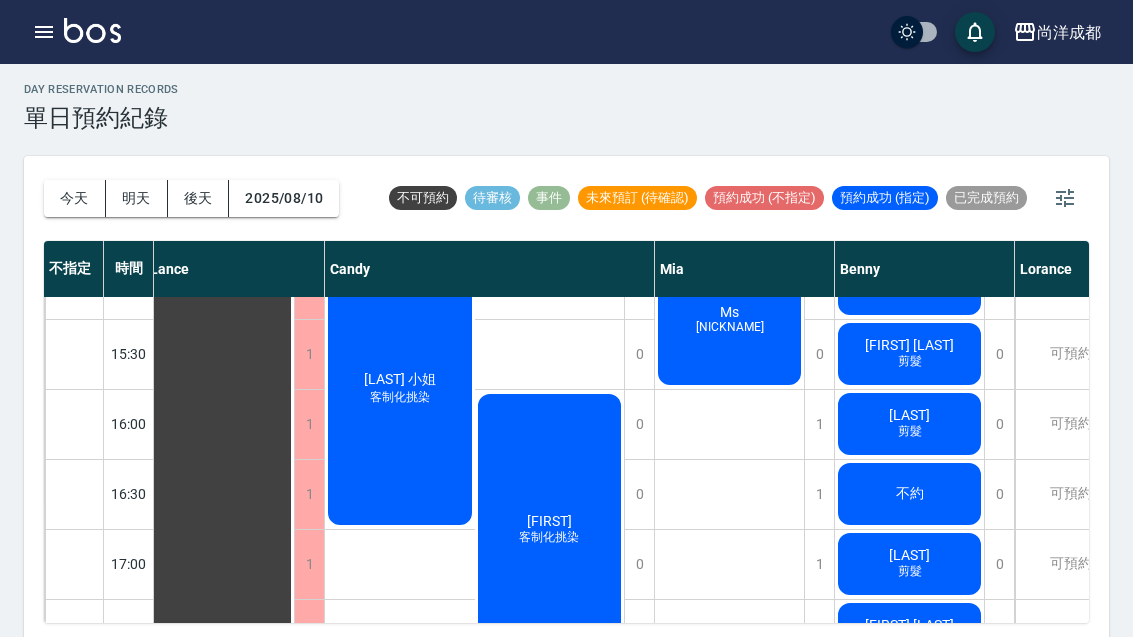 click on "後天" at bounding box center (199, 198) 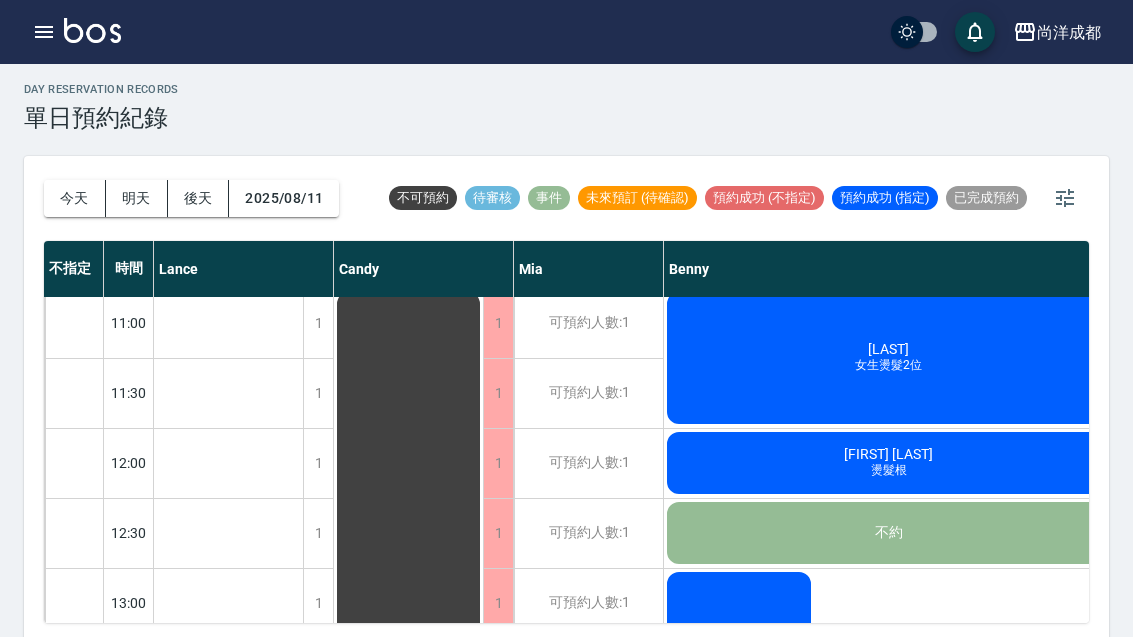 scroll, scrollTop: 146, scrollLeft: 1, axis: both 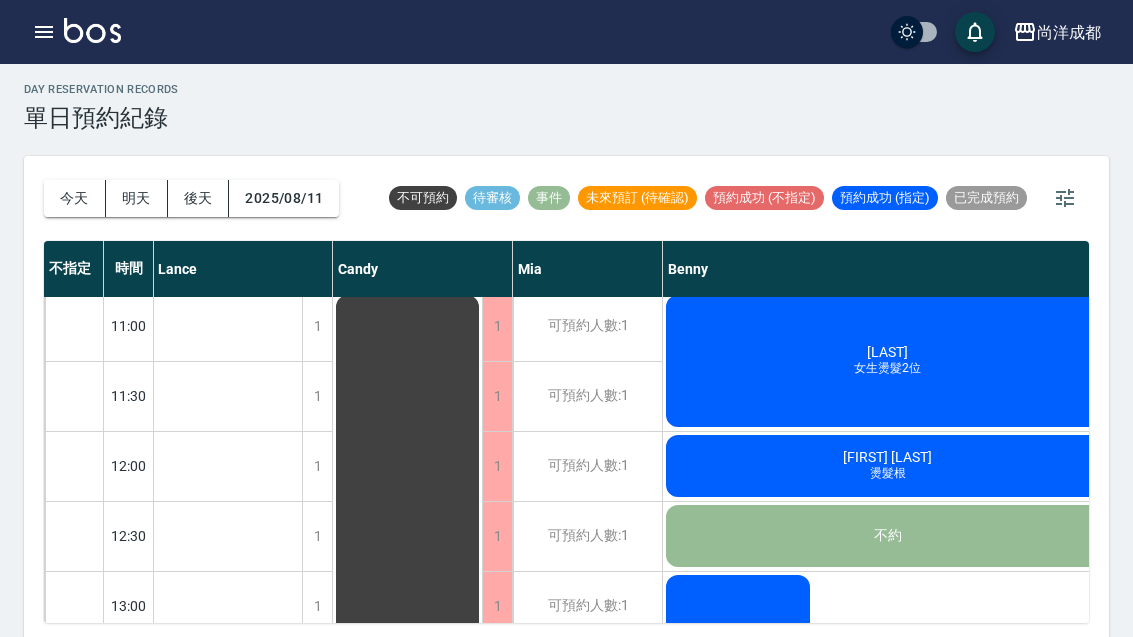 click on "今天" at bounding box center (75, 198) 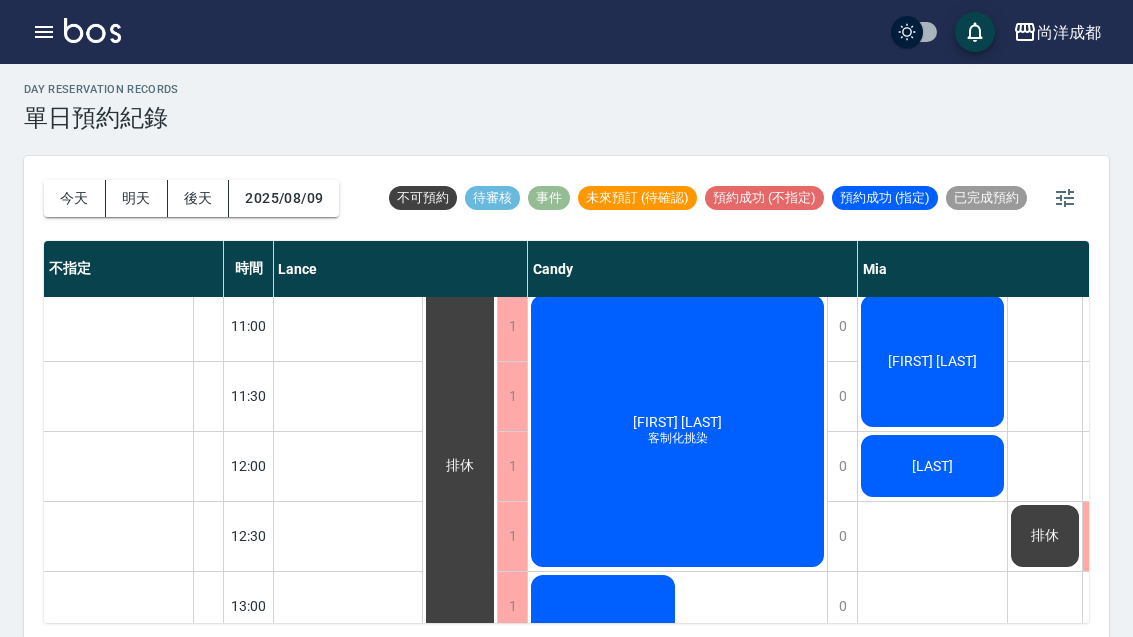 click on "今天" at bounding box center (75, 198) 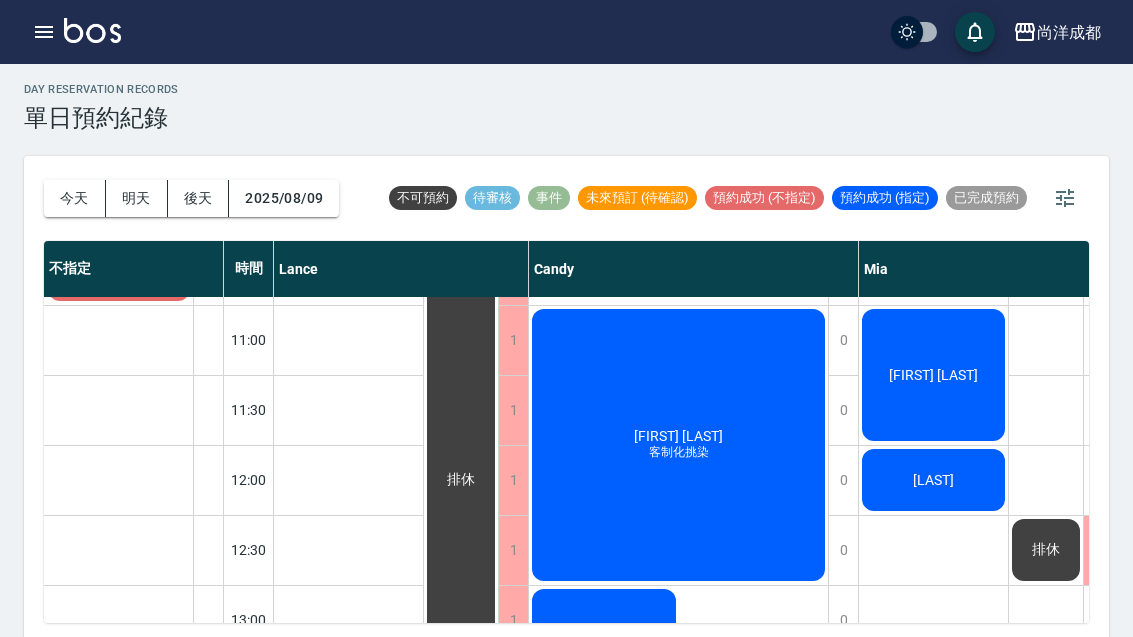 scroll, scrollTop: 132, scrollLeft: 0, axis: vertical 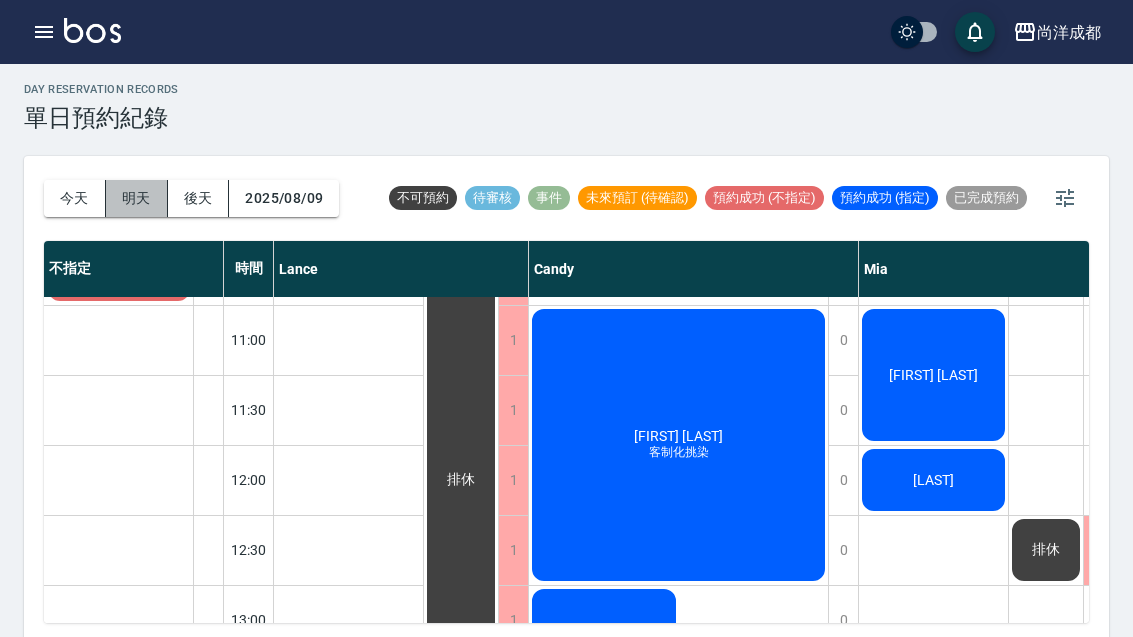 click on "明天" at bounding box center [137, 198] 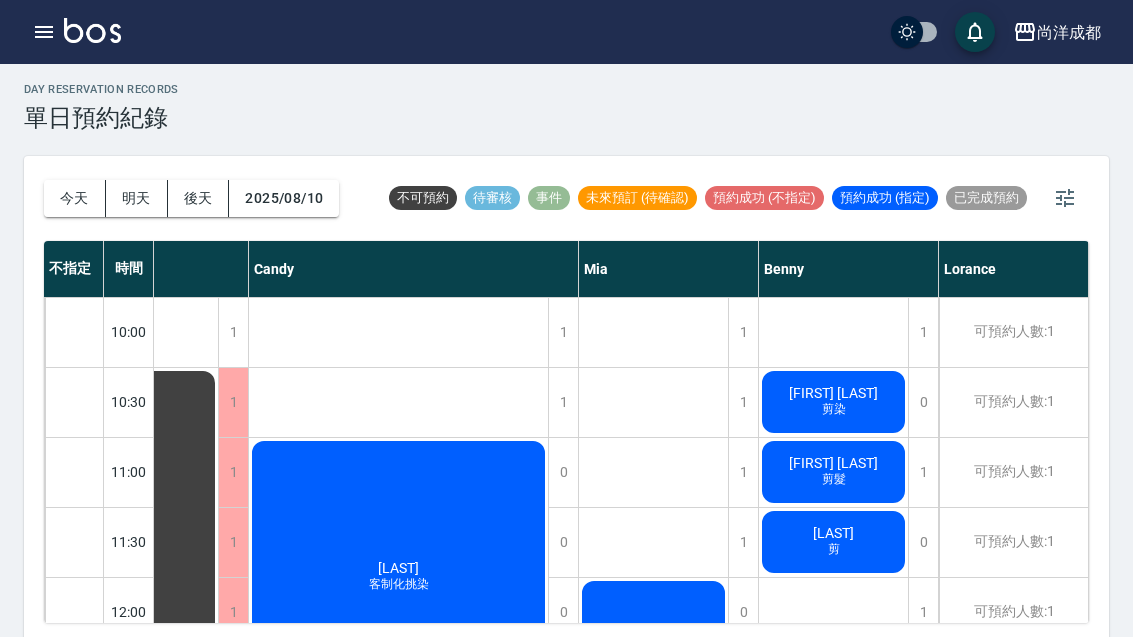 scroll, scrollTop: 0, scrollLeft: 85, axis: horizontal 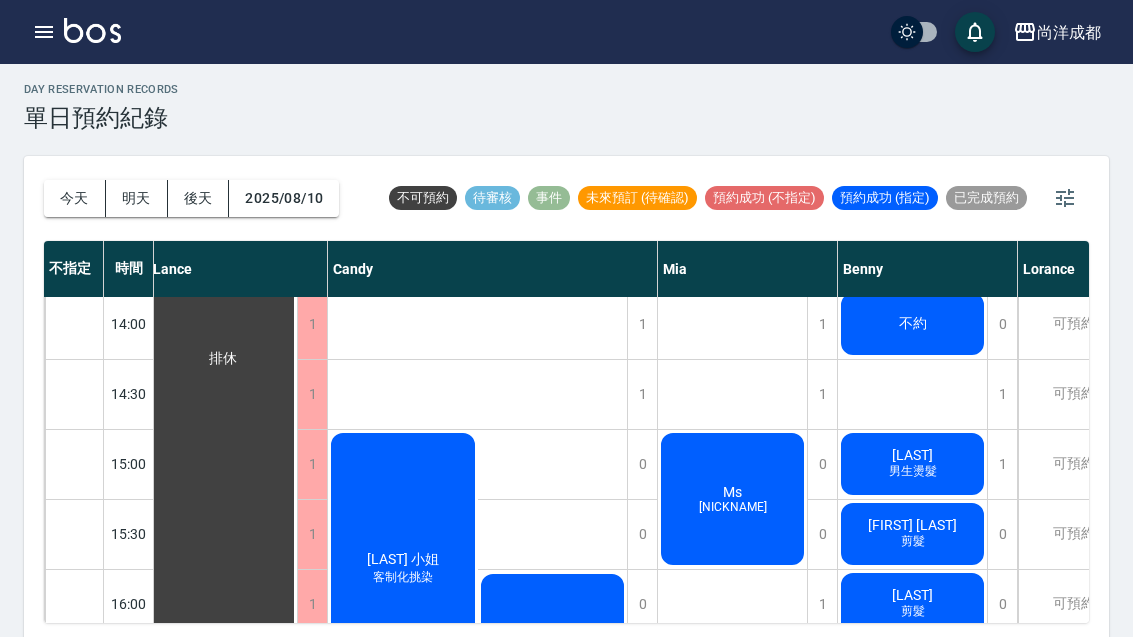 click on "今天" at bounding box center (75, 198) 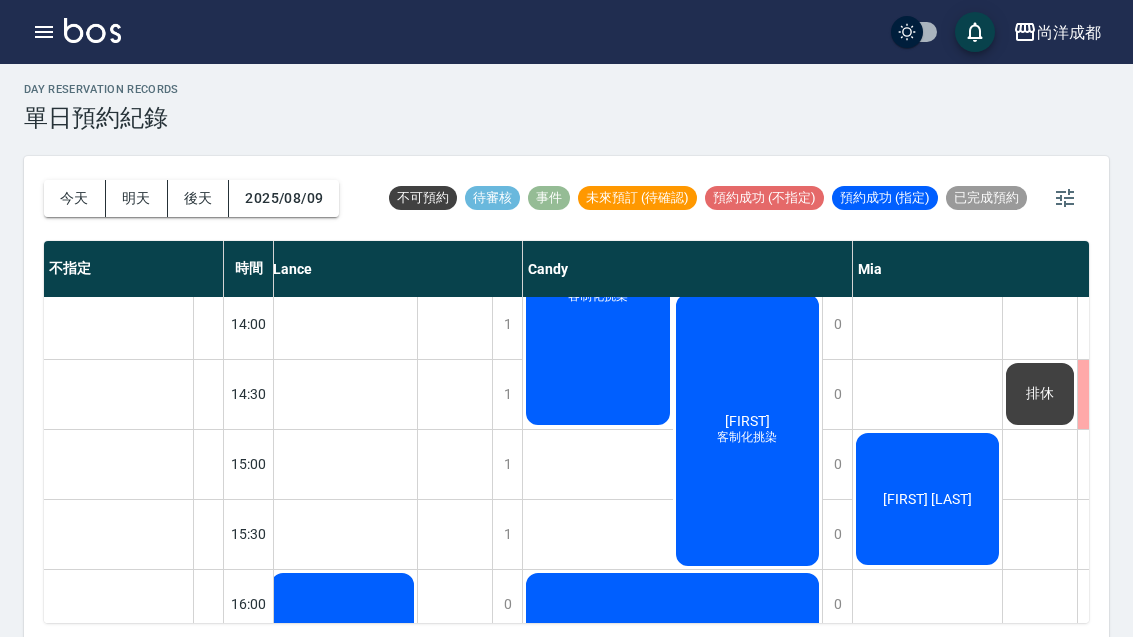 click on "明天" at bounding box center (137, 198) 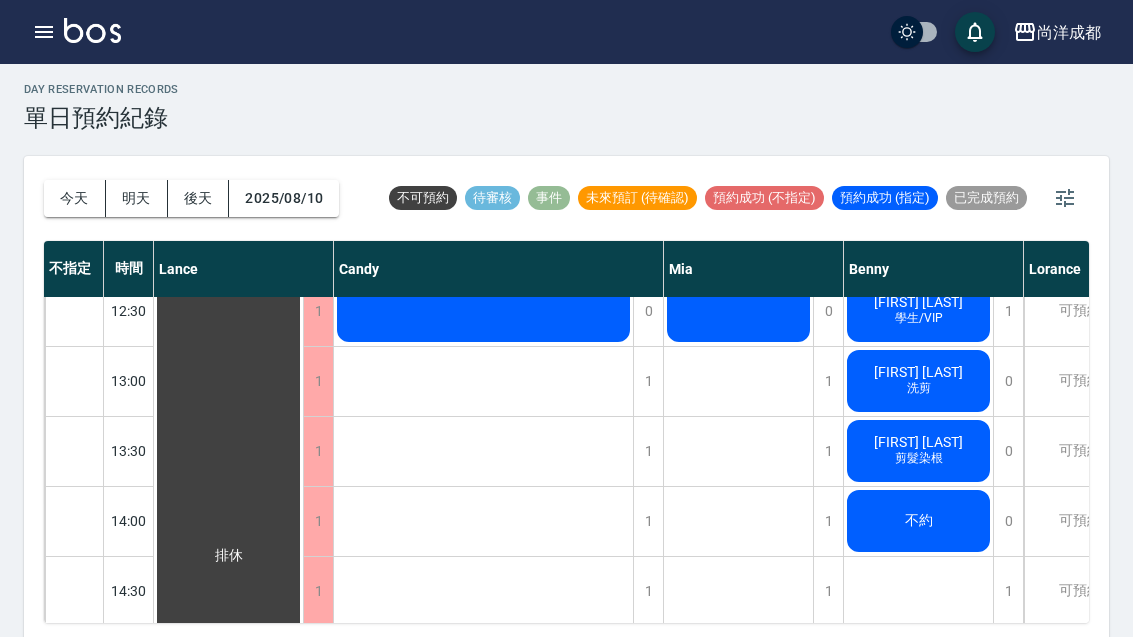 scroll, scrollTop: 371, scrollLeft: 0, axis: vertical 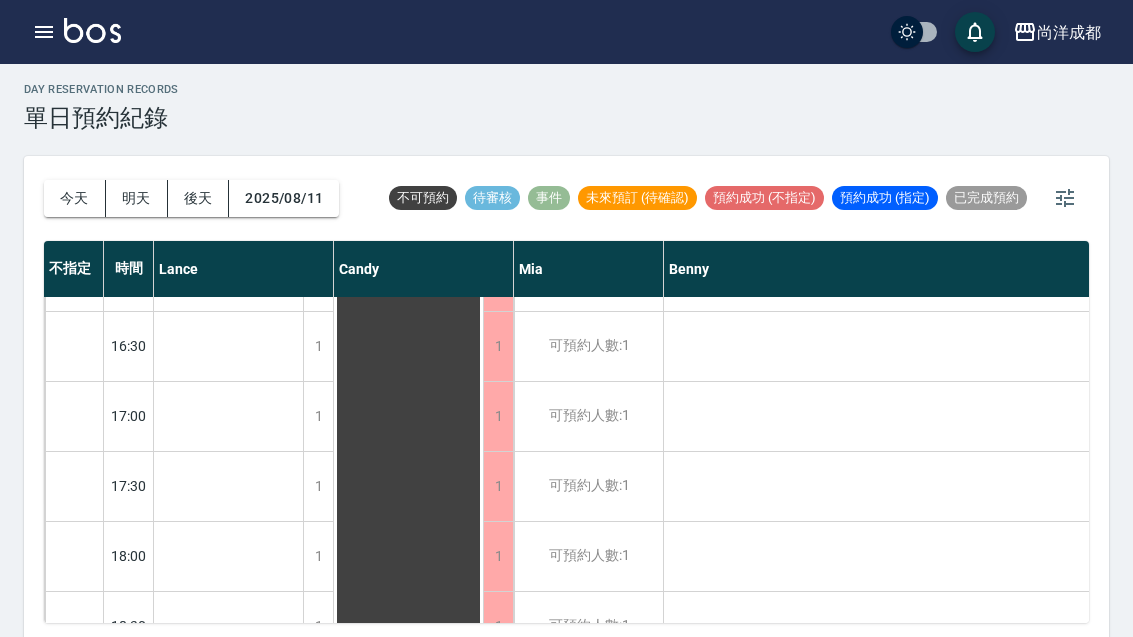 click on "[FIRST] [LAST] 女生燙髮2位 [FIRST] [LAST] 燙髮根 不約 [FIRST] [LAST] 燙一位 染一位 剪一位 [FIRST] [LAST] 剪 不約 [FIRST] [LAST] 剪髮" at bounding box center [889, 136] 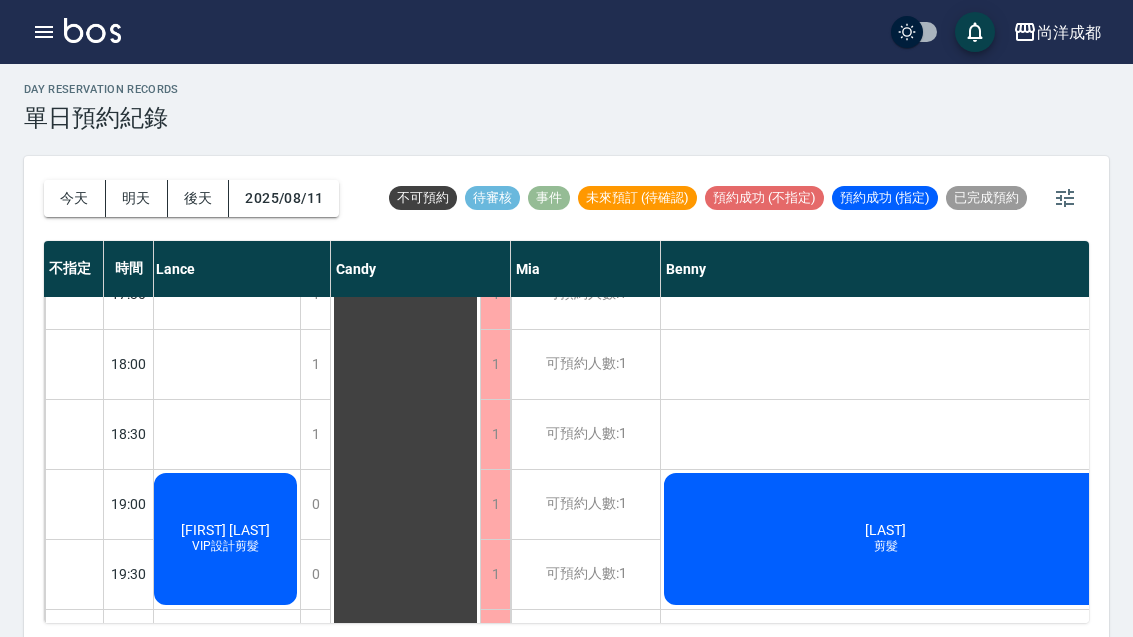 scroll, scrollTop: 1086, scrollLeft: 3, axis: both 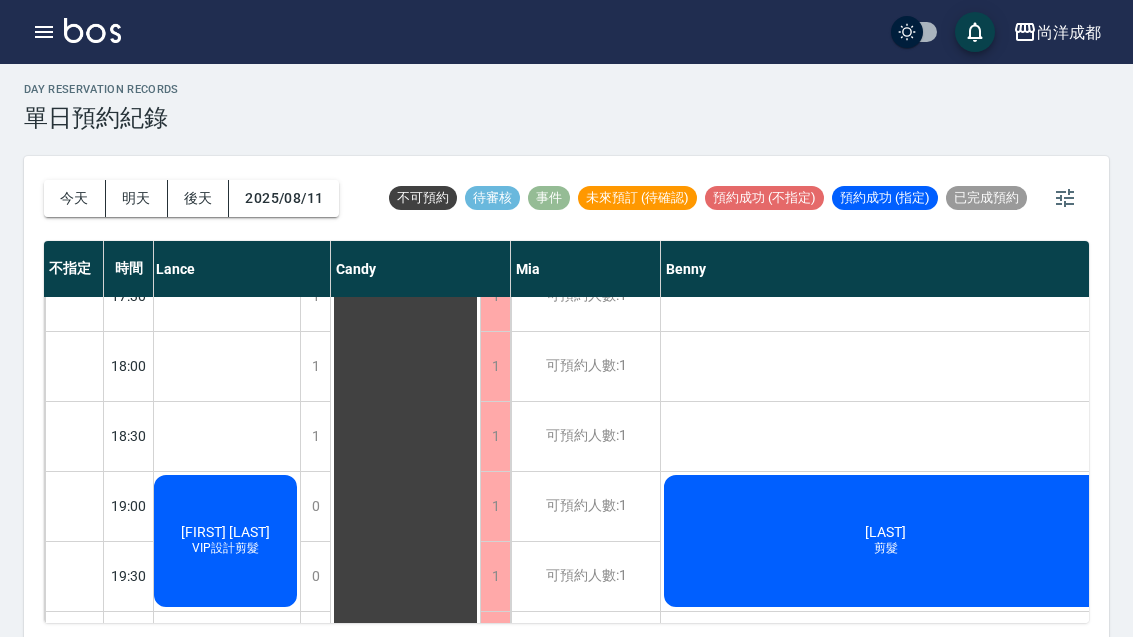 click on "[FIRST] [LAST] 女生燙髮2位 [FIRST] [LAST] 燙髮根 不約 [FIRST] [LAST] 燙一位 染一位 剪一位 [FIRST] [LAST] 剪 不約 [FIRST] [LAST] 剪髮" at bounding box center (886, -54) 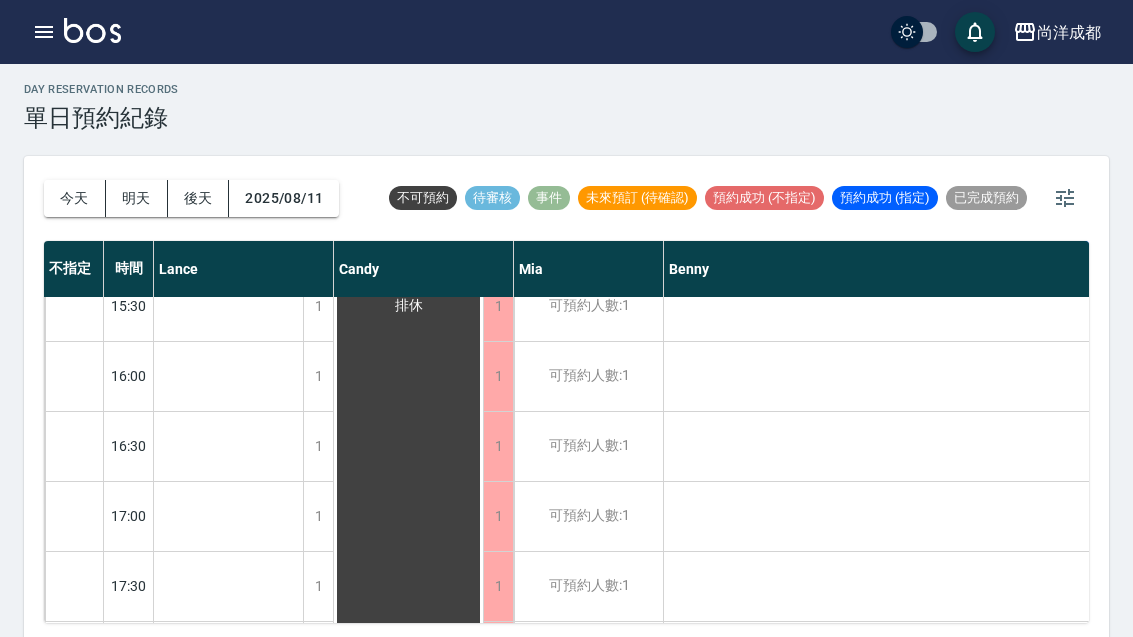 scroll, scrollTop: 796, scrollLeft: 0, axis: vertical 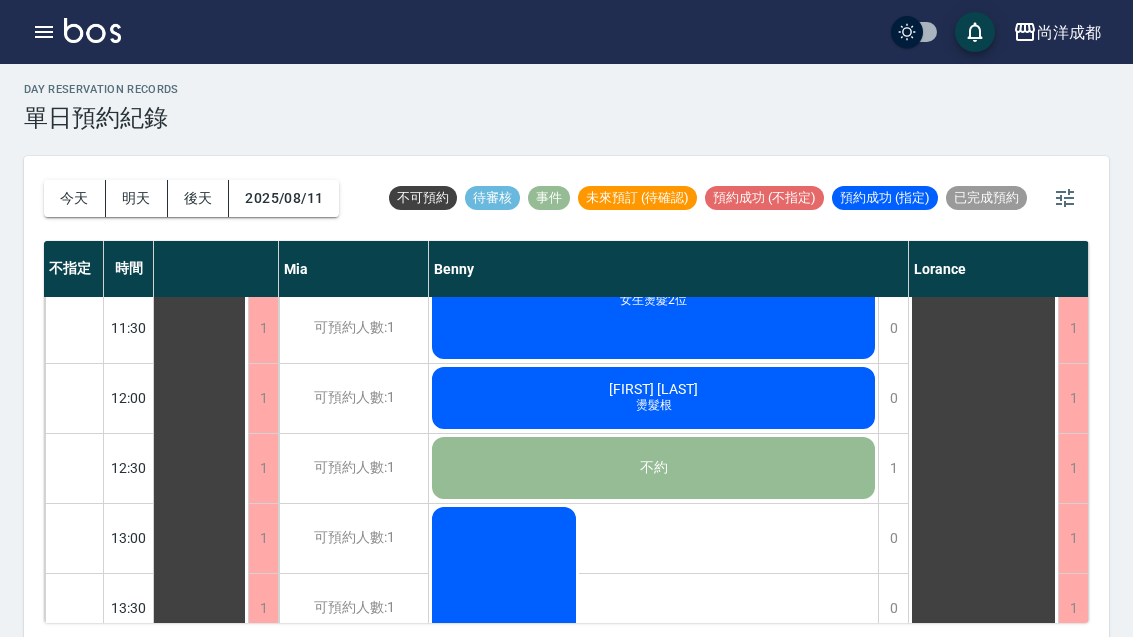 click on "今天" at bounding box center [75, 198] 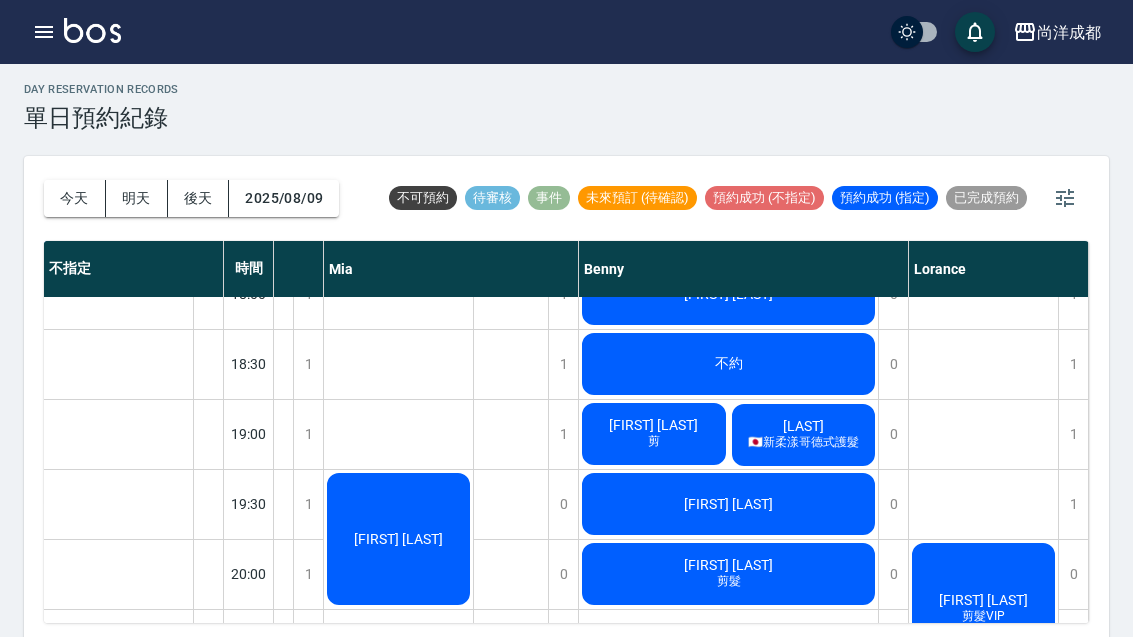 scroll, scrollTop: 1156, scrollLeft: 535, axis: both 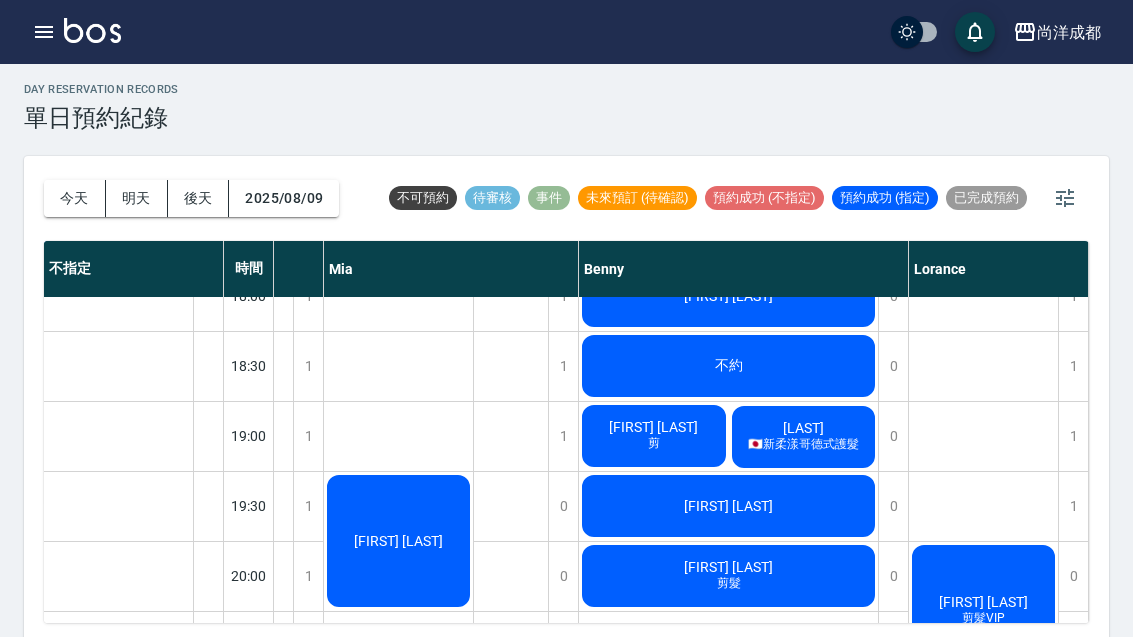 click on "[LAST] 剪" at bounding box center (-187, 51) 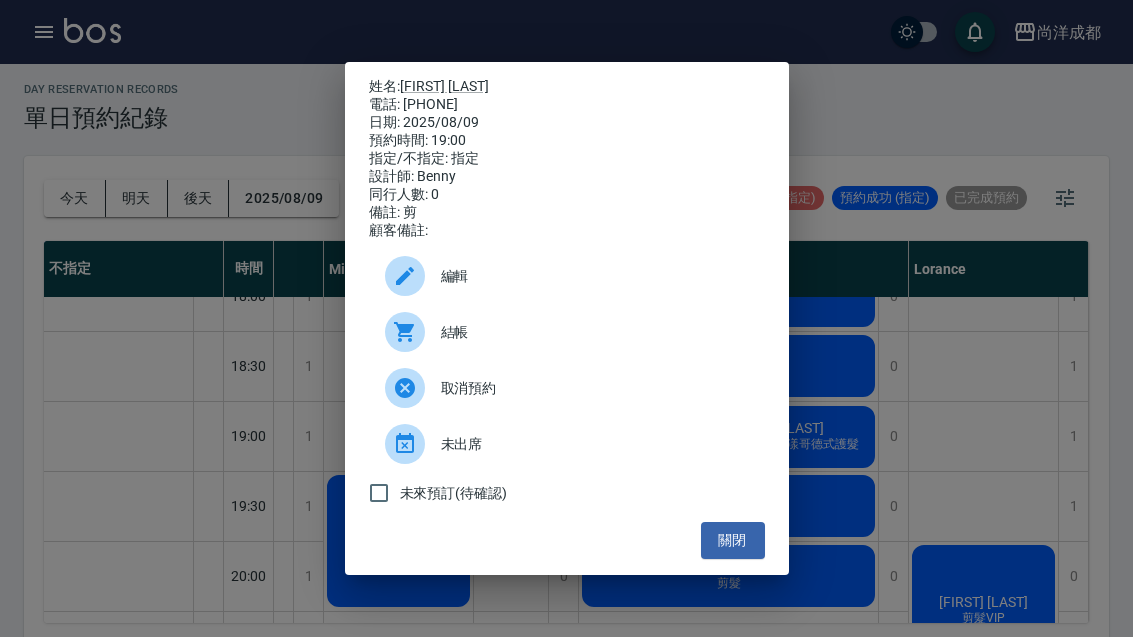 click on "姓名: [FIRST] [LAST] 電話: [PHONE] 日期: [DATE] 預約時間: 19:00 指定/不指定: 指定 設計師: Benny 同行人數: 0 備註: 剪 顧客備註:  編輯 結帳 取消預約 未出席 未來預訂(待確認) 關閉" at bounding box center (566, 318) 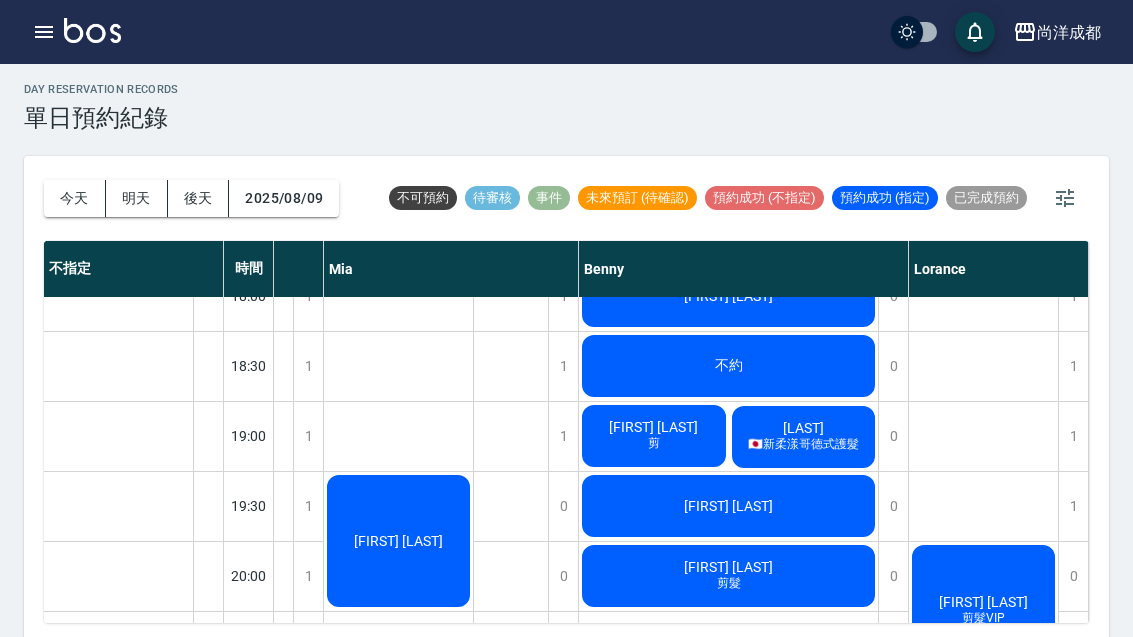 click on "[FIRST] [LAST] 剪髮VIP" at bounding box center [-187, 51] 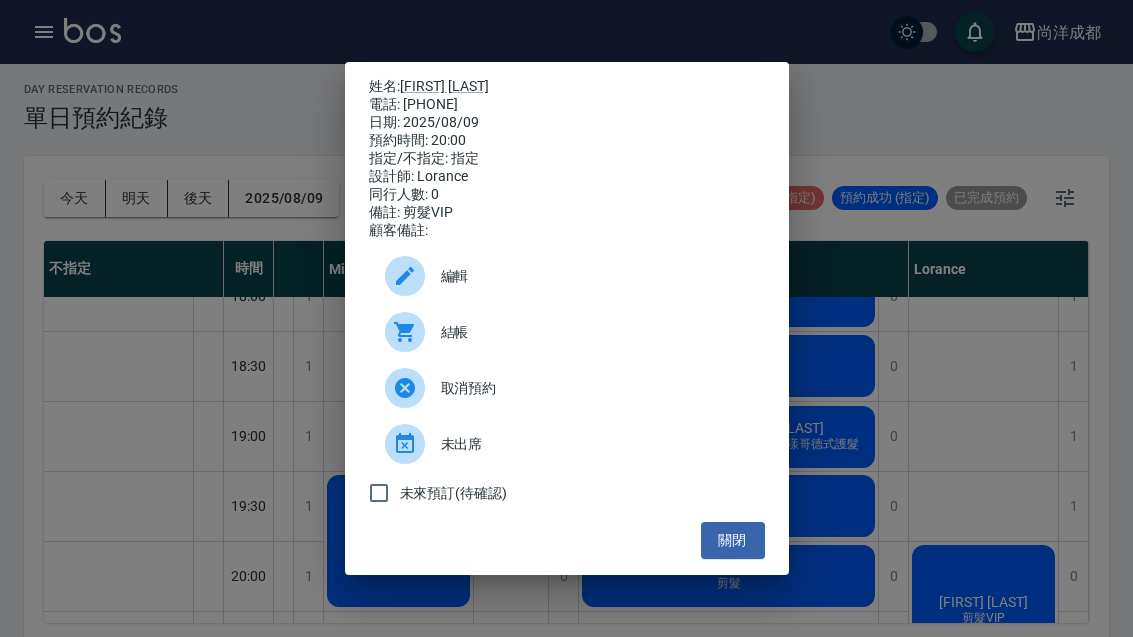 click on "姓名: [LAST] 電話: [PHONE] 日期: [DATE] 預約時間: [TIME] 指定/不指定: 指定 設計師: Lorance 同行人數: [NUMBER] 備註: 剪髮VIP 顧客備註:  編輯 結帳 取消預約 未出席 未來預訂(待確認) 關閉" at bounding box center (566, 318) 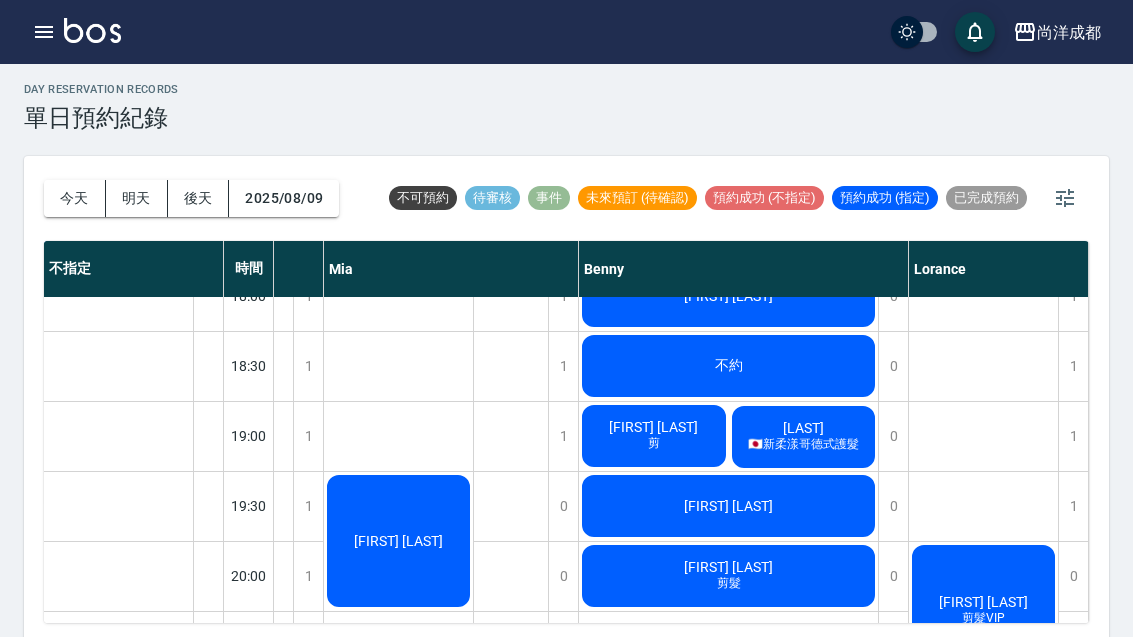 click on "[FIRST] [LAST] 剪髮VIP" at bounding box center [-187, 51] 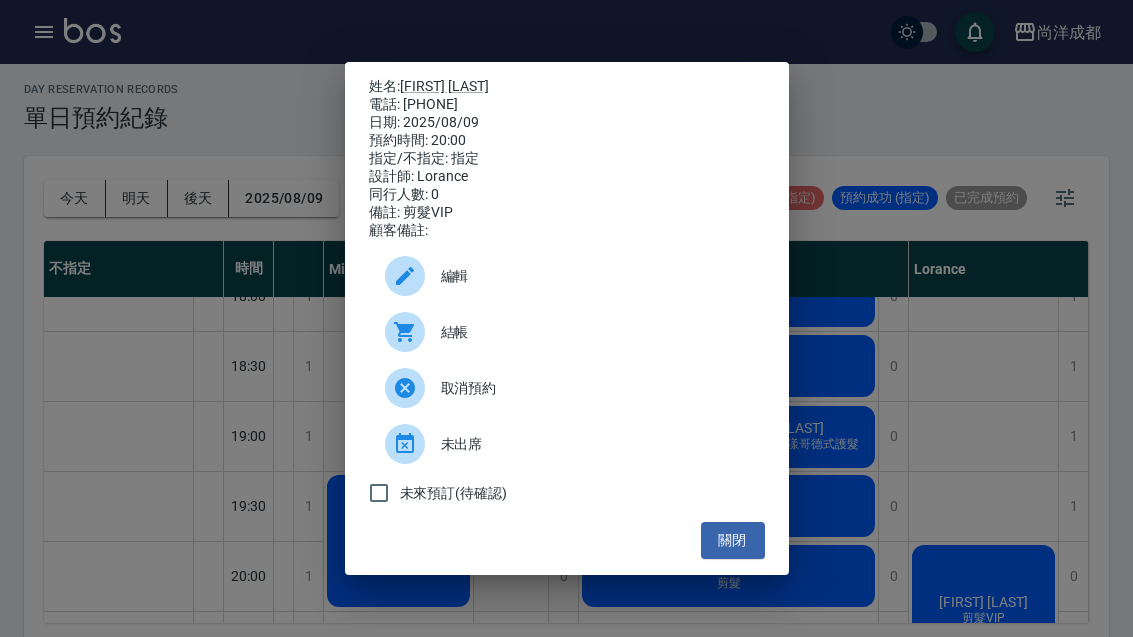 click on "姓名: [LAST] 電話: [PHONE] 日期: [DATE] 預約時間: [TIME] 指定/不指定: 指定 設計師: Lorance 同行人數: [NUMBER] 備註: 剪髮VIP 顧客備註:  編輯 結帳 取消預約 未出席 未來預訂(待確認) 關閉" at bounding box center [567, 318] 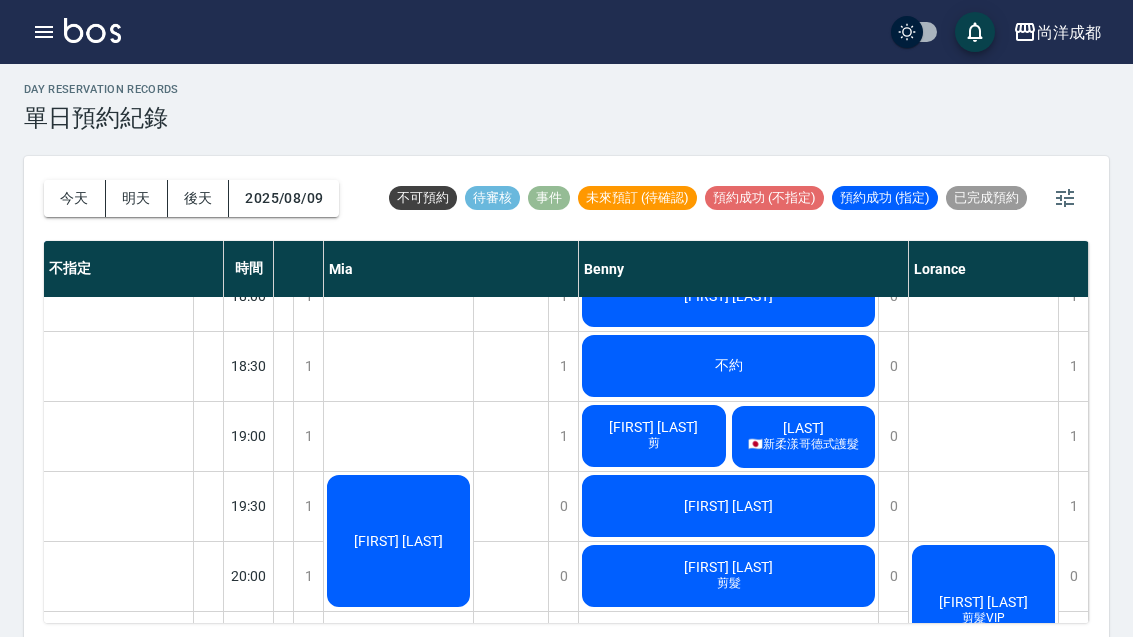click on "[FIRST] [LAST] 🇯🇵新柔漾哥德式護髮" at bounding box center [219, -158] 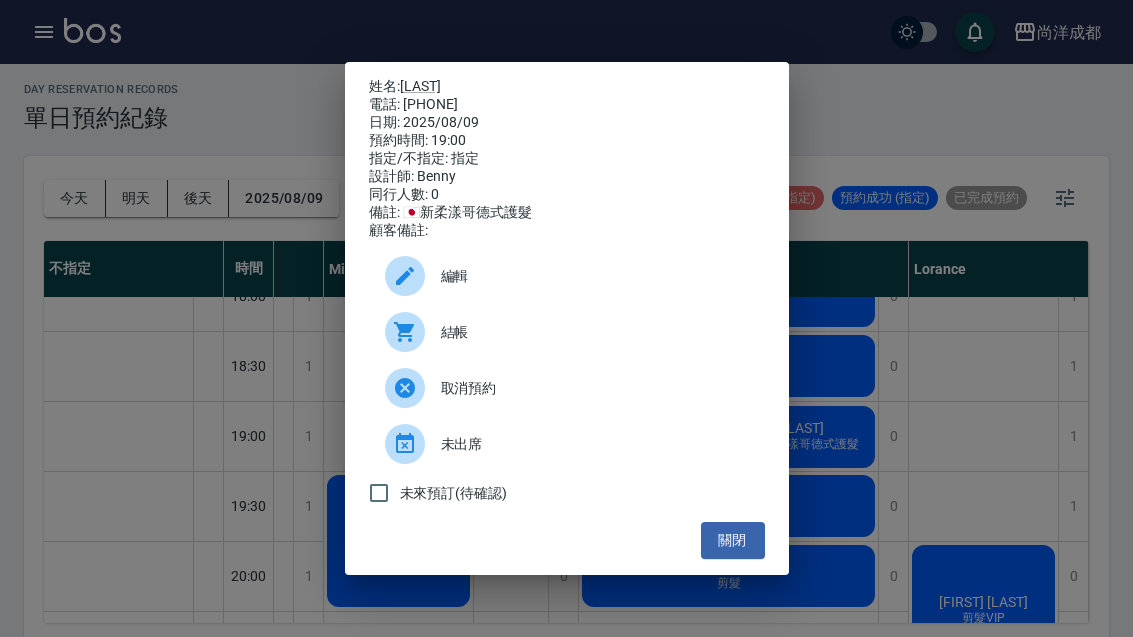 click on "關閉" at bounding box center (733, 540) 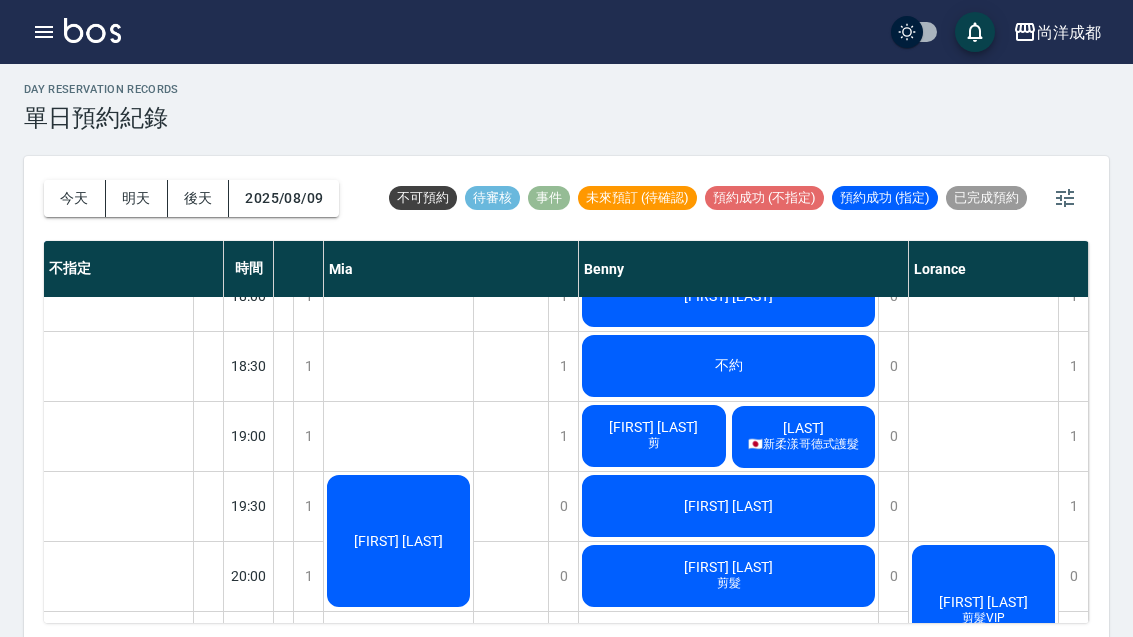 click on "[FIRST] [LAST]" at bounding box center (-187, 42) 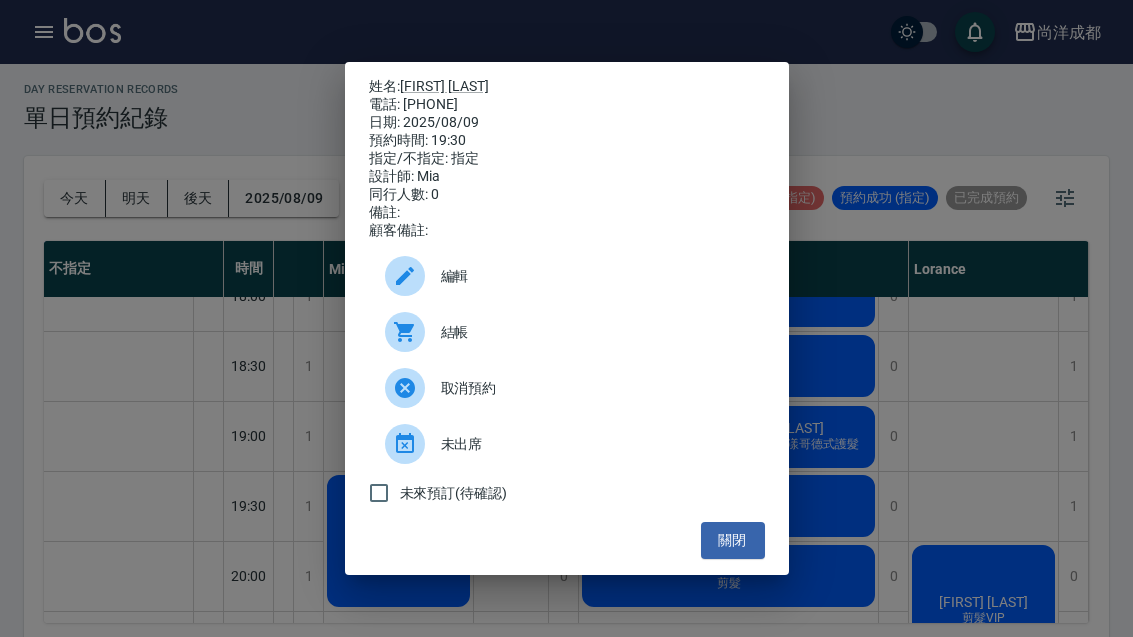 click on "關閉" at bounding box center [733, 540] 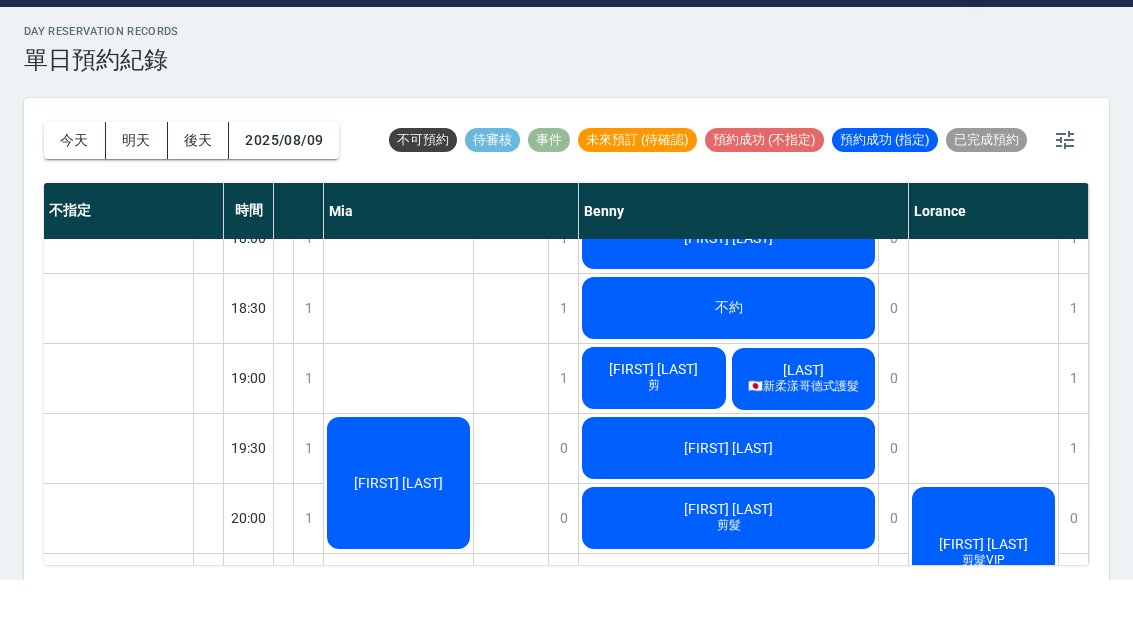 scroll, scrollTop: 69, scrollLeft: 0, axis: vertical 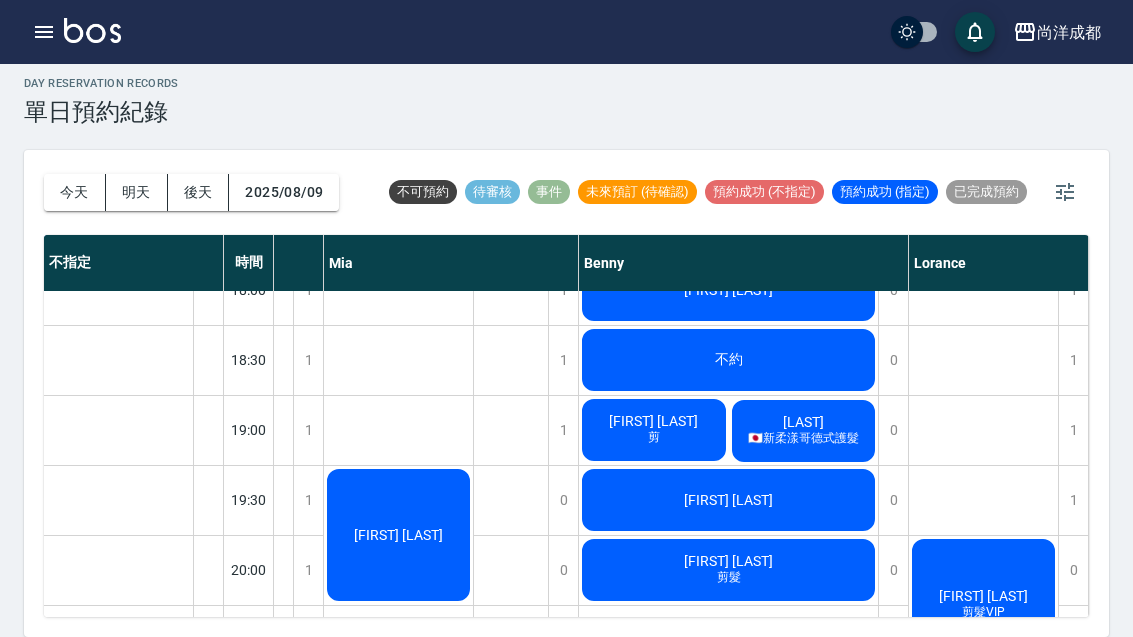 click on "[LAST]" at bounding box center [-187, 36] 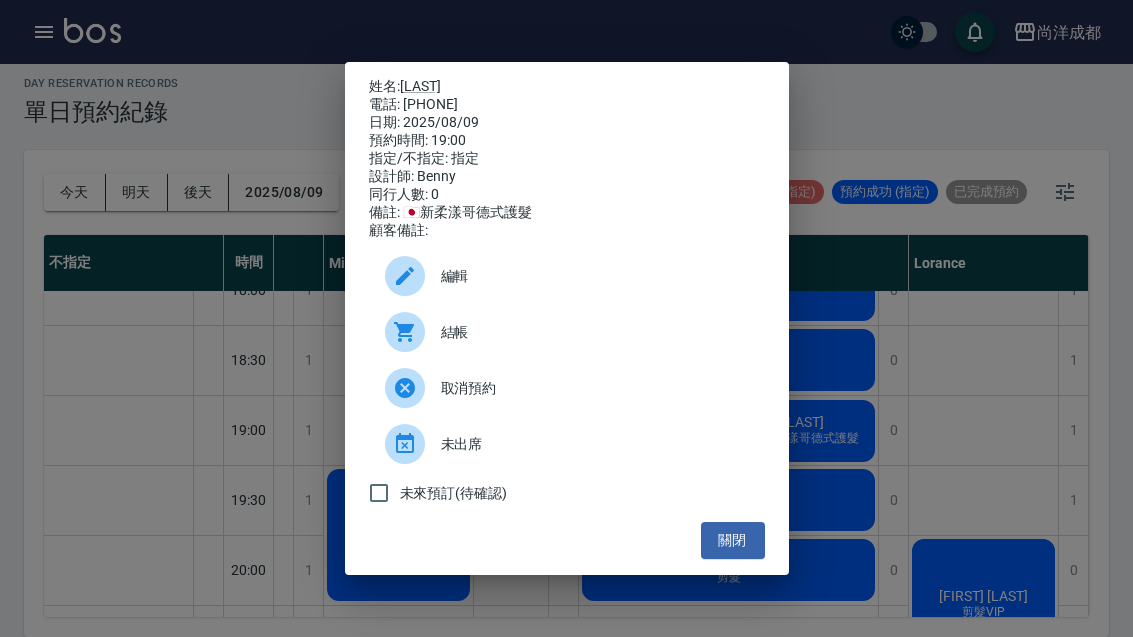 click on "[LAST]" at bounding box center (420, 86) 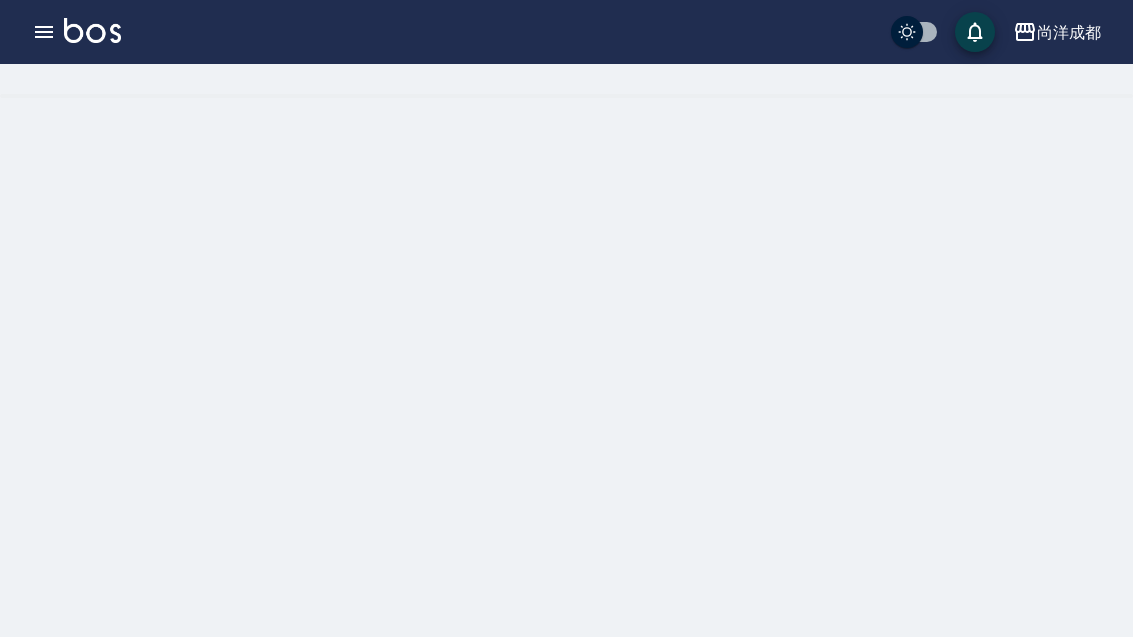 scroll, scrollTop: 0, scrollLeft: 0, axis: both 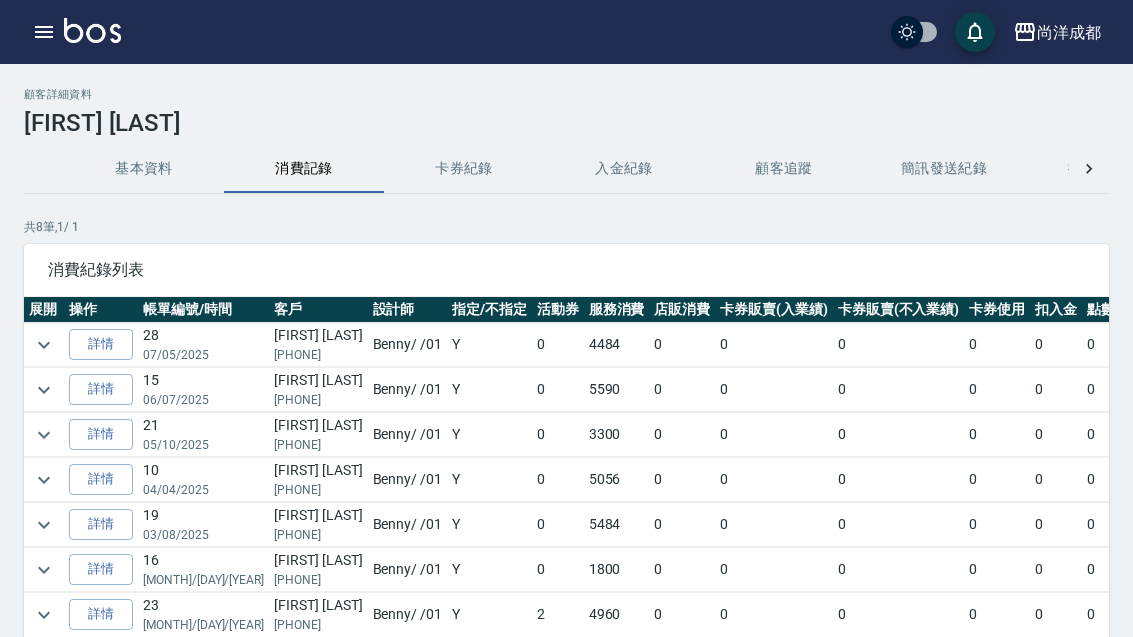 click on "詳情" at bounding box center (101, 389) 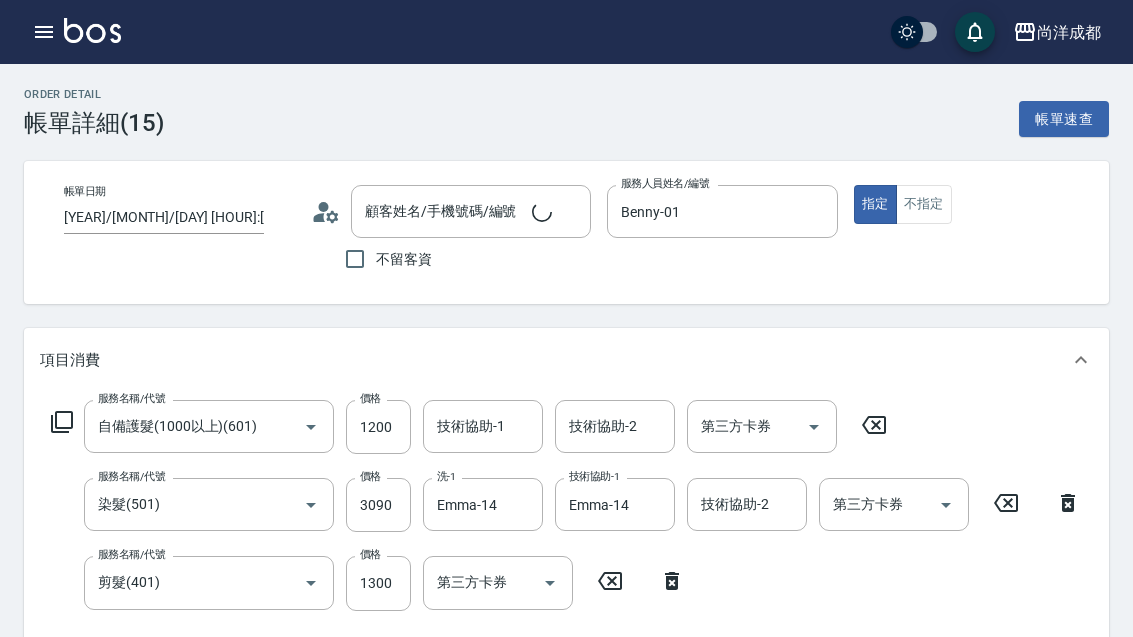 type on "[YEAR]/[MONTH]/[DAY] [HOUR]:[MINUTE]" 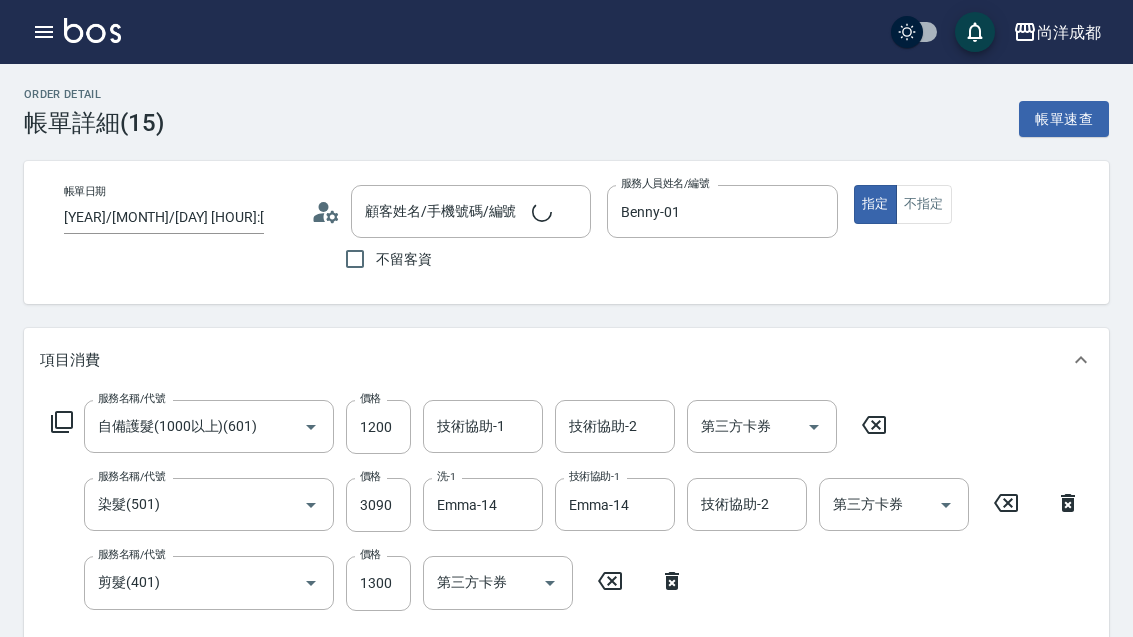 type on "Benny-01" 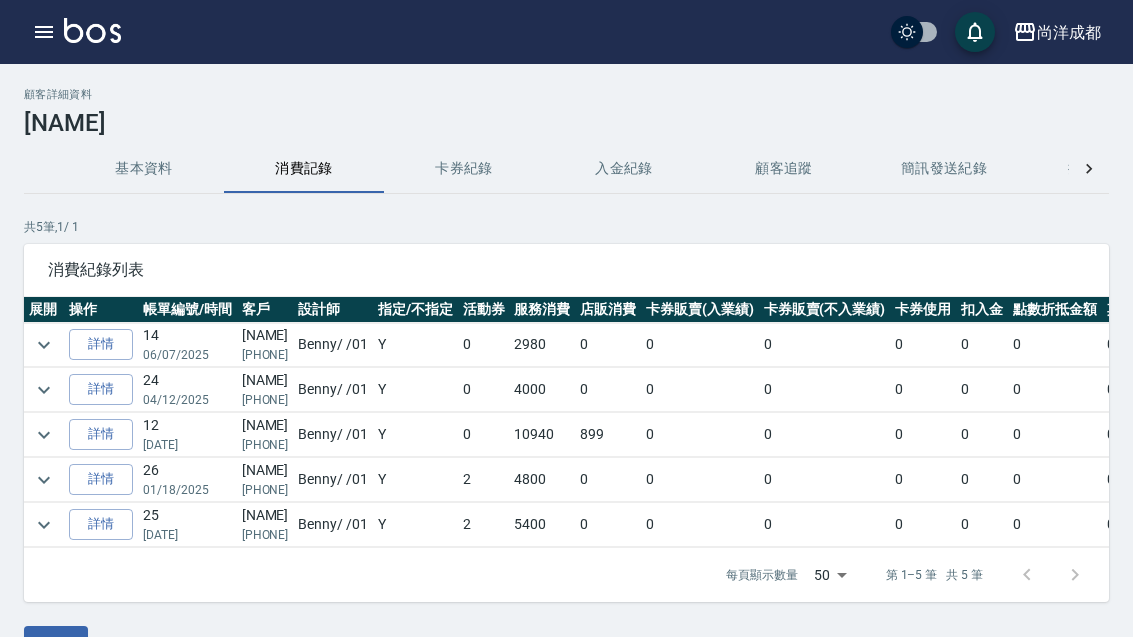 scroll, scrollTop: 0, scrollLeft: 0, axis: both 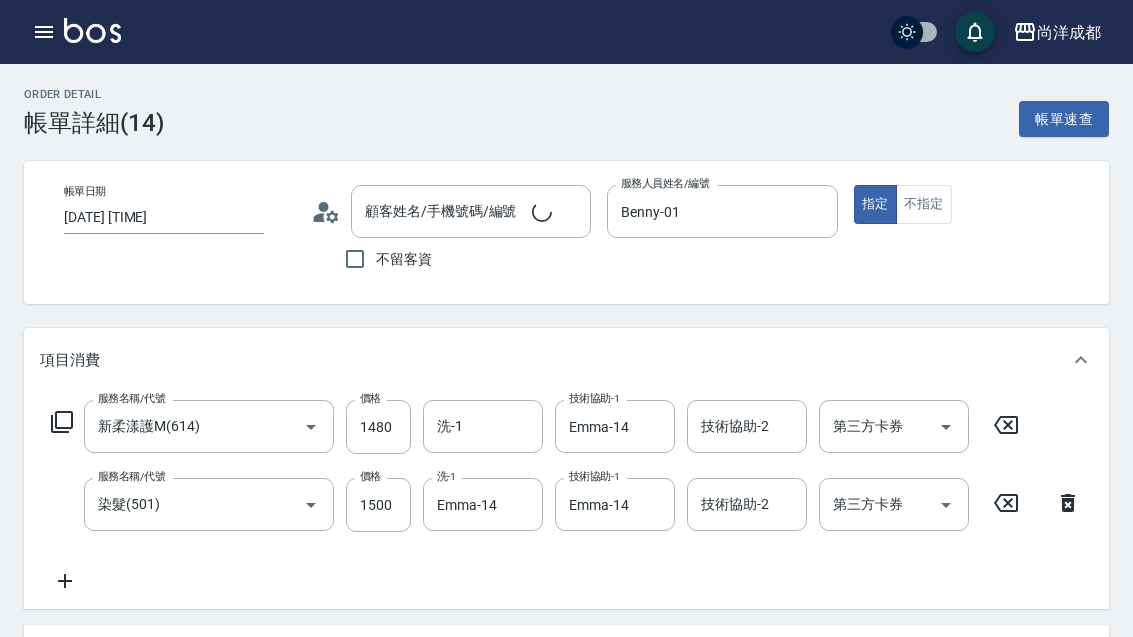type on "2025/06/07 19:33" 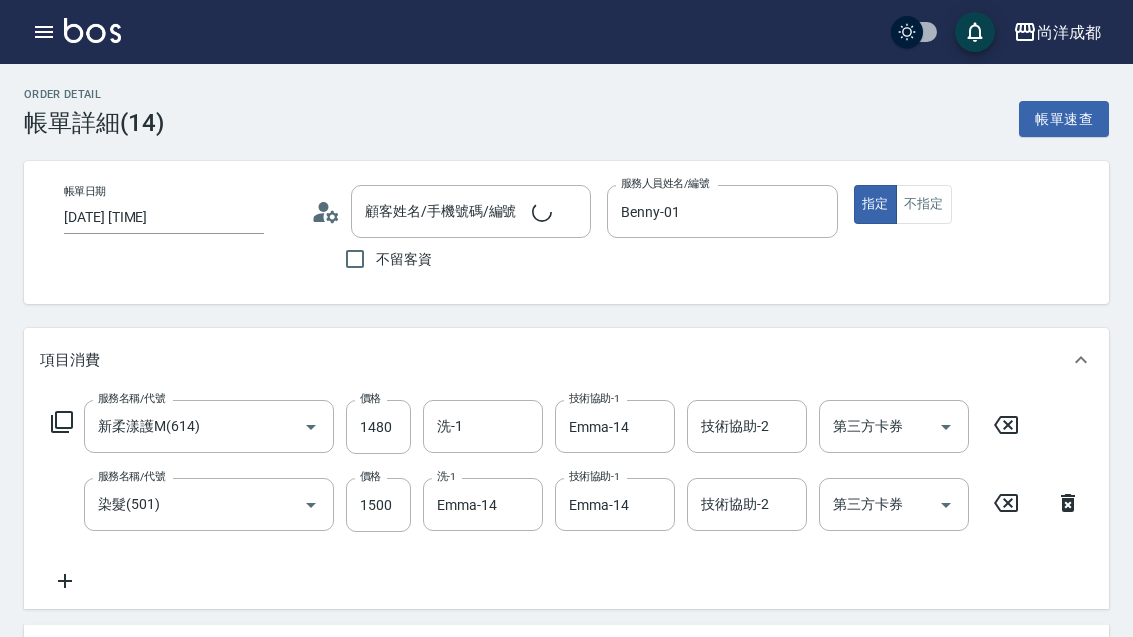 type on "Benny-01" 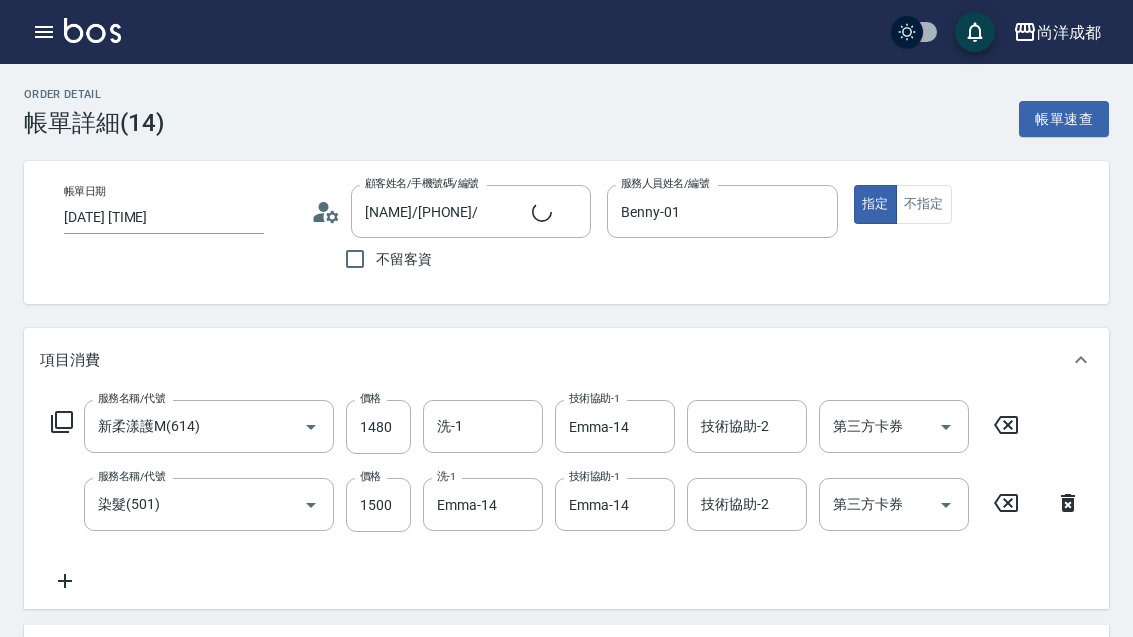 type on "周立人/0987244424/" 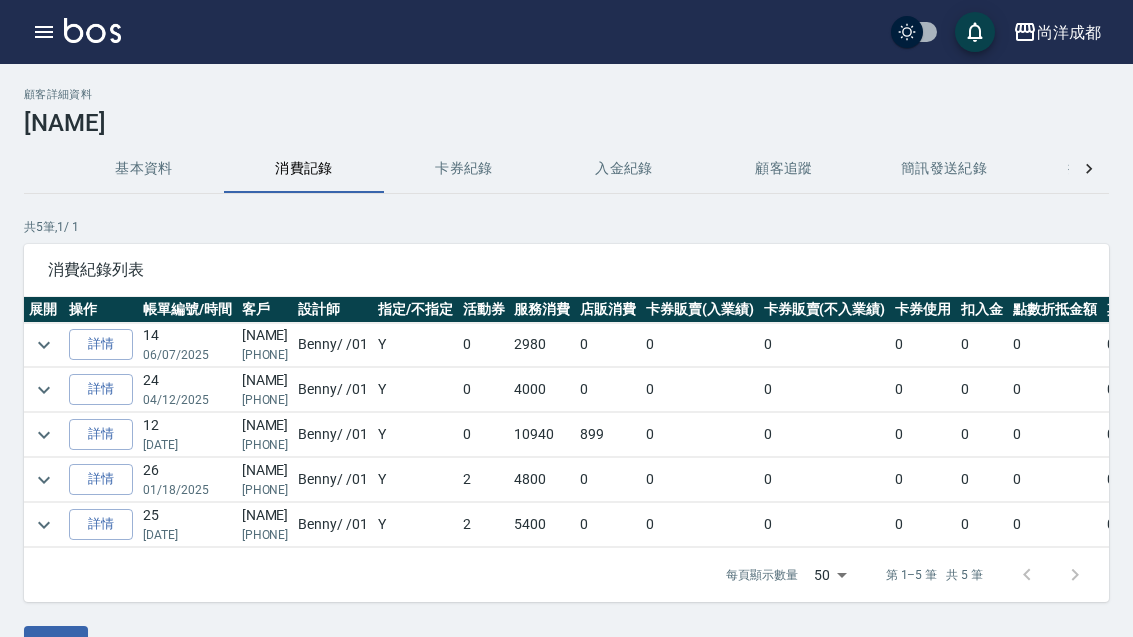 click on "詳情" at bounding box center [101, 434] 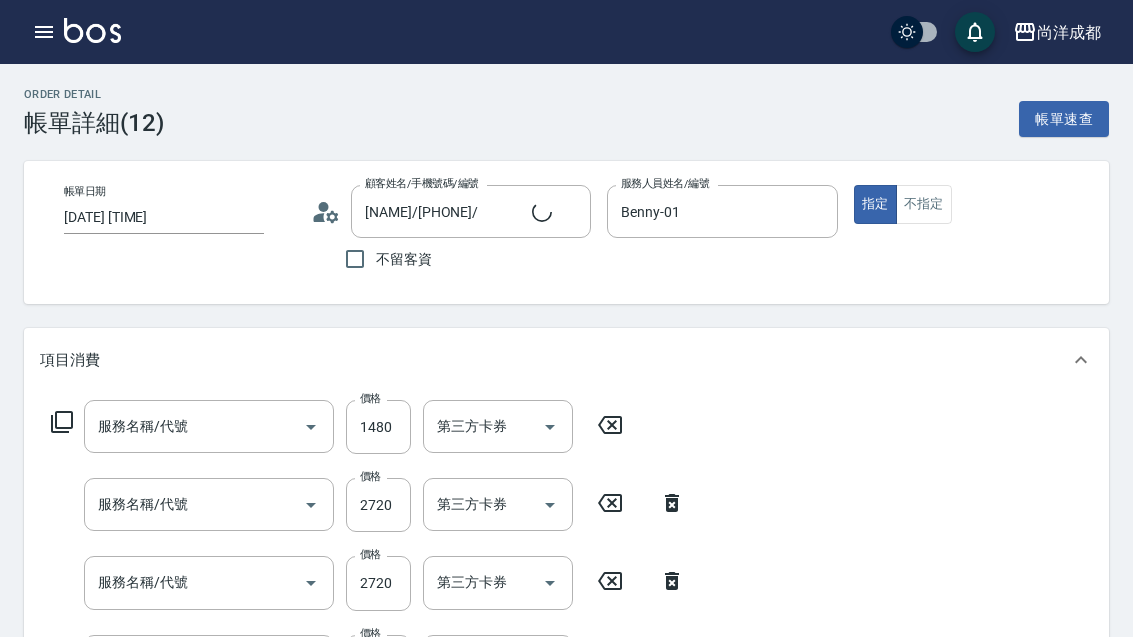 type on "2025/04/08 20:44" 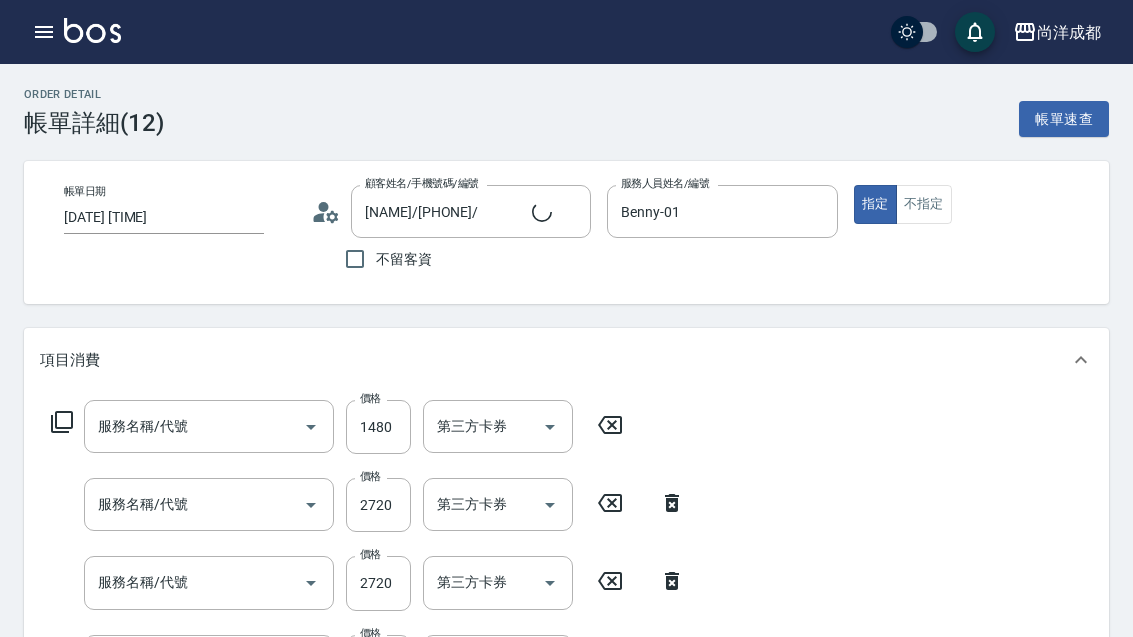 type on "周立人/0987244424/" 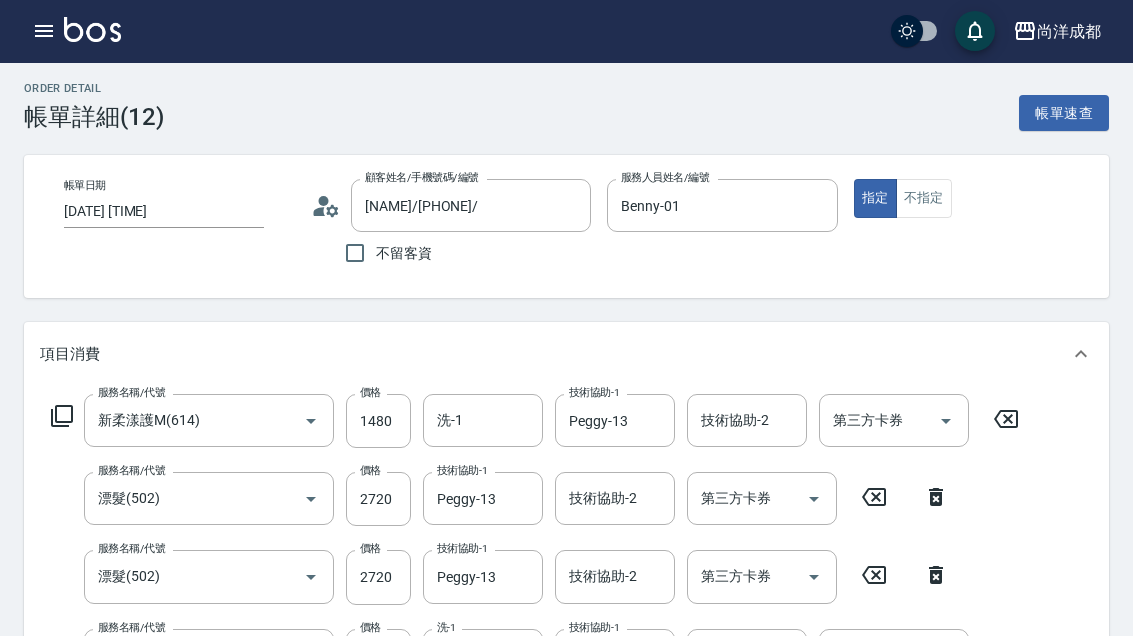 scroll, scrollTop: 0, scrollLeft: 0, axis: both 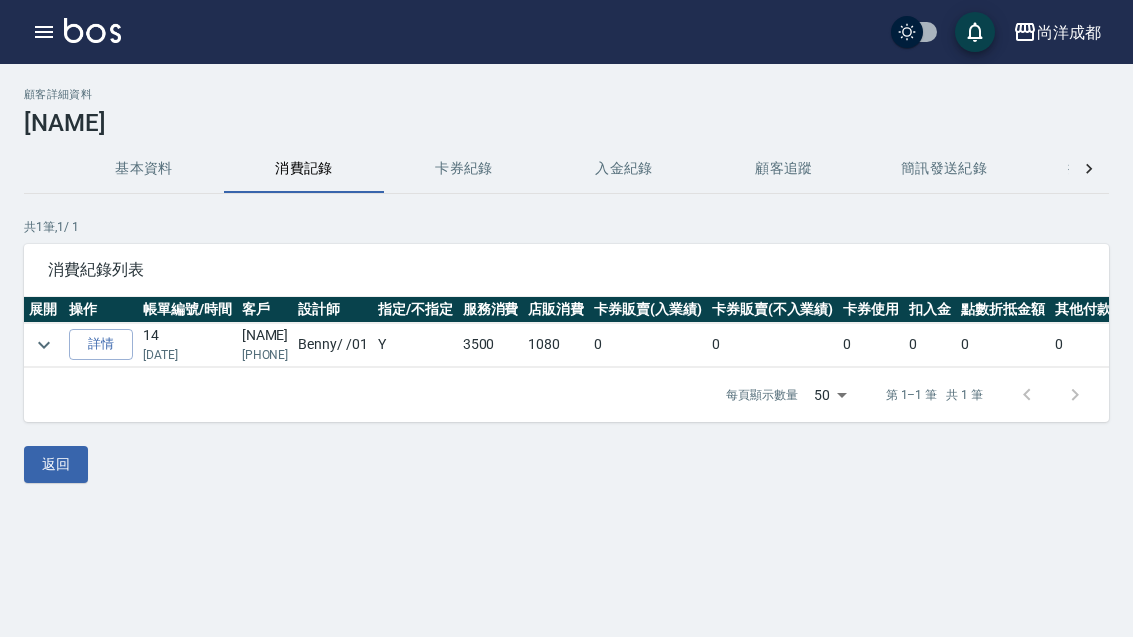 click on "詳情" at bounding box center (101, 344) 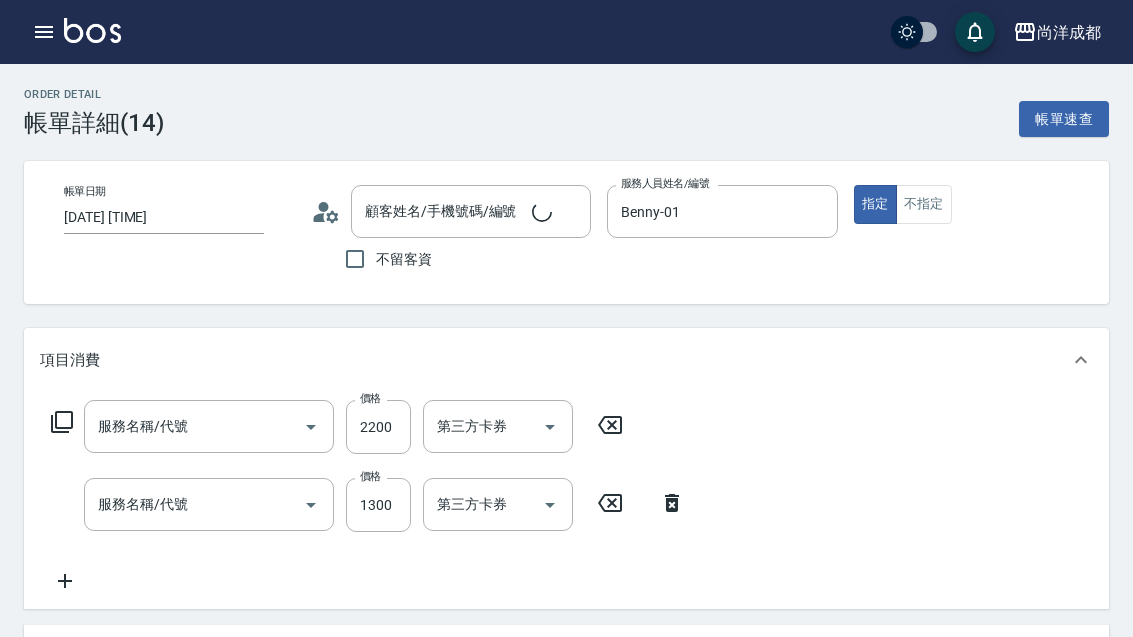 type on "2025/04/26 17:28" 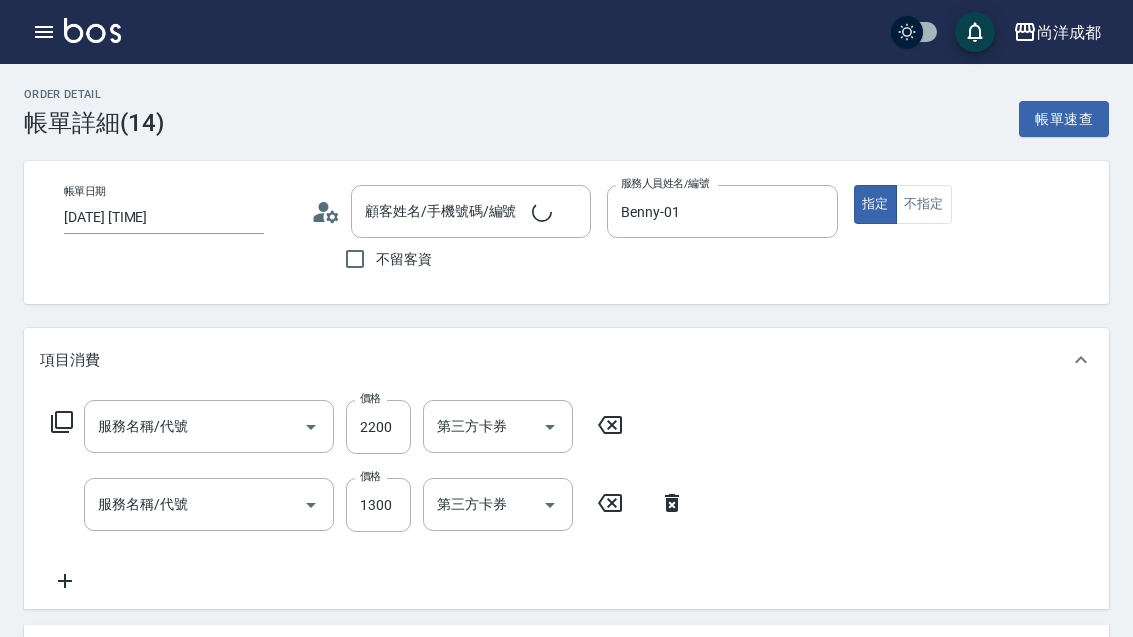 type on "Benny-01" 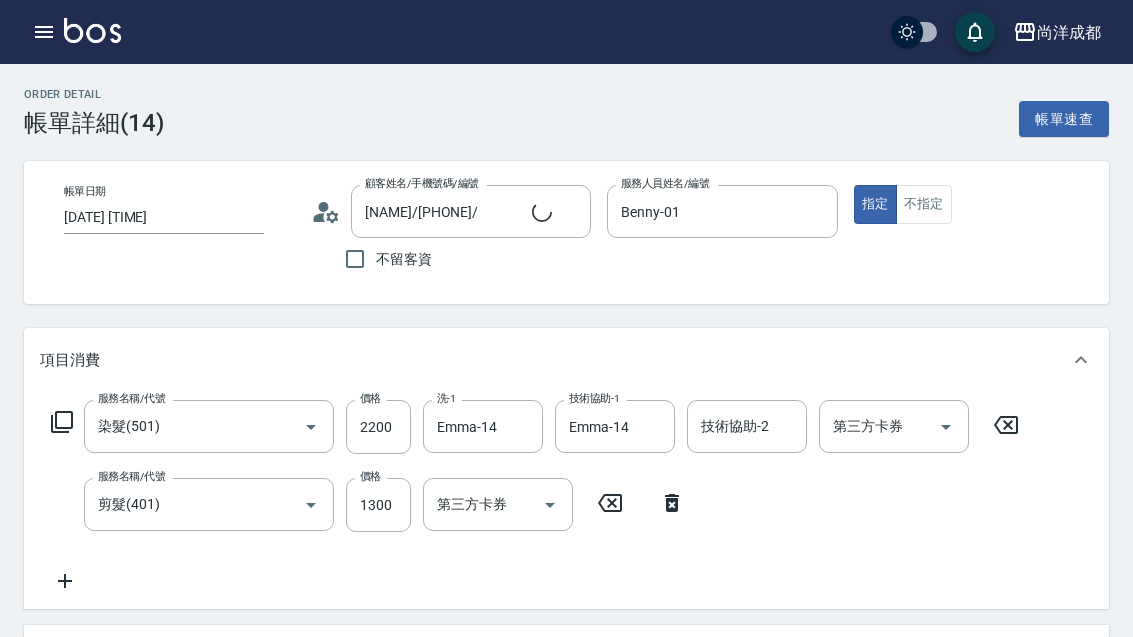 type on "陳書瑋/0953173300/" 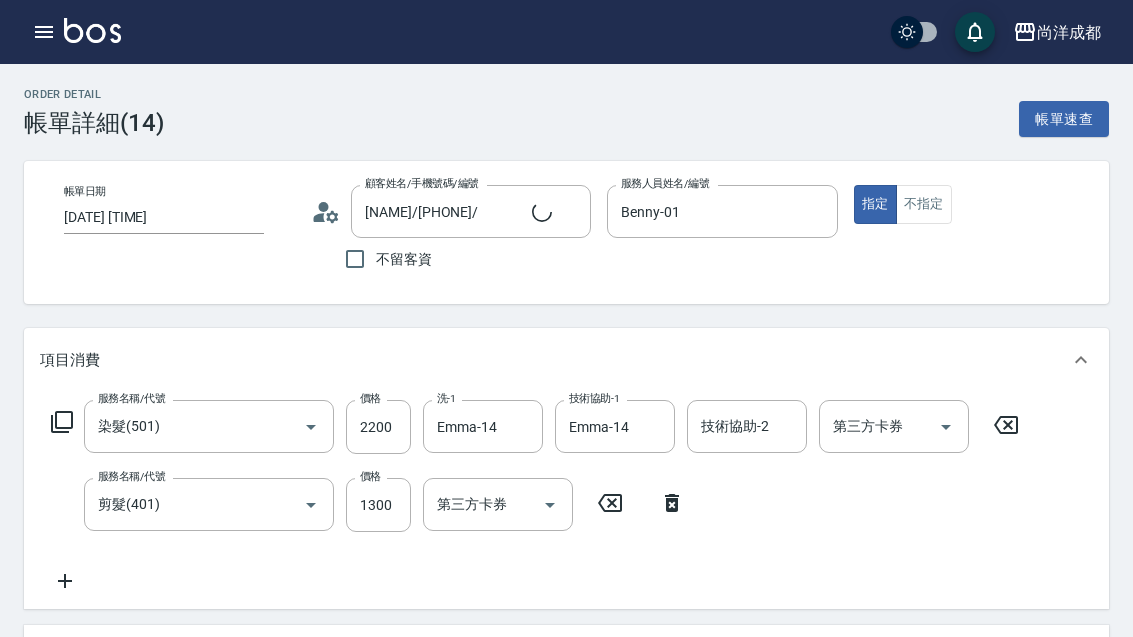 type on "肯葳拍拍纖N度46" 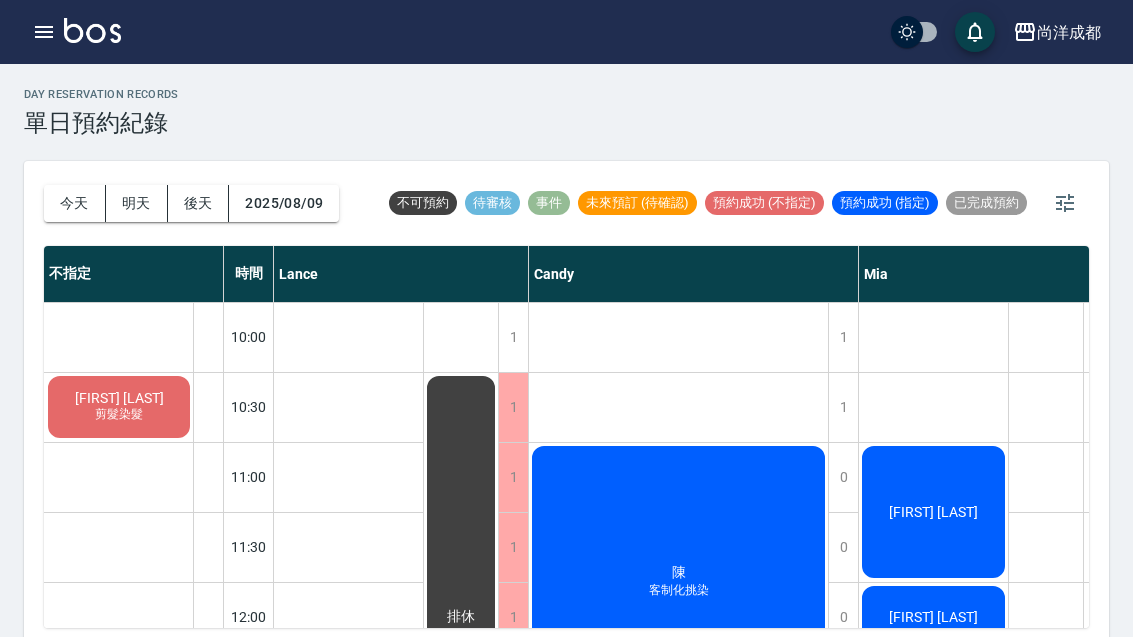 scroll, scrollTop: 36, scrollLeft: 0, axis: vertical 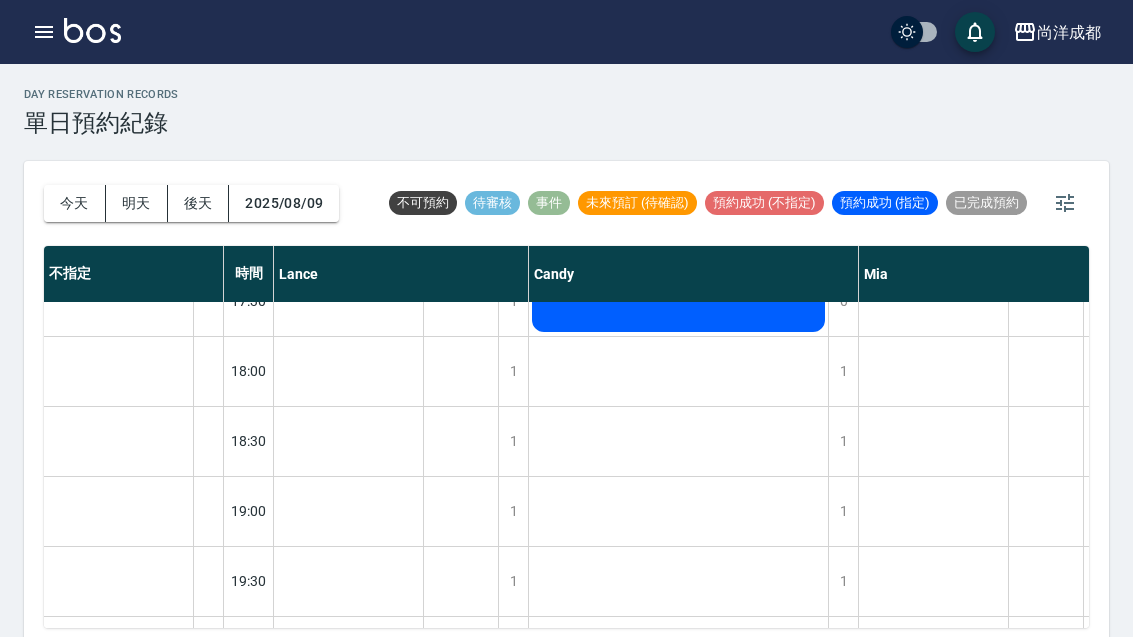 click 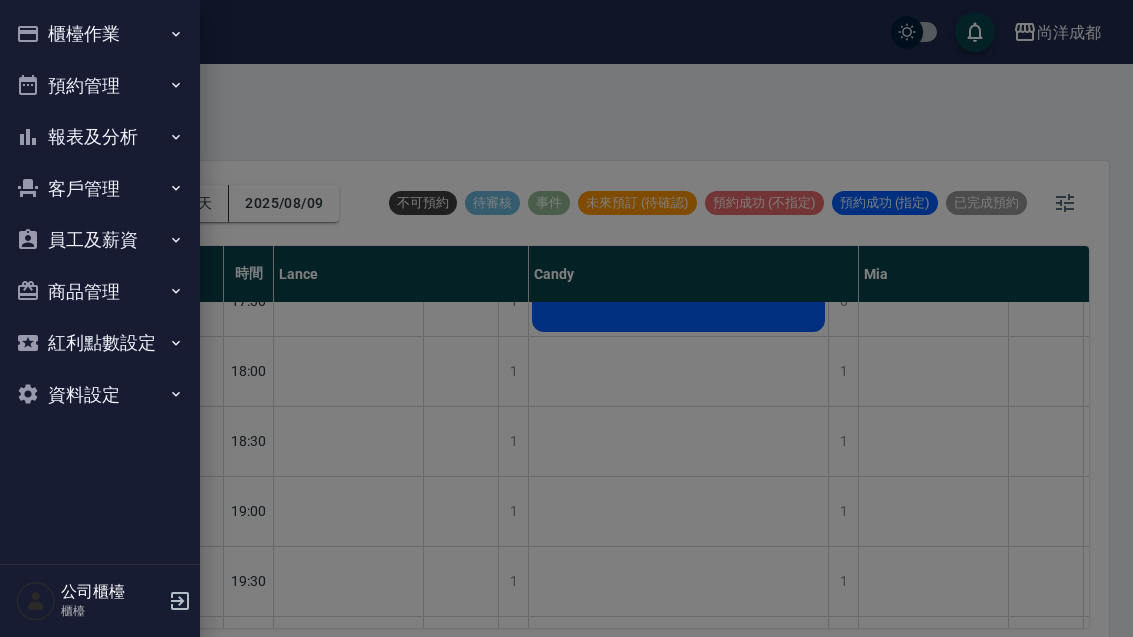 click on "預約管理" at bounding box center [100, 86] 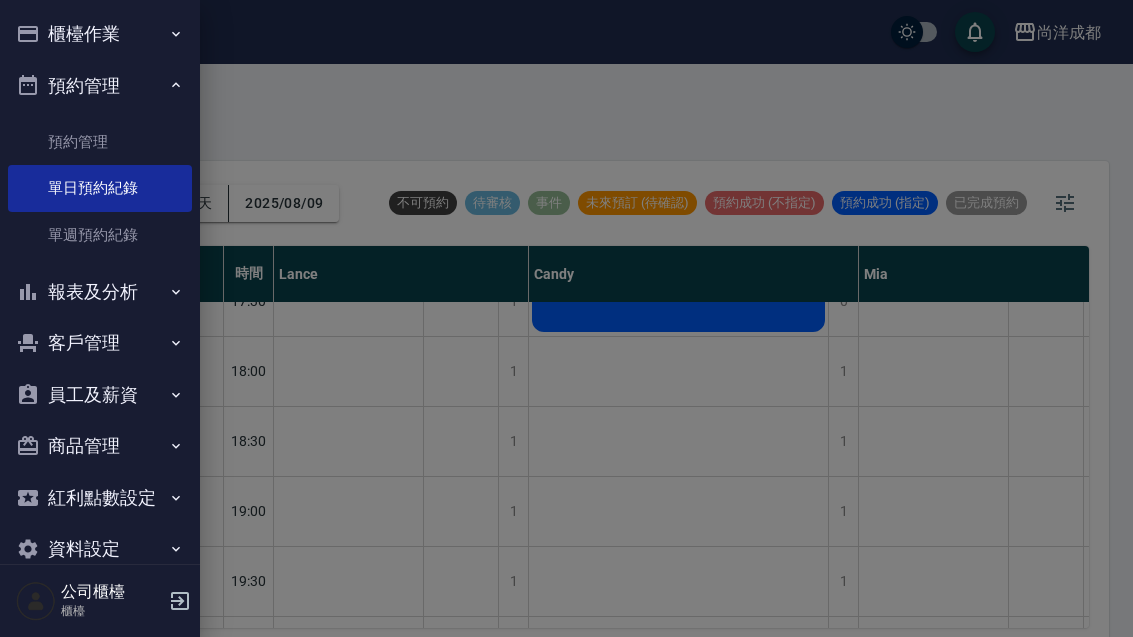 click on "預約管理" at bounding box center (100, 142) 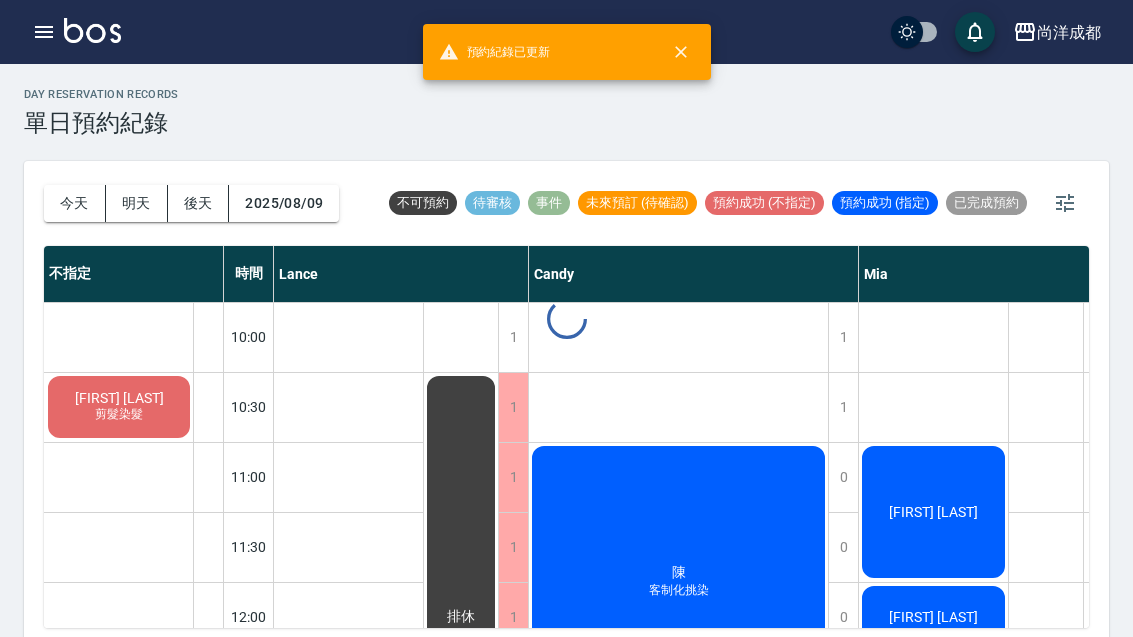 scroll, scrollTop: 36, scrollLeft: 0, axis: vertical 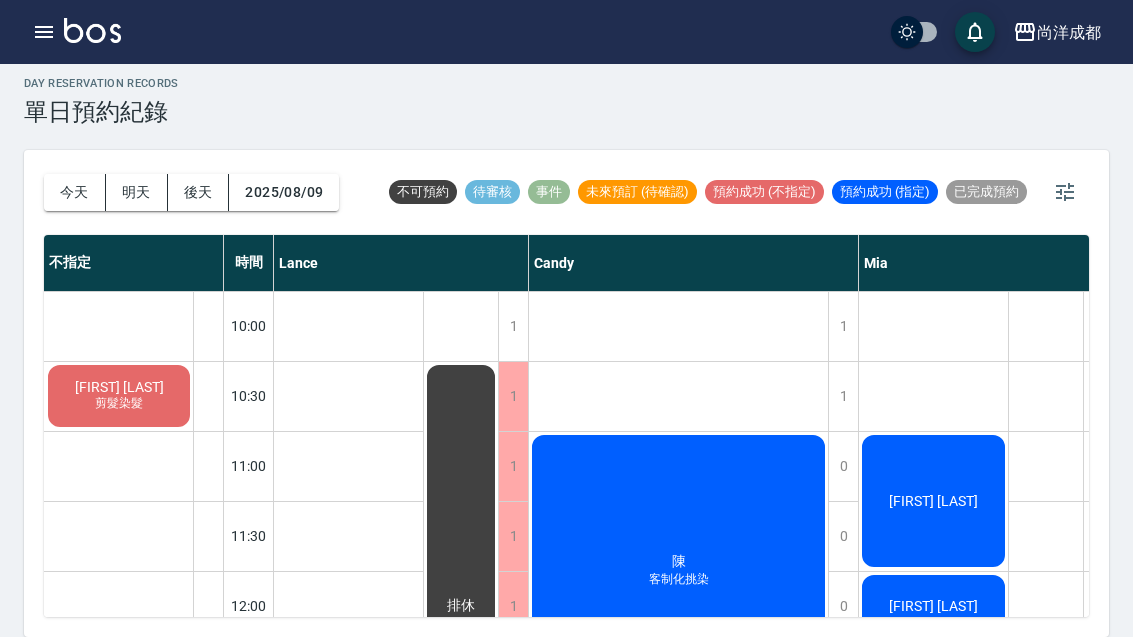 click 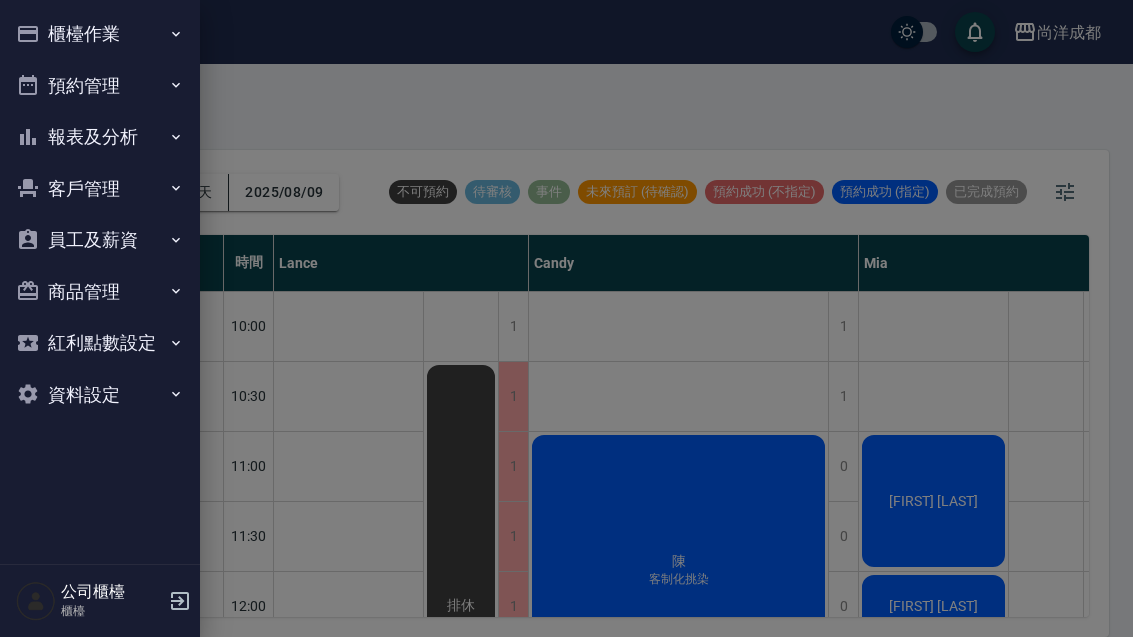 click on "客戶管理" at bounding box center [100, 189] 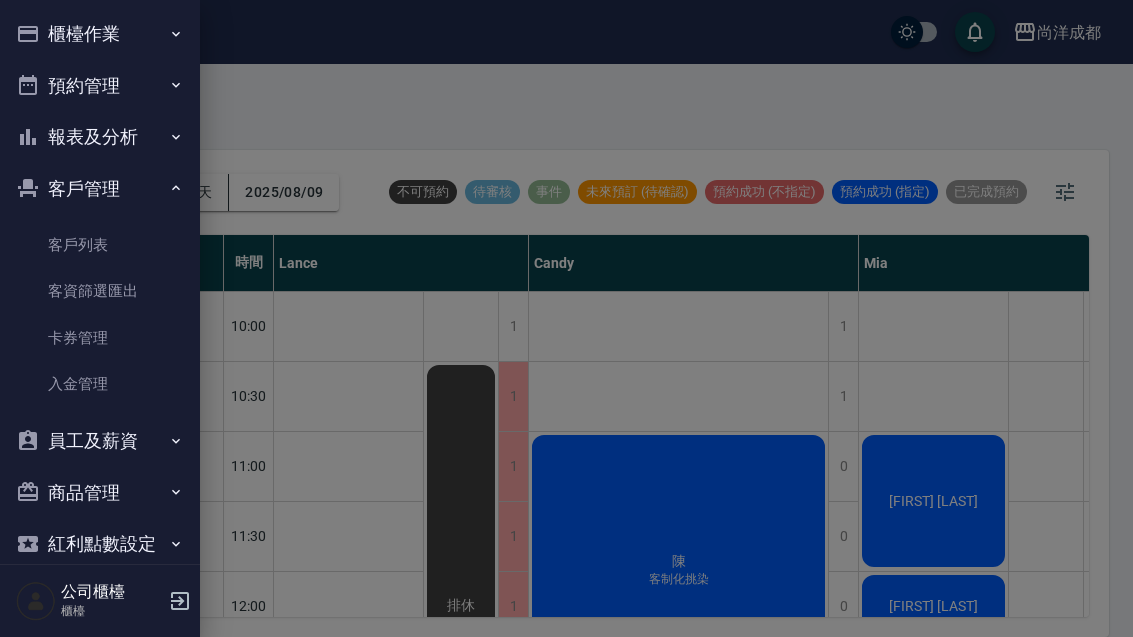 click on "客戶列表" at bounding box center [100, 245] 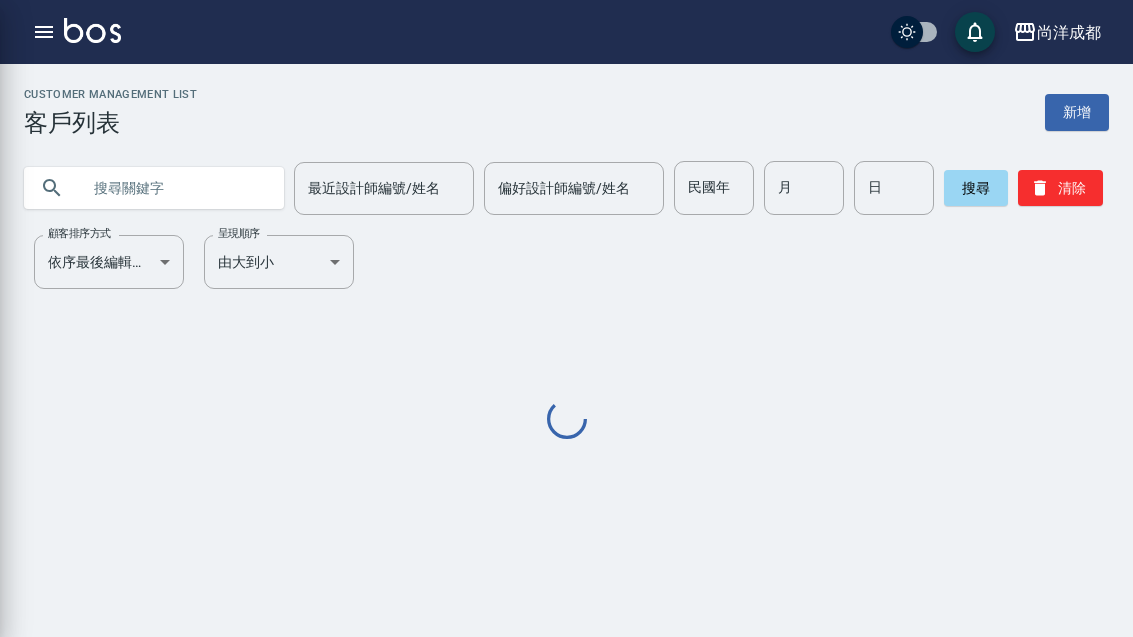 scroll, scrollTop: 0, scrollLeft: 0, axis: both 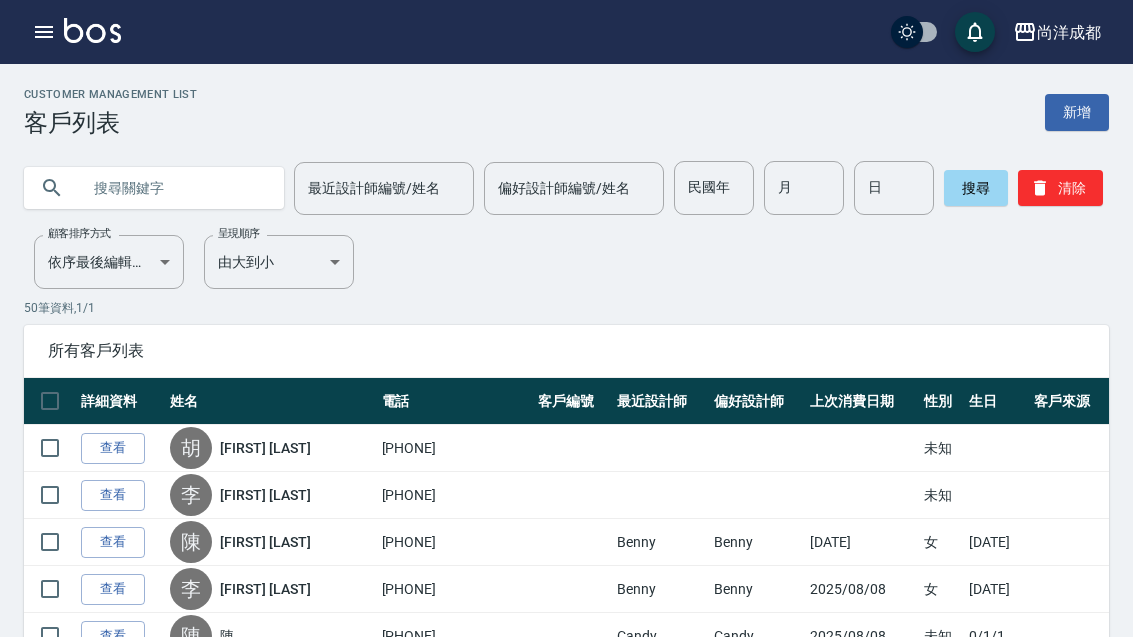 click at bounding box center [174, 188] 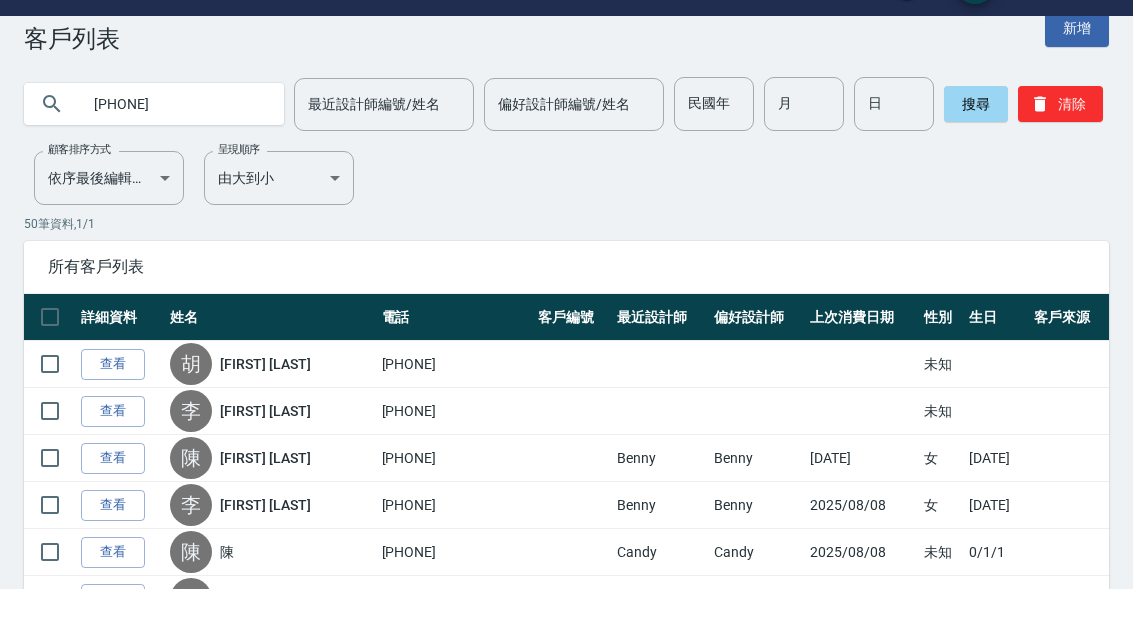 type on "[PHONE]" 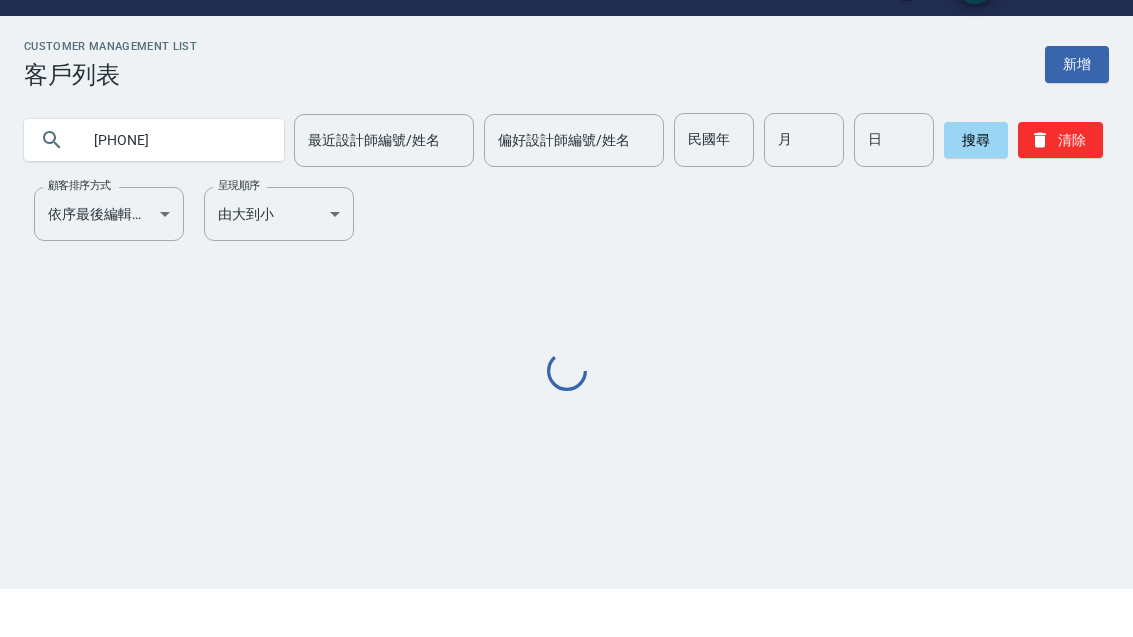 scroll, scrollTop: 64, scrollLeft: 0, axis: vertical 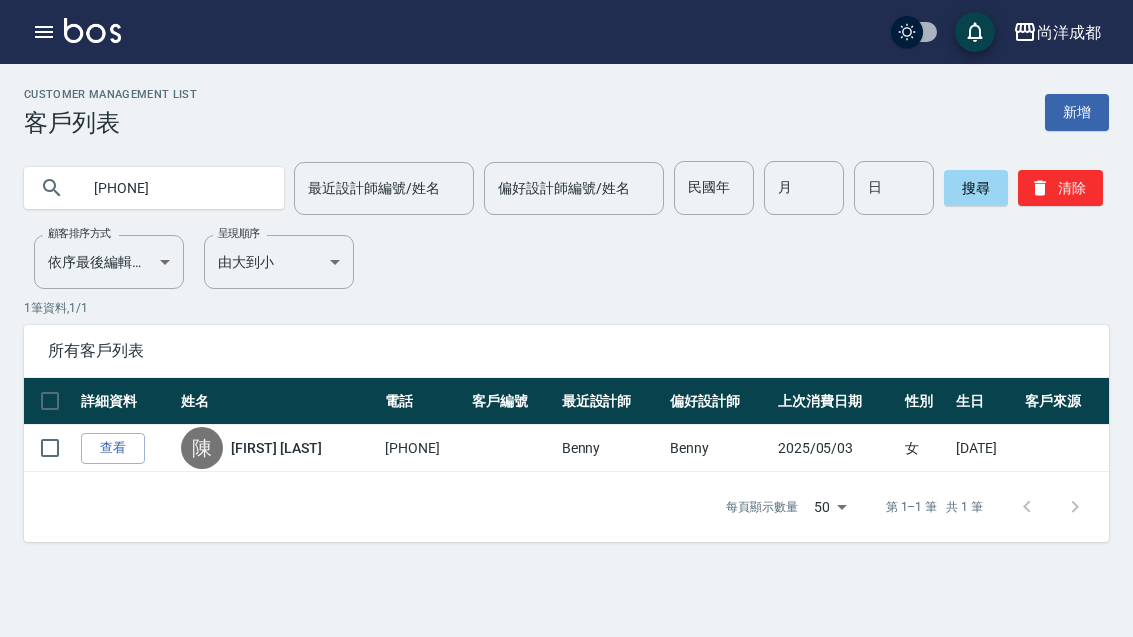 click on "[FIRST] [LAST]" at bounding box center (276, 448) 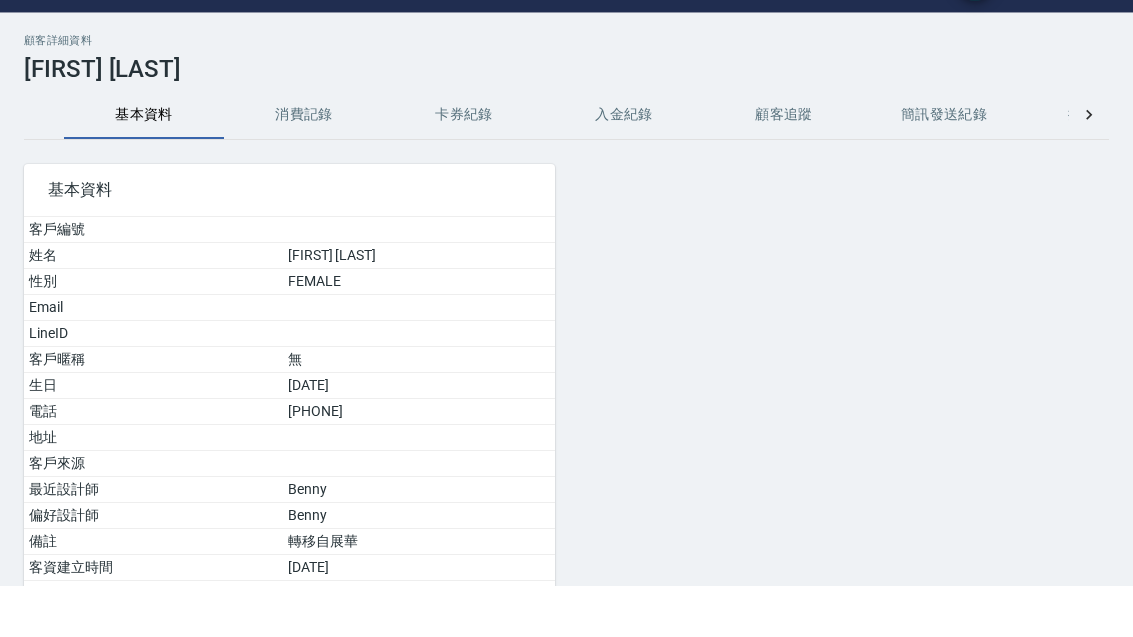 scroll, scrollTop: 55, scrollLeft: 0, axis: vertical 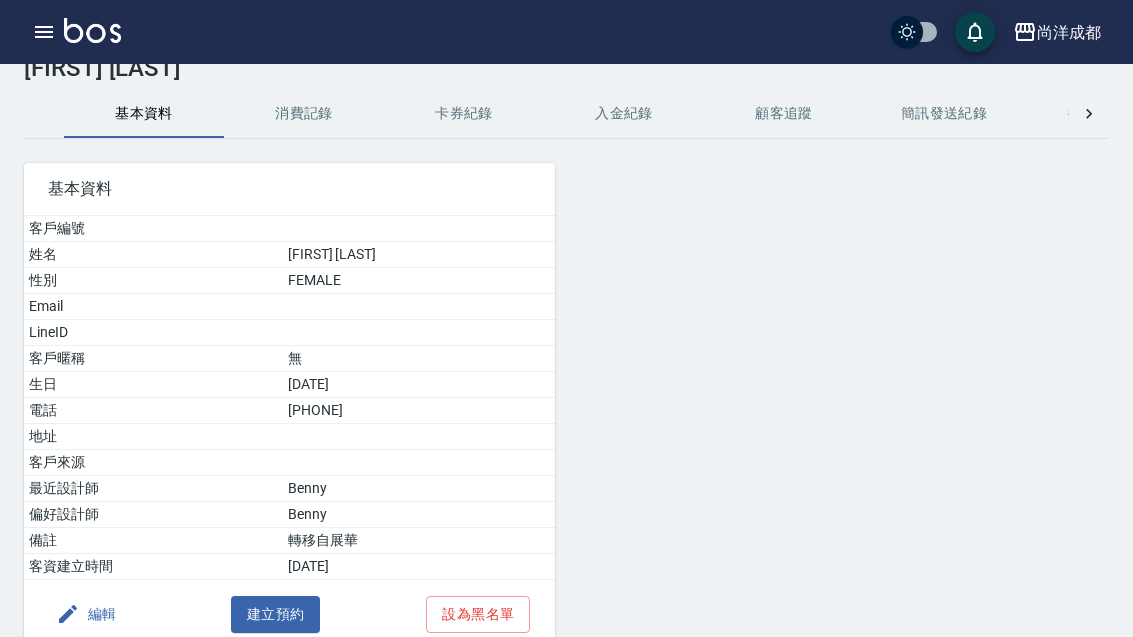 click on "消費記錄" at bounding box center (304, 114) 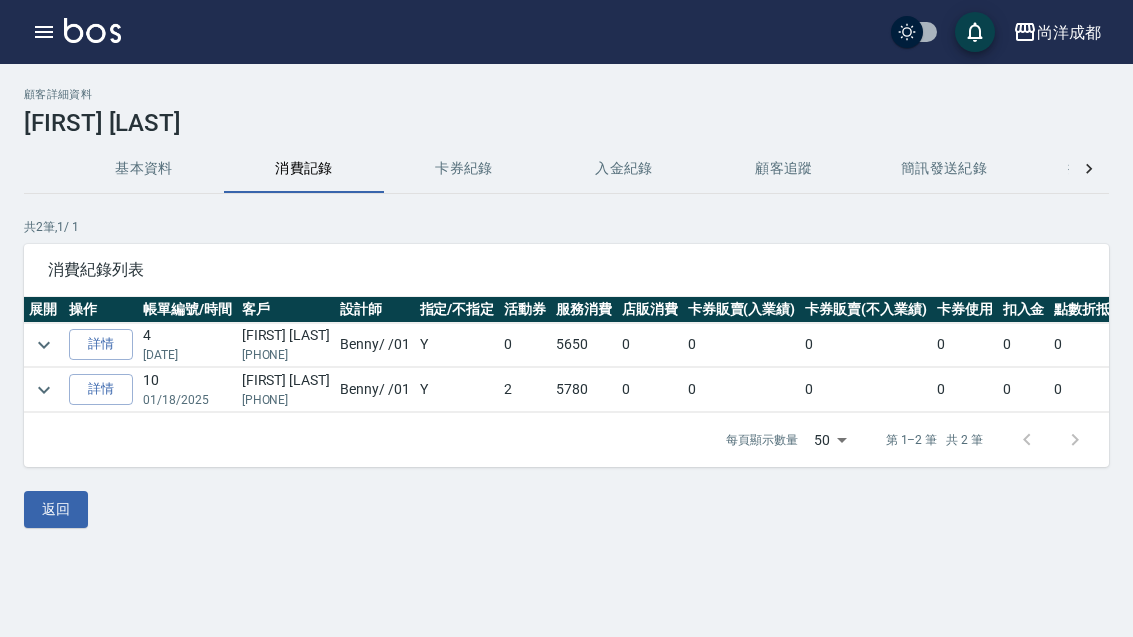 scroll, scrollTop: 0, scrollLeft: 0, axis: both 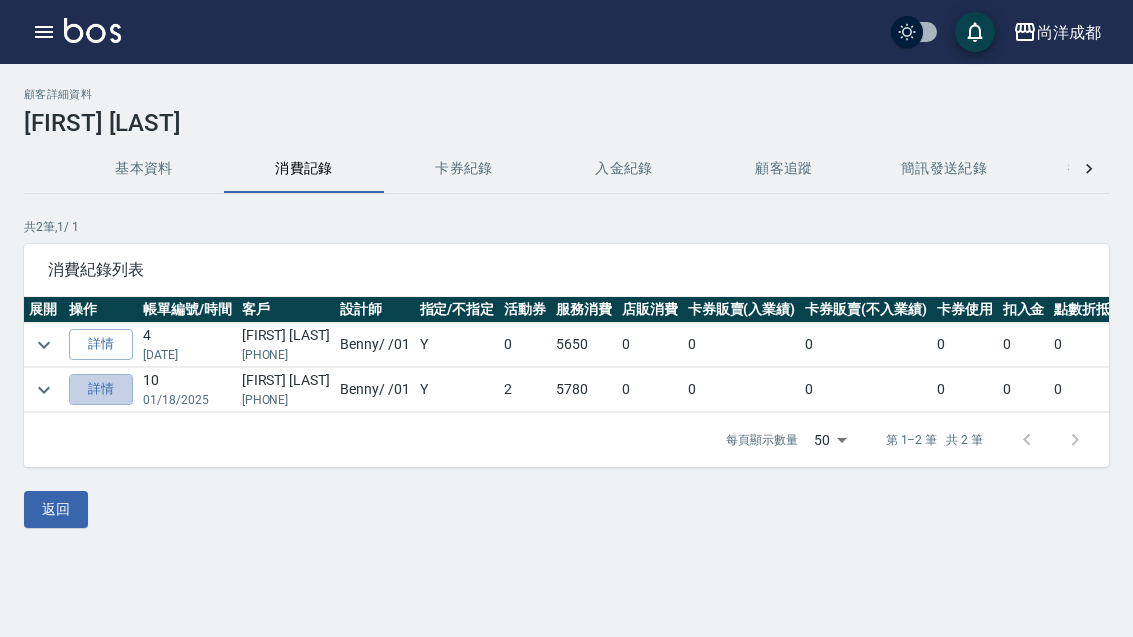 click on "詳情" at bounding box center (101, 389) 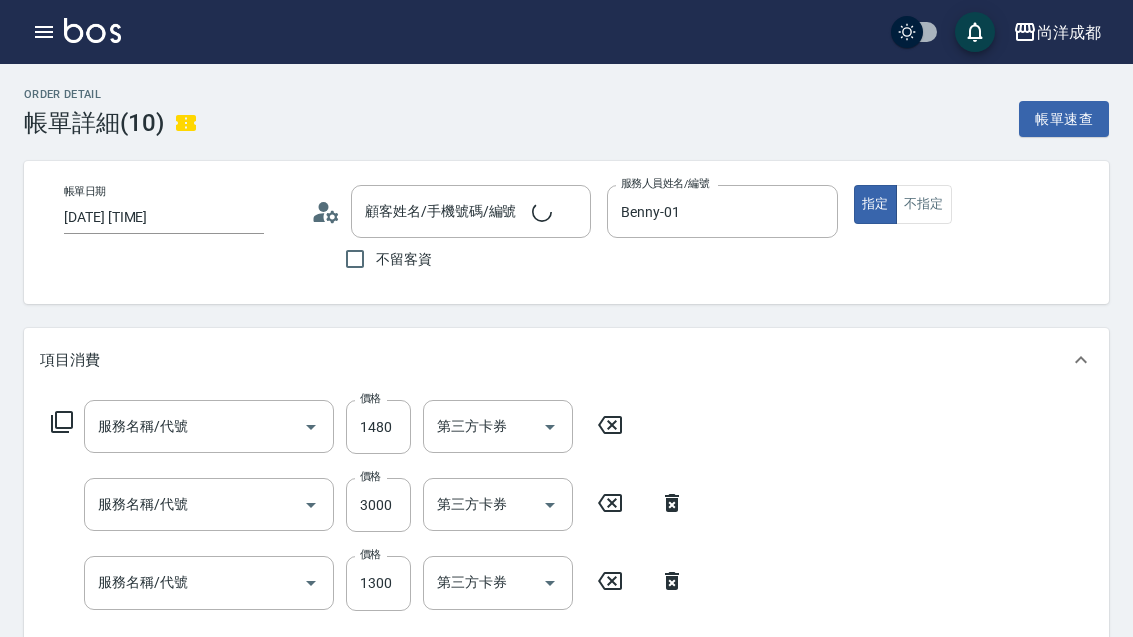 type on "[DATE] [TIME]" 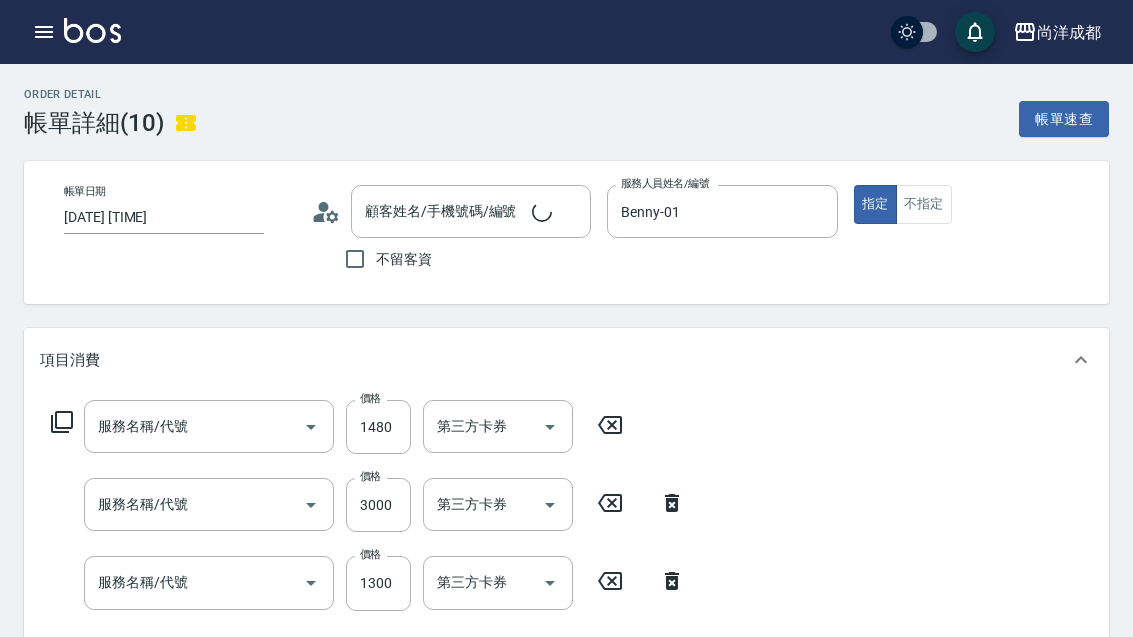 type on "Benny-01" 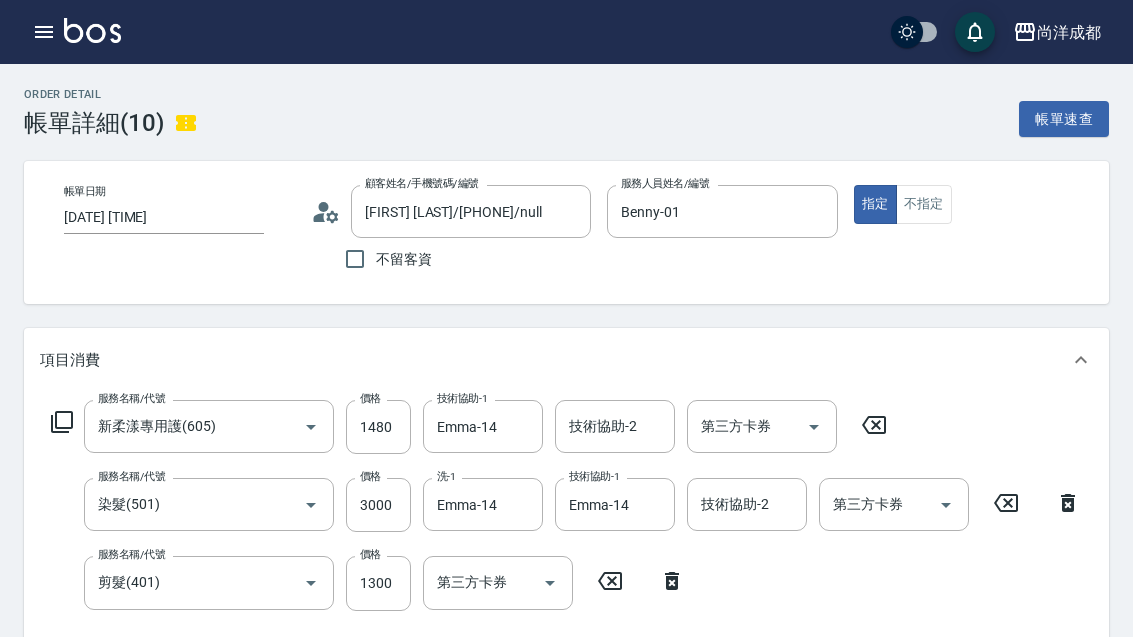 type on "[FIRST] [LAST]/[PHONE]/null" 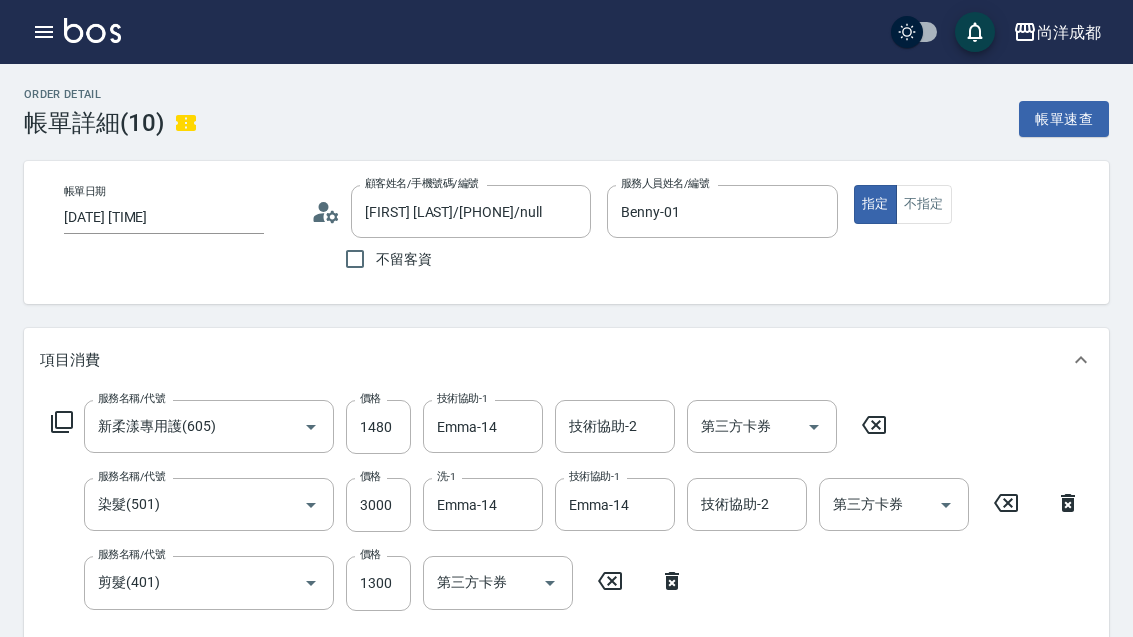type on "新柔漾專用護(605)" 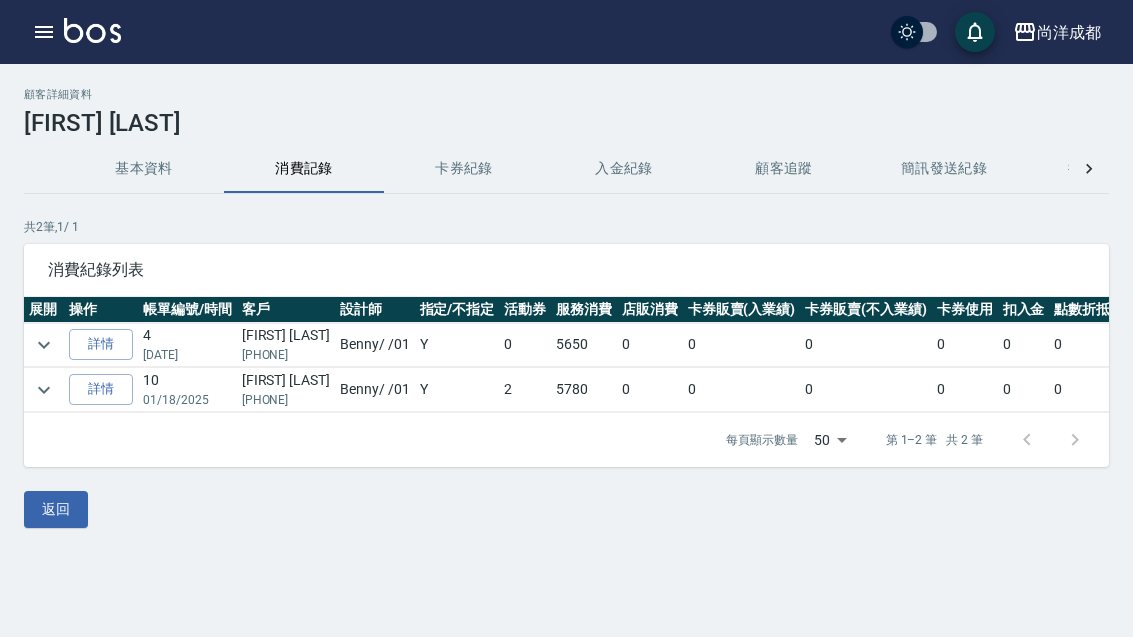 click on "詳情" at bounding box center [101, 389] 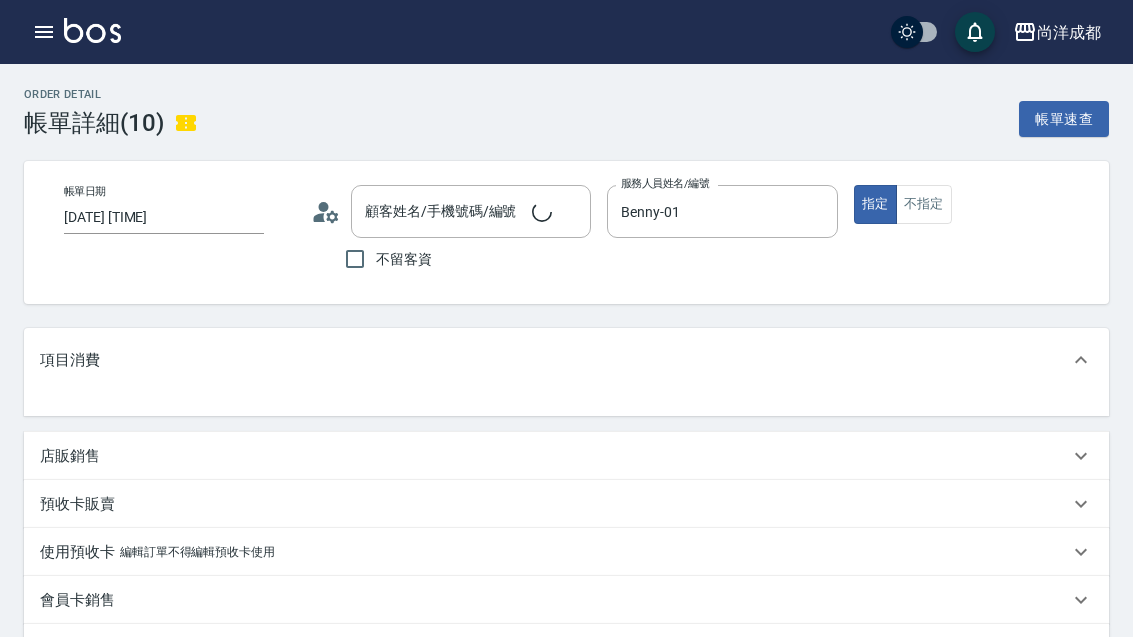 click on "項目消費" at bounding box center (566, 360) 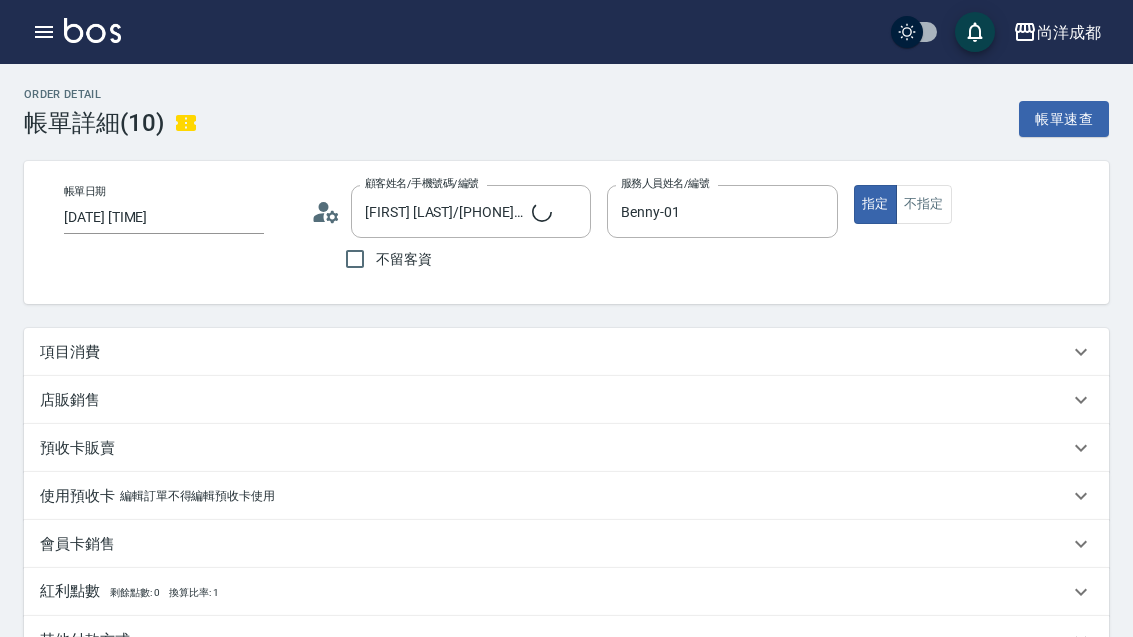 type on "[FIRST] [LAST]/[PHONE]/null" 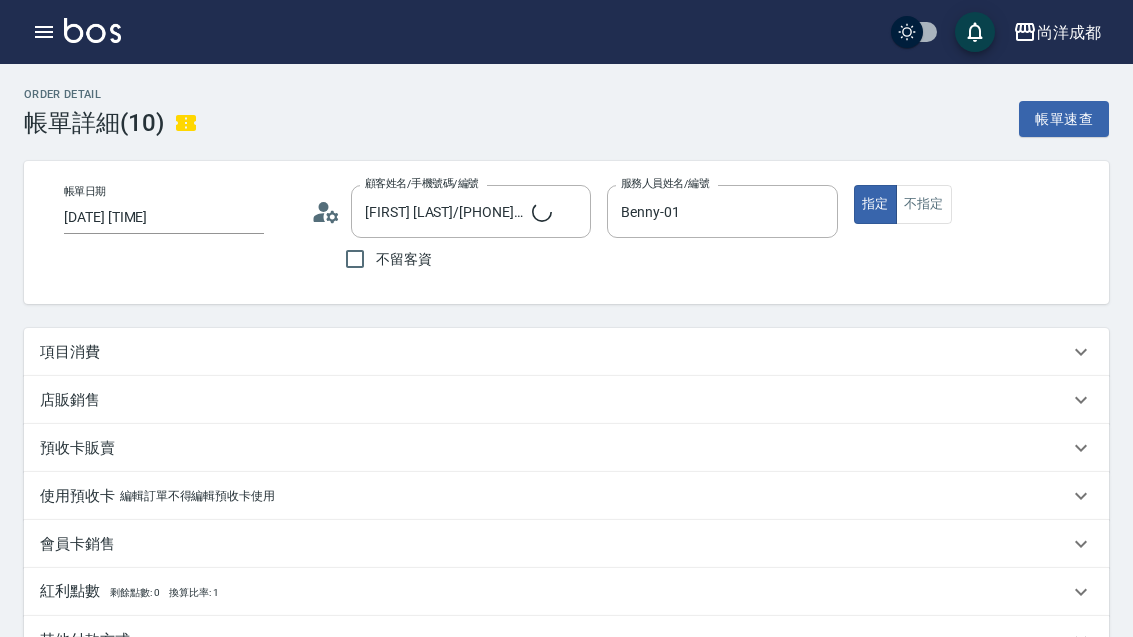 type on "570" 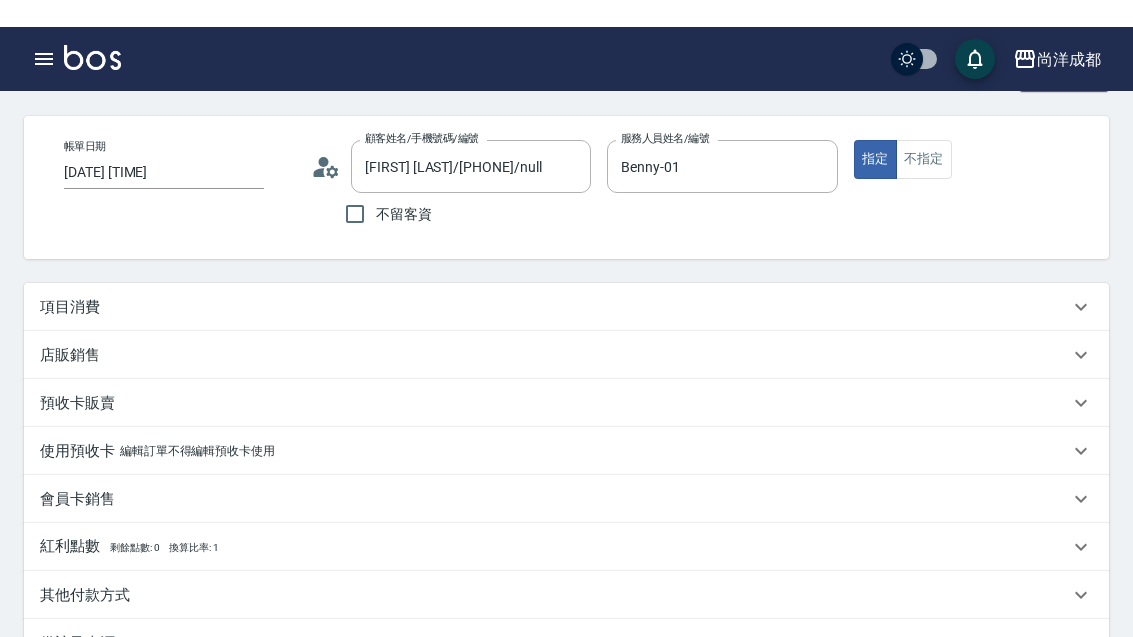 scroll, scrollTop: 0, scrollLeft: 0, axis: both 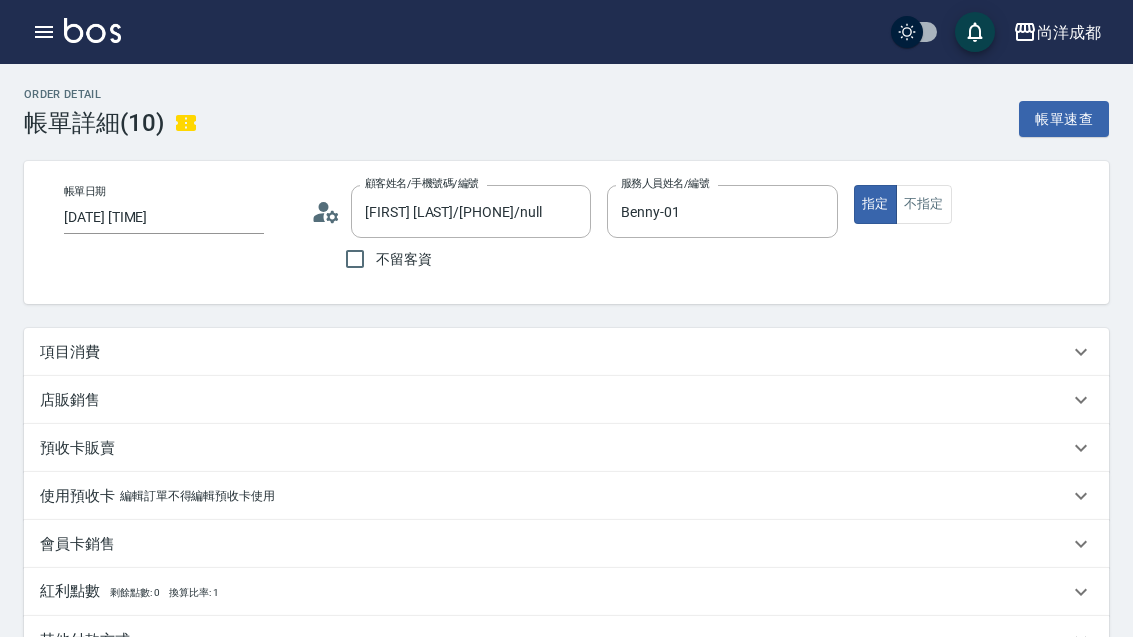 click on "項目消費" at bounding box center (70, 352) 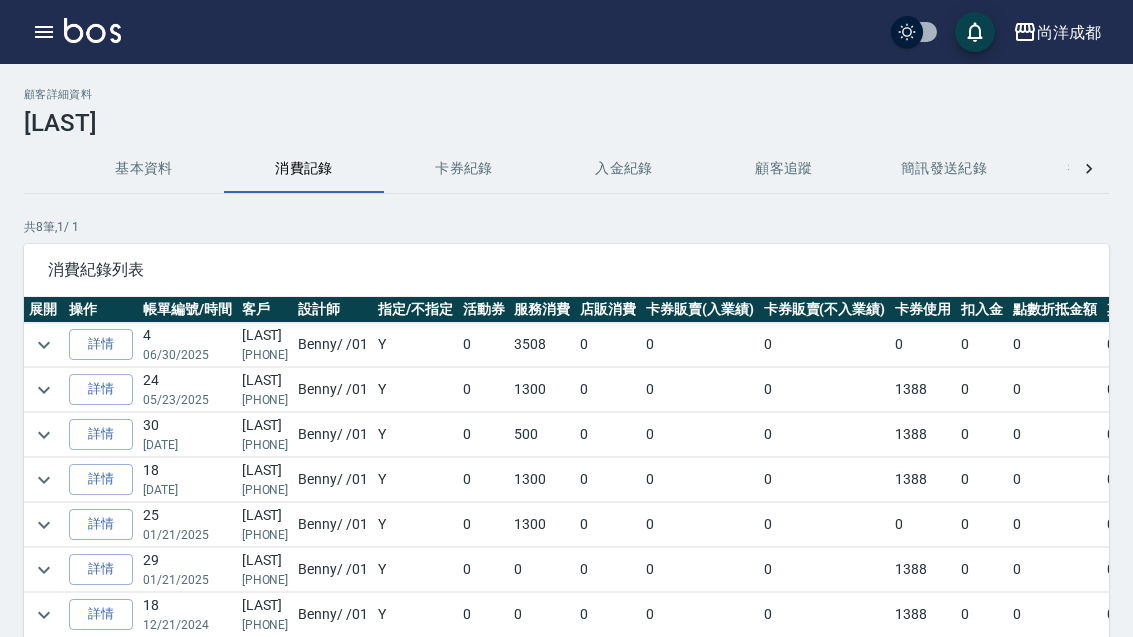 scroll, scrollTop: 0, scrollLeft: 0, axis: both 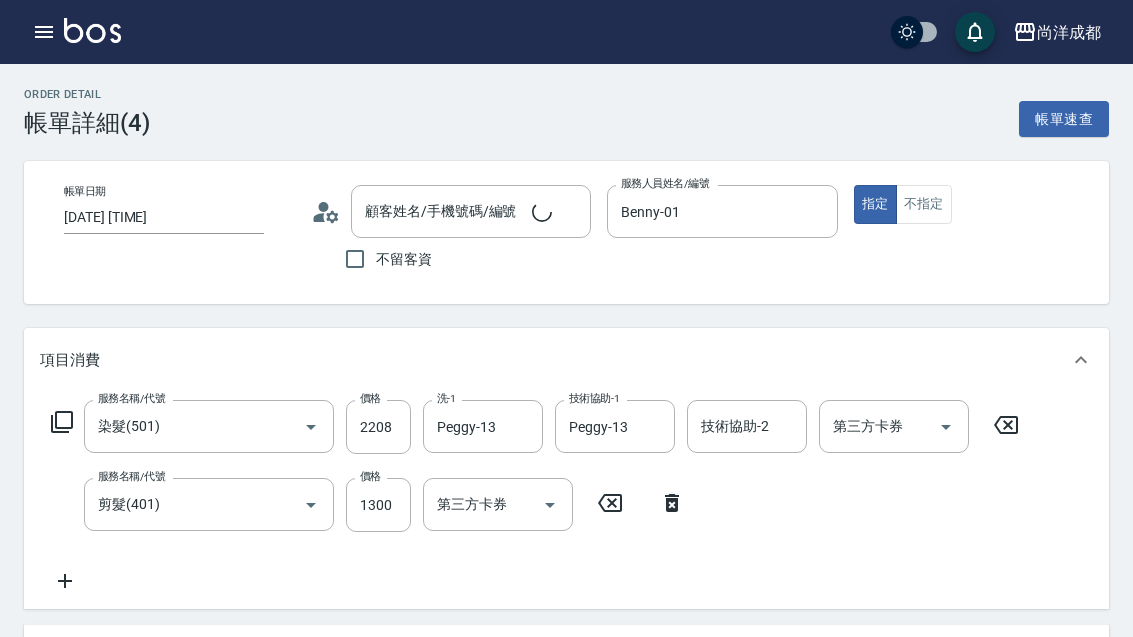 type on "[DATE] [TIME]" 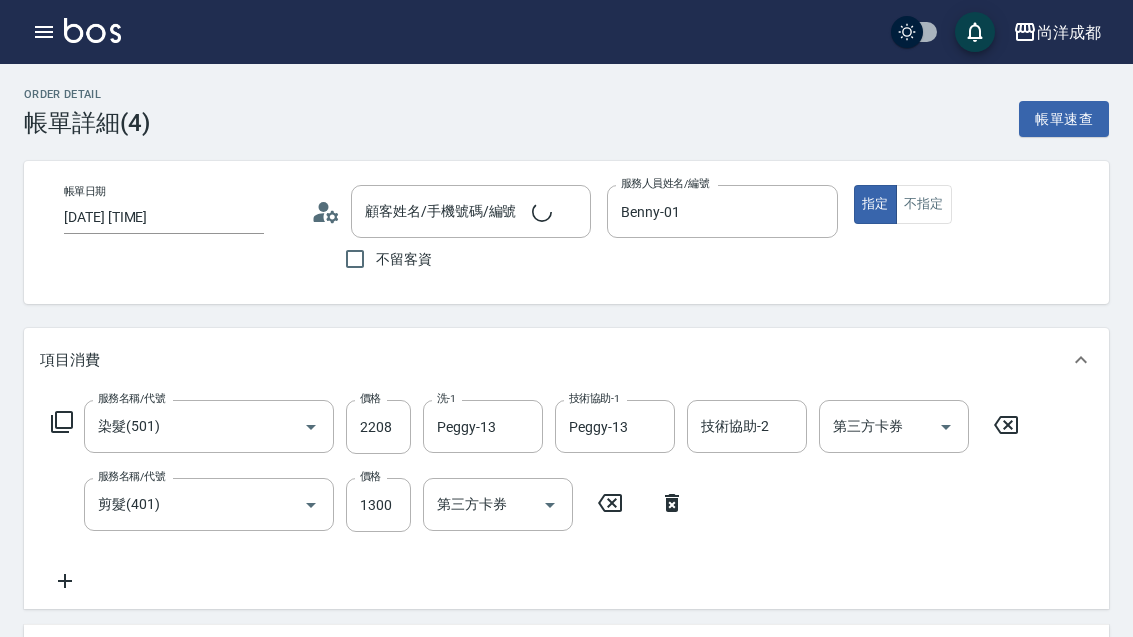 type on "Benny-01" 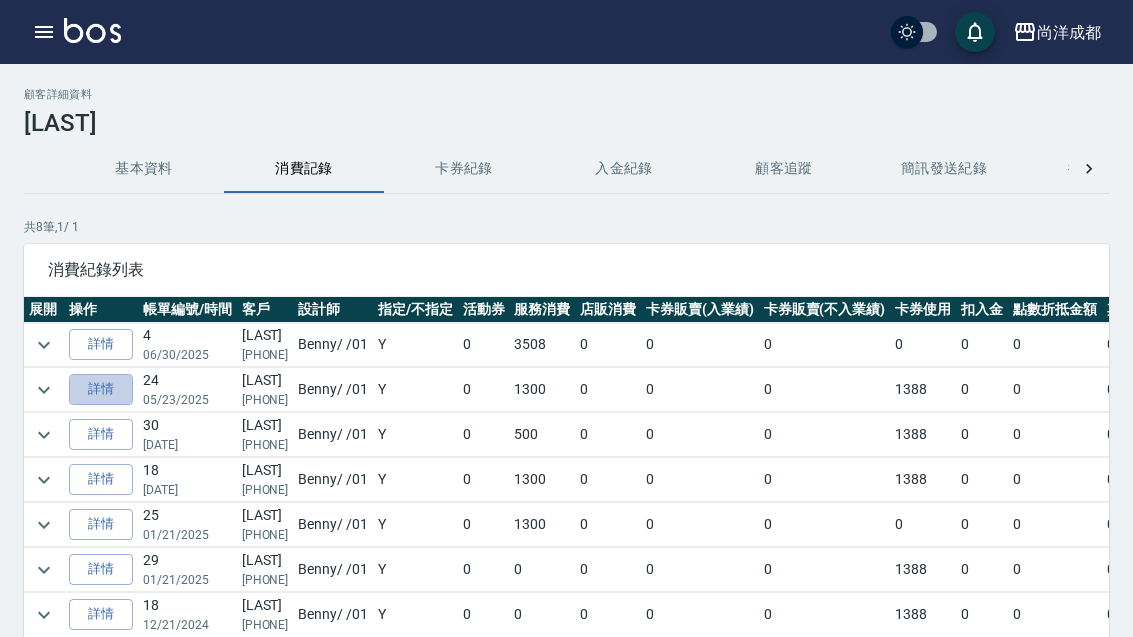 click on "詳情" at bounding box center [101, 389] 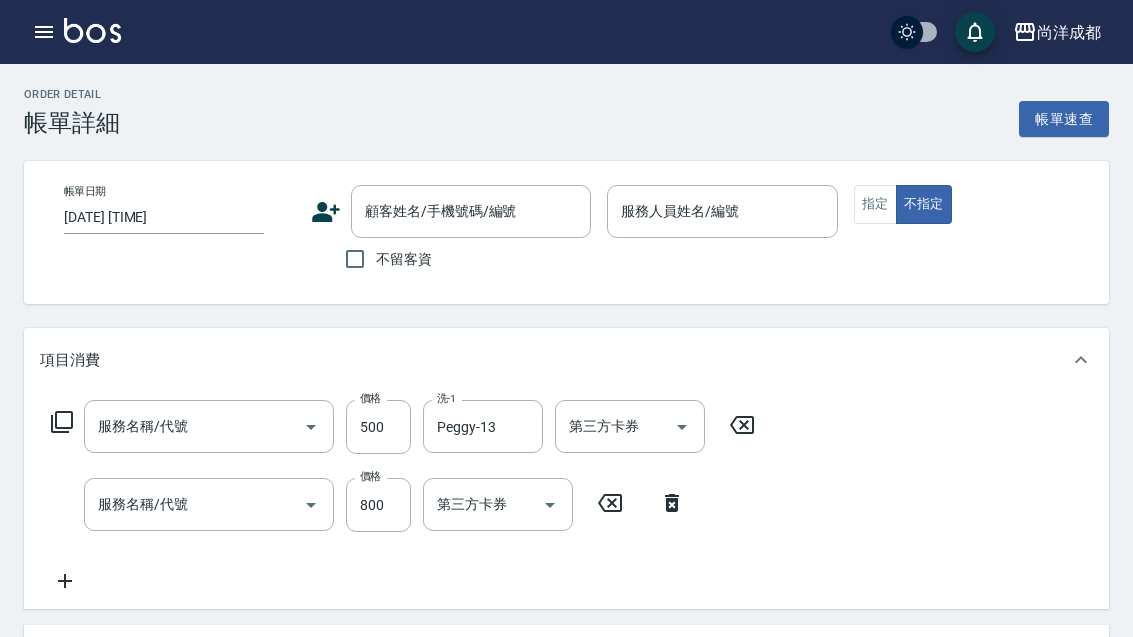type on "2025/05/23 21:35" 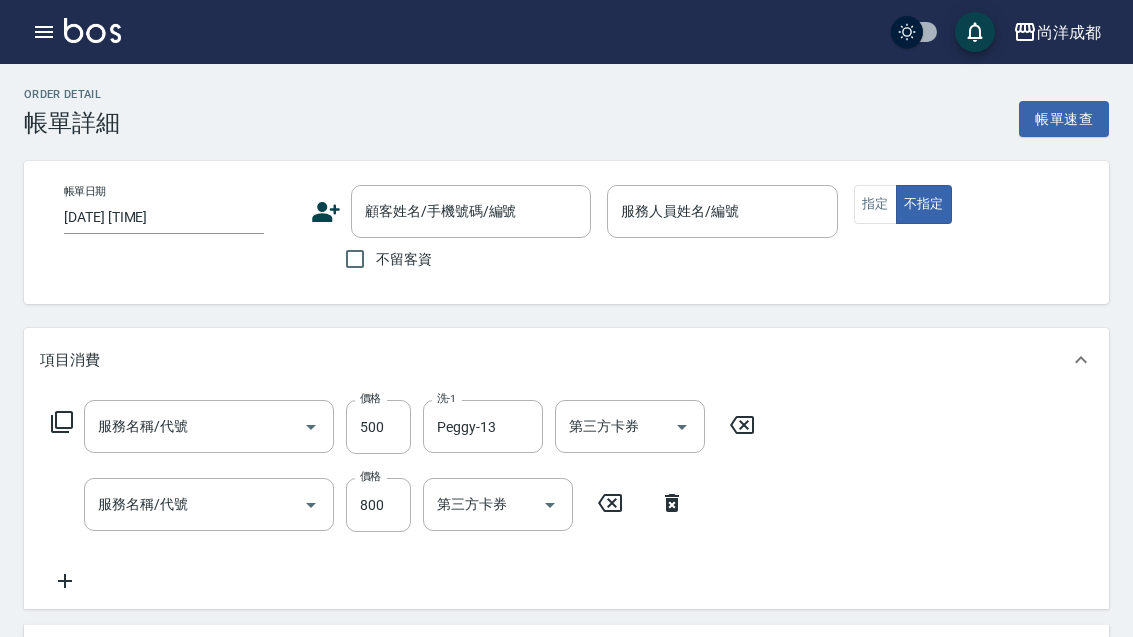 type on "Benny-01" 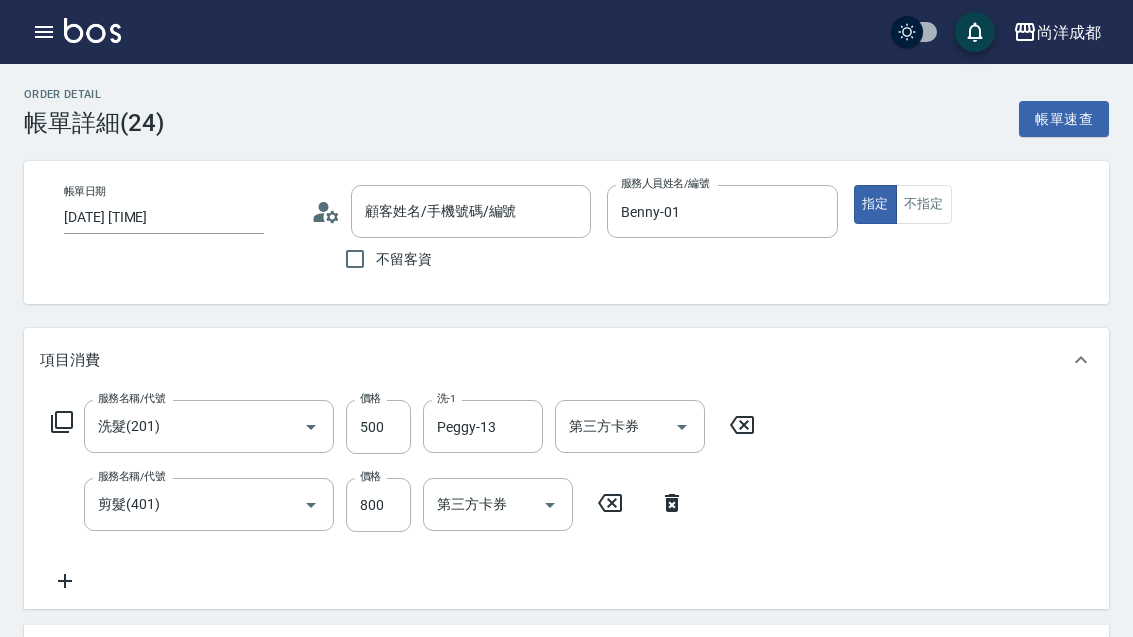 type on "林佳慧/0988830621/" 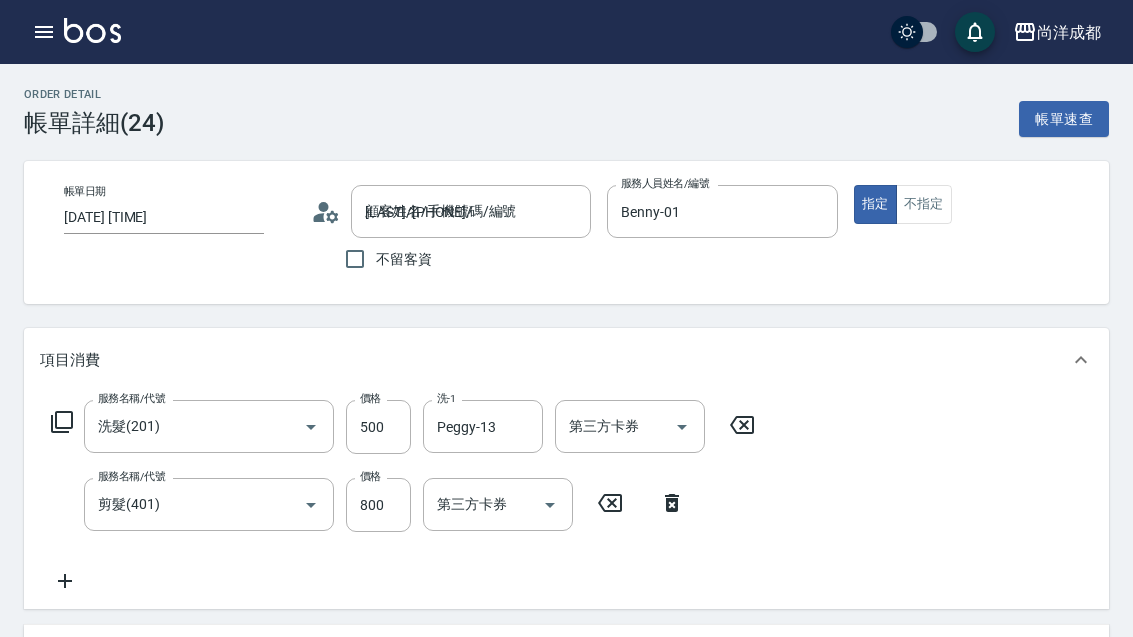 type on "新柔漾包卡(1/1)" 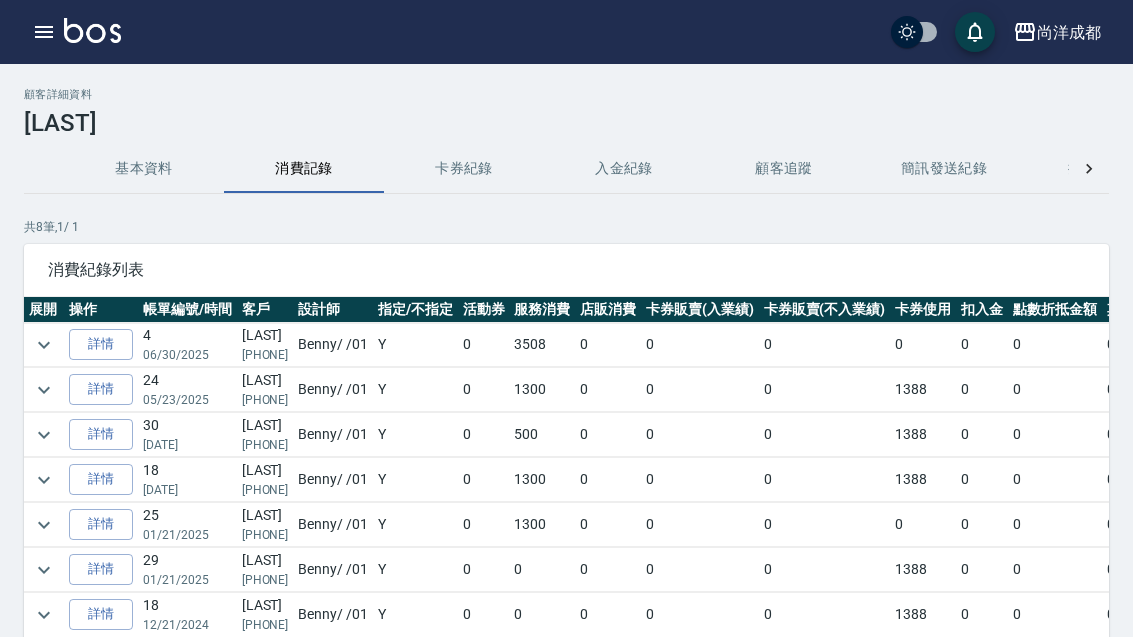 click on "卡券紀錄" at bounding box center (464, 169) 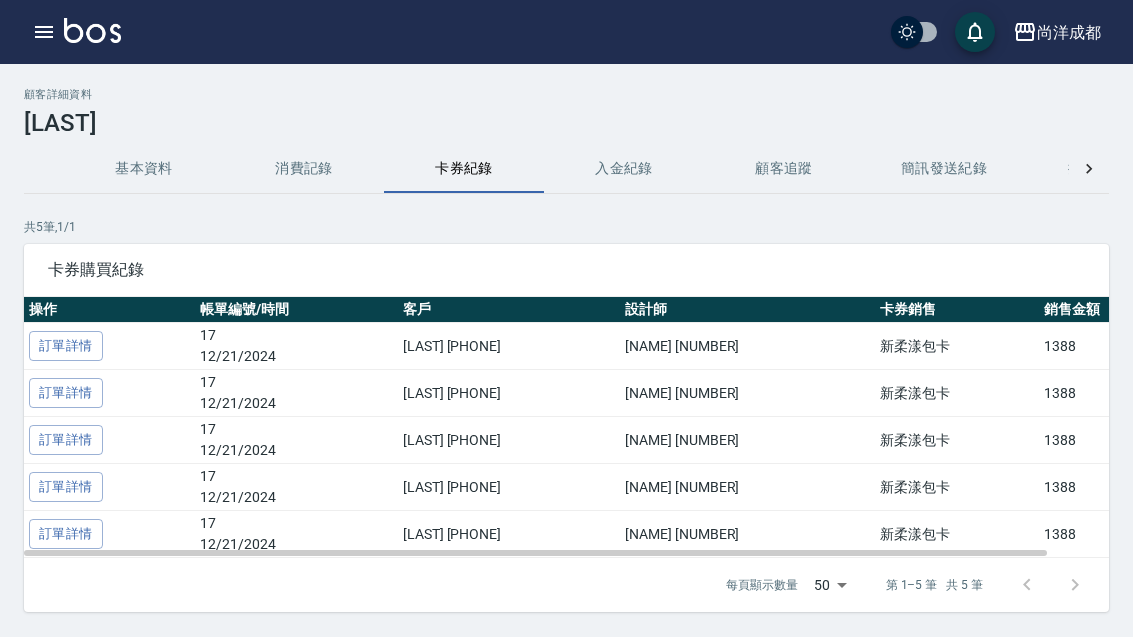scroll, scrollTop: 0, scrollLeft: 0, axis: both 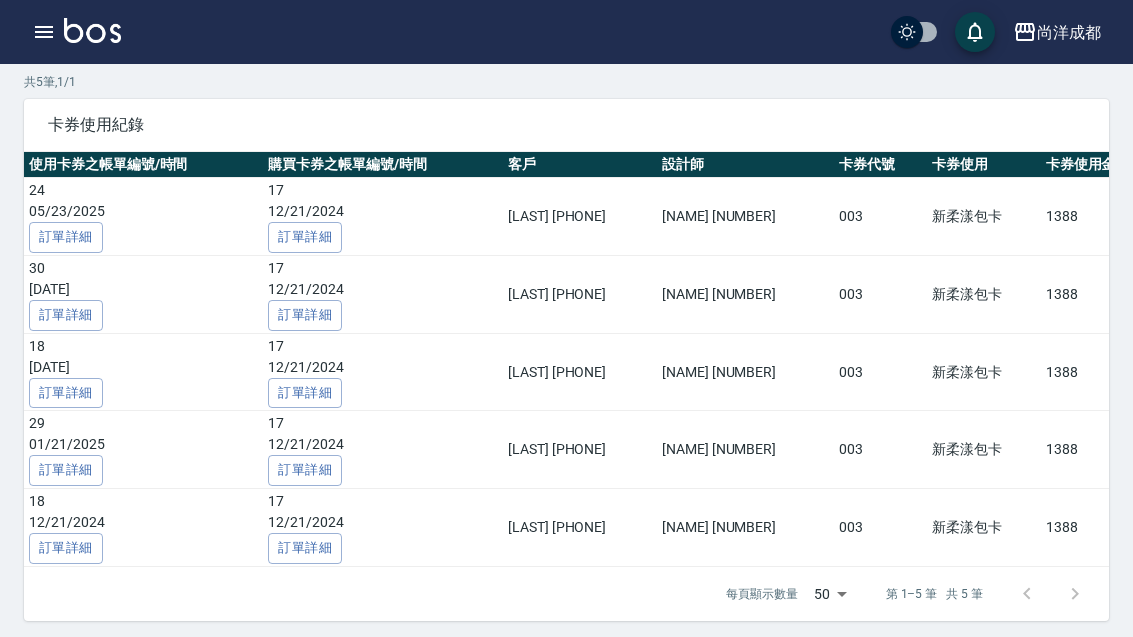 click 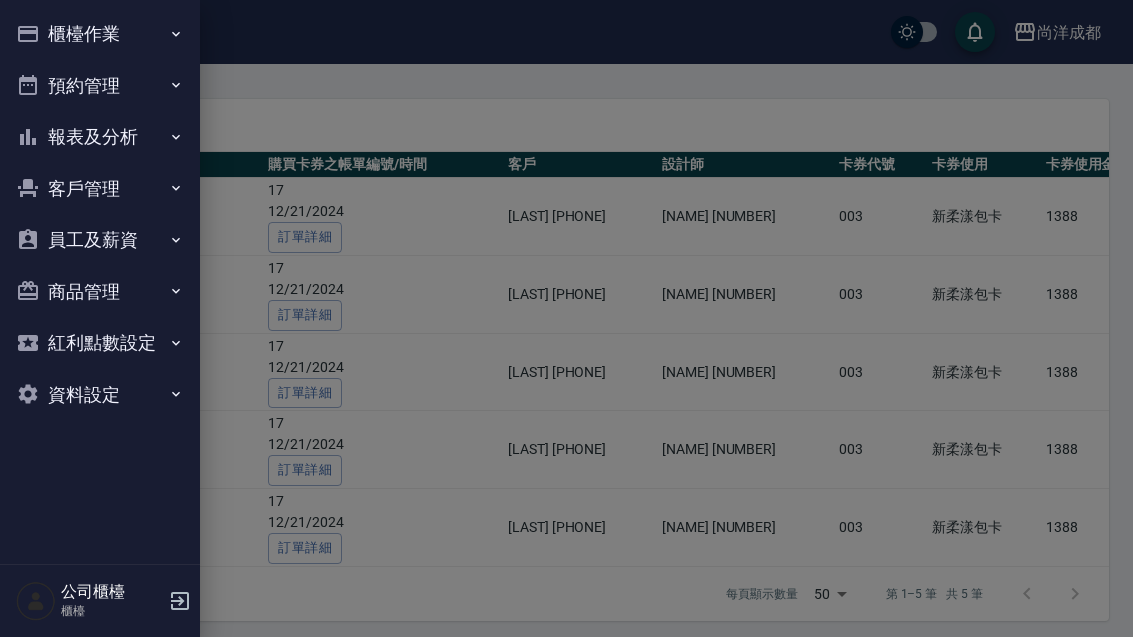 click on "預約管理" at bounding box center (100, 86) 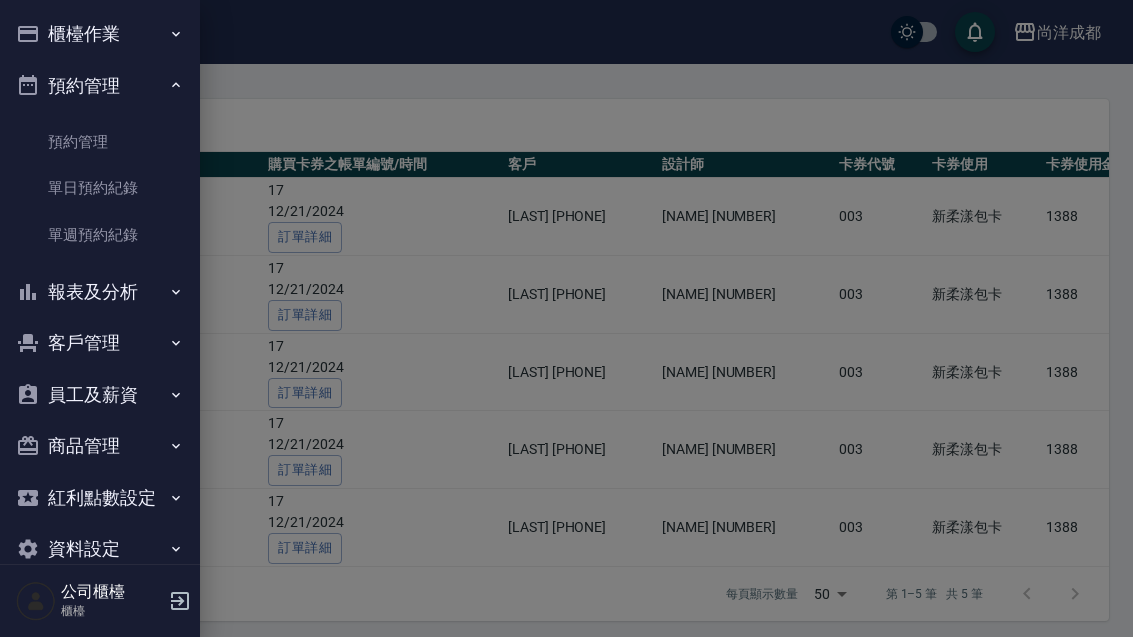 click on "單日預約紀錄" at bounding box center [100, 188] 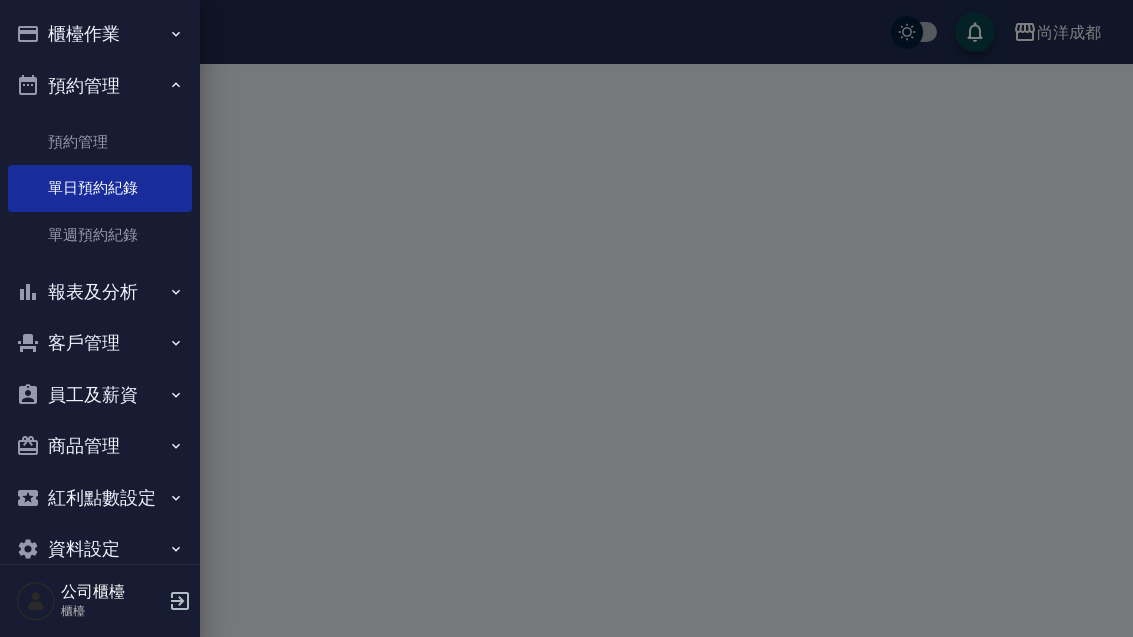 scroll, scrollTop: 0, scrollLeft: 0, axis: both 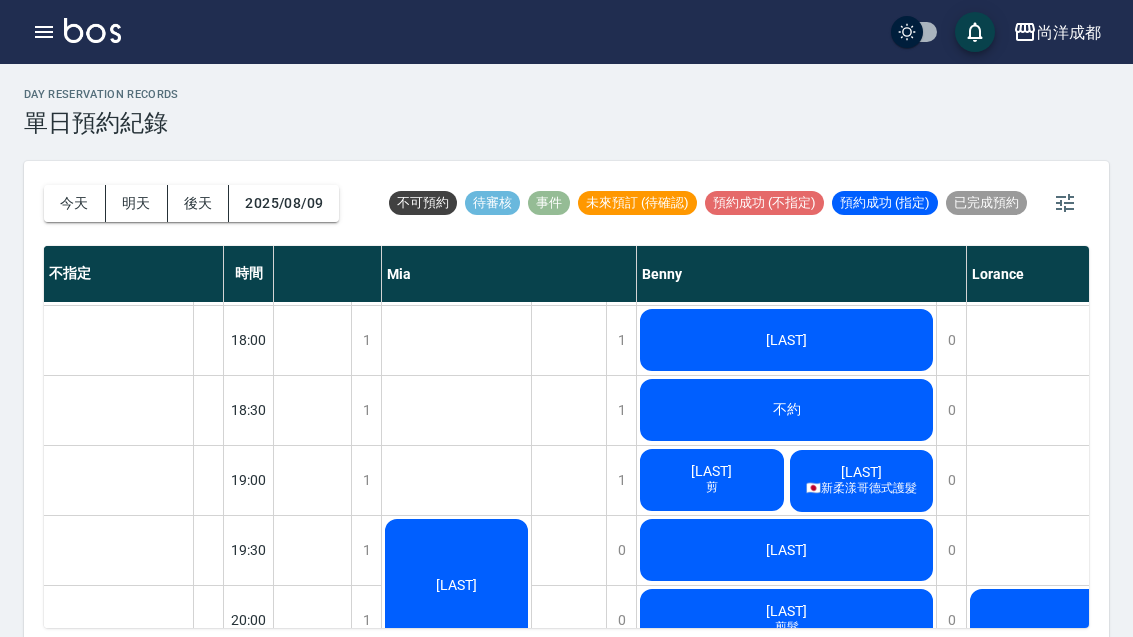 click on "[FIRST] [LAST]" at bounding box center (-129, 95) 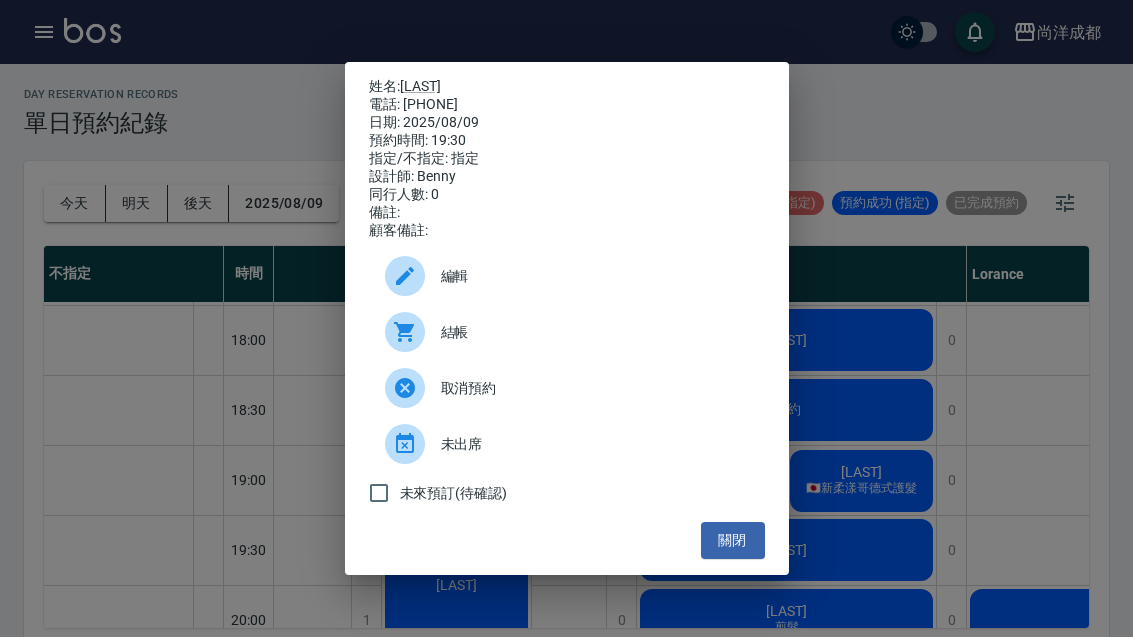 click on "關閉" at bounding box center (733, 540) 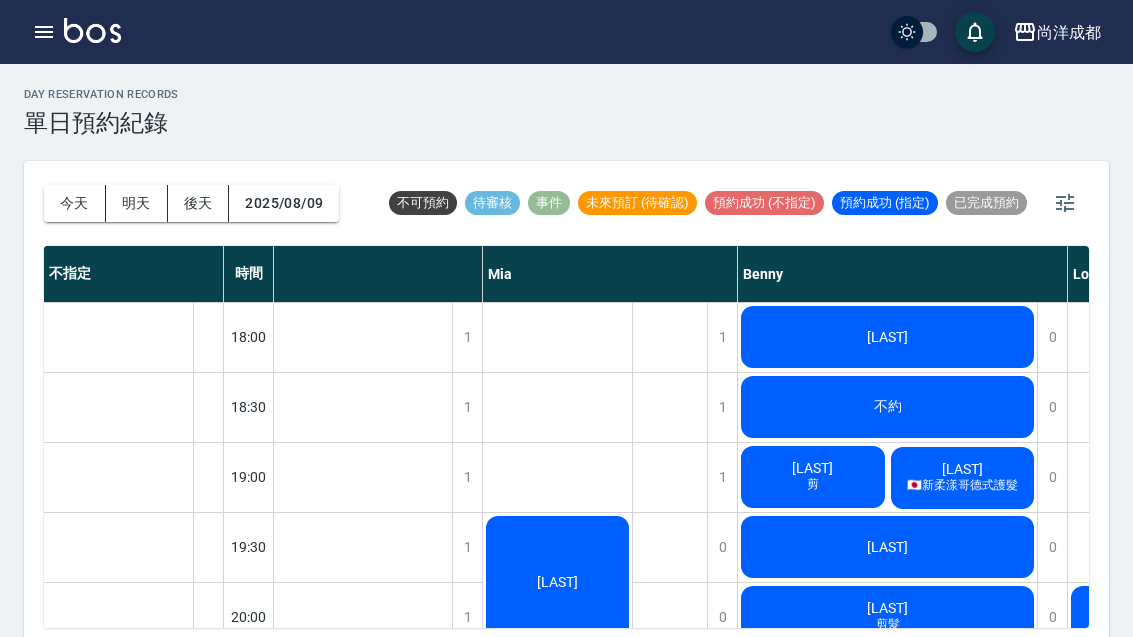 scroll, scrollTop: 1120, scrollLeft: 373, axis: both 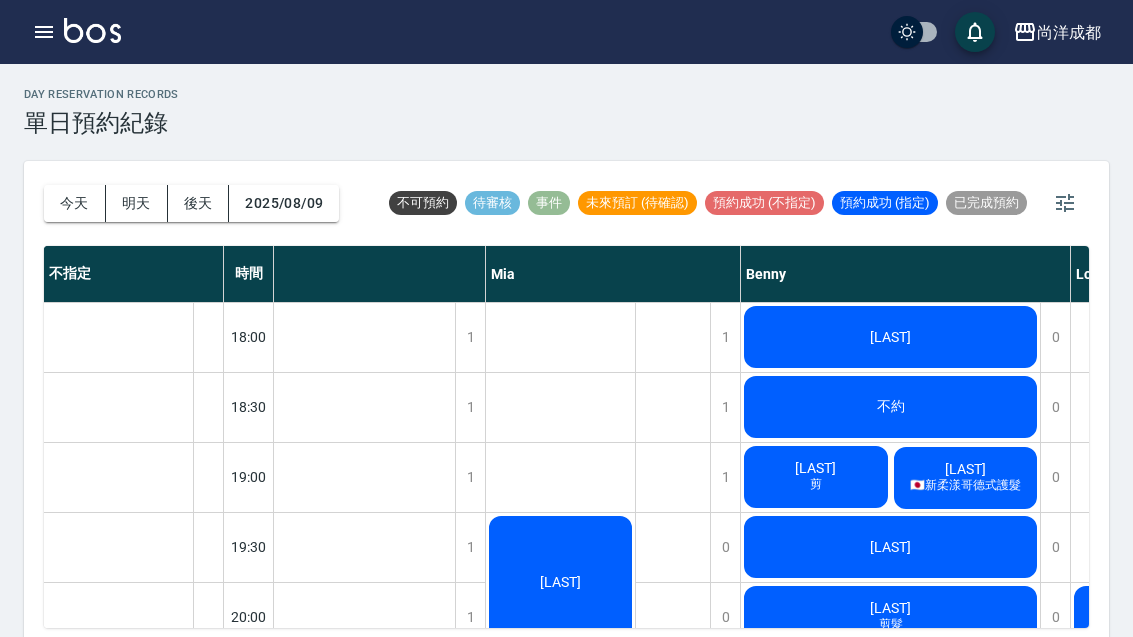 click on "[FIRST] [LAST]" at bounding box center (-25, 83) 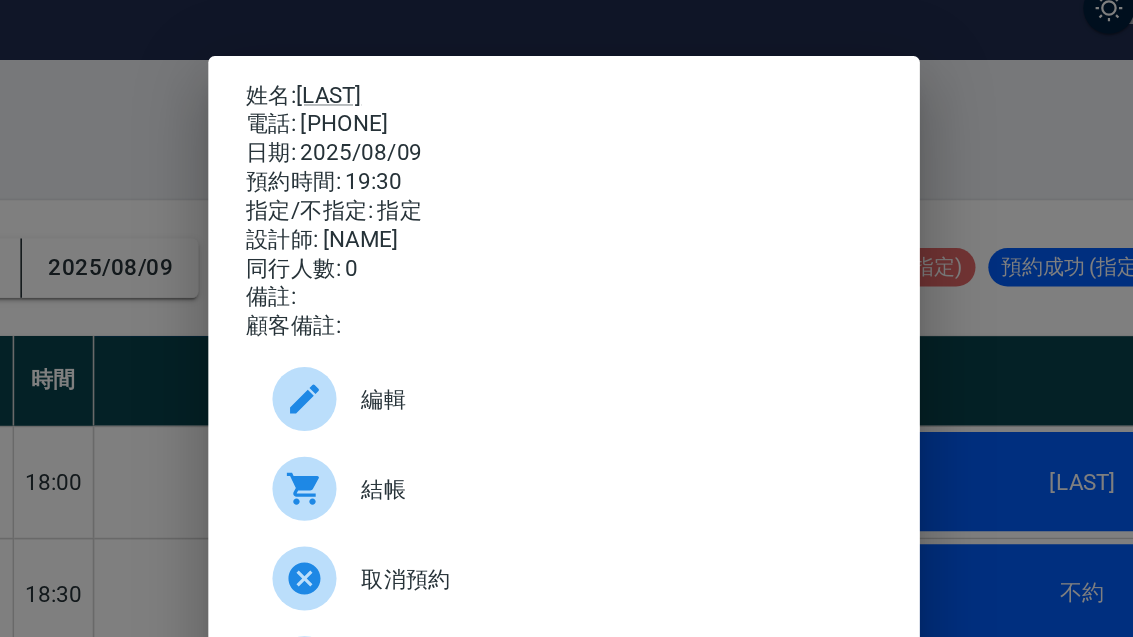 scroll, scrollTop: 0, scrollLeft: 0, axis: both 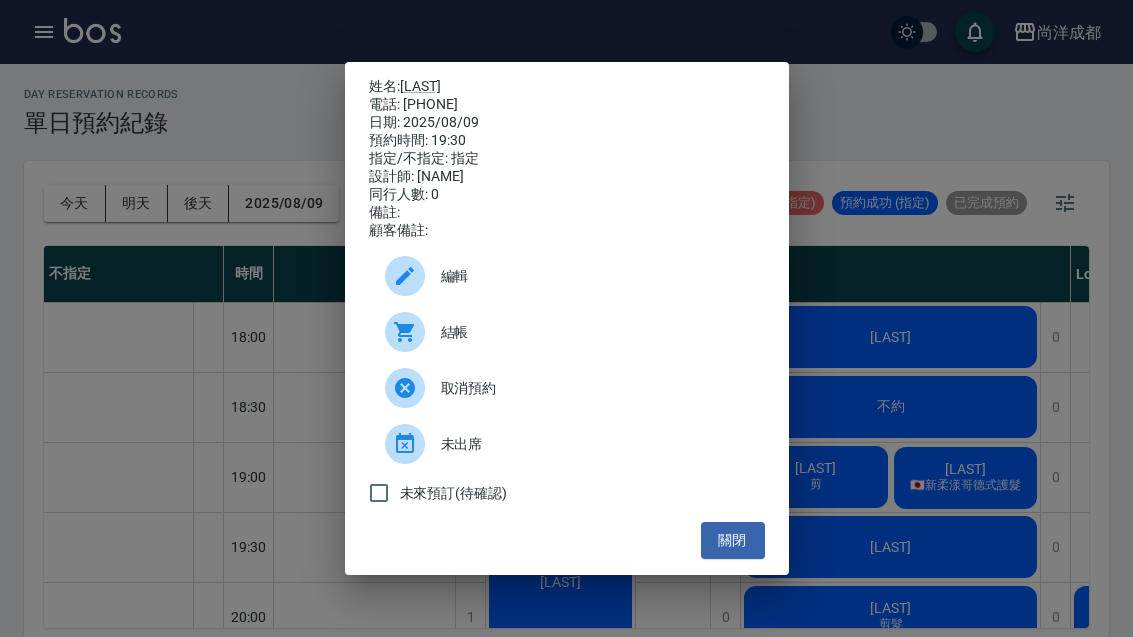 click on "關閉" at bounding box center [733, 540] 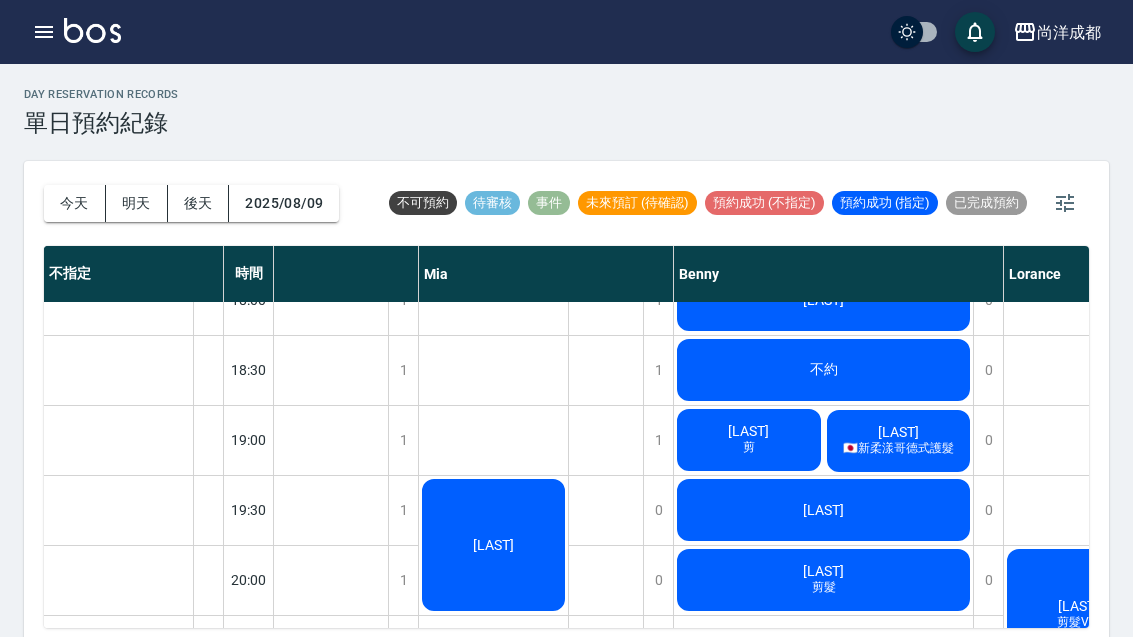 scroll, scrollTop: 1156, scrollLeft: 440, axis: both 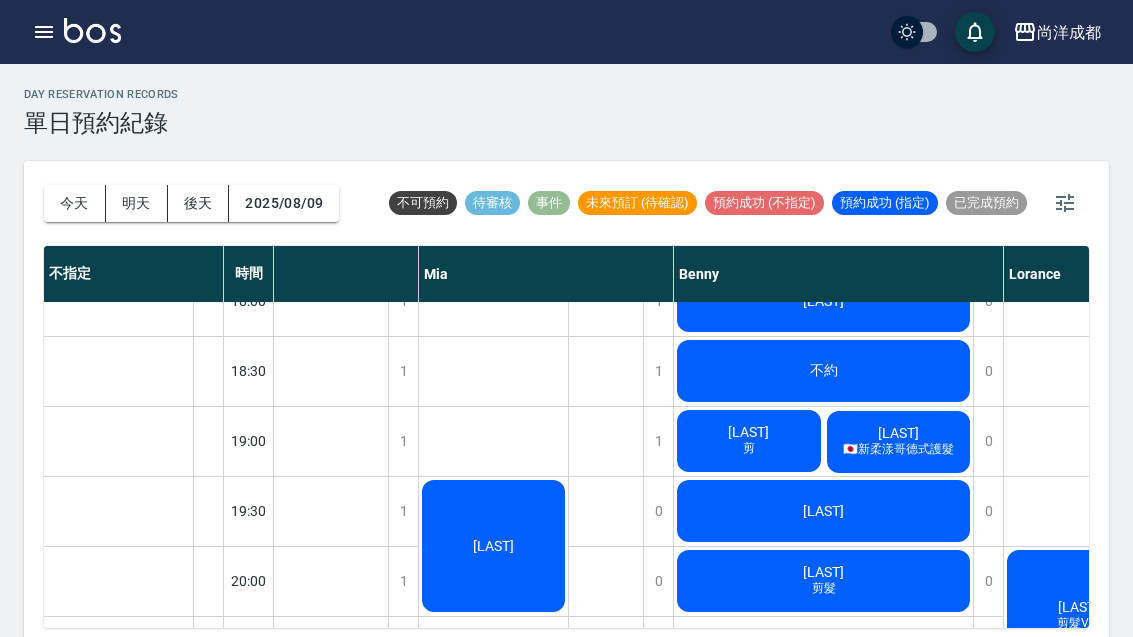 click on "明天" at bounding box center [137, 203] 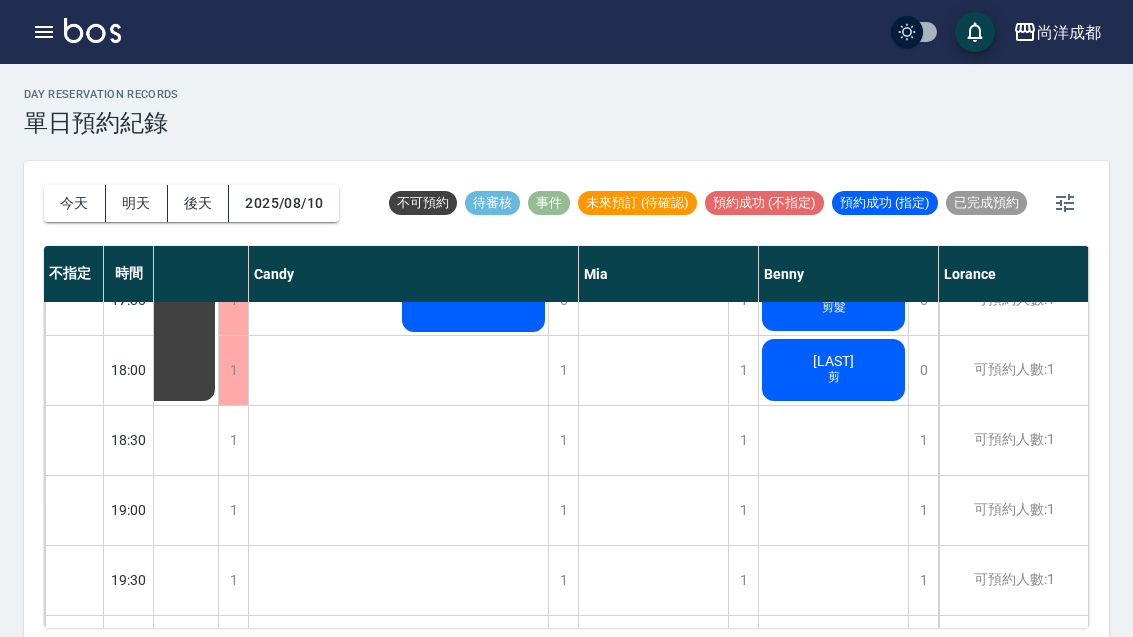 scroll, scrollTop: 1086, scrollLeft: 85, axis: both 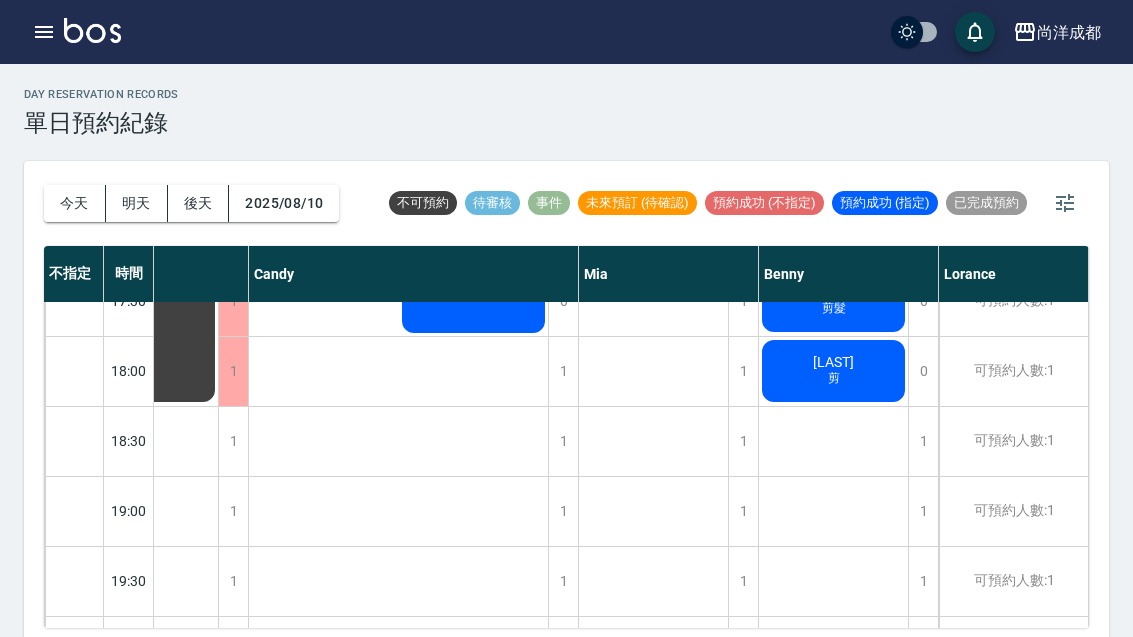 click on "後天" at bounding box center (199, 203) 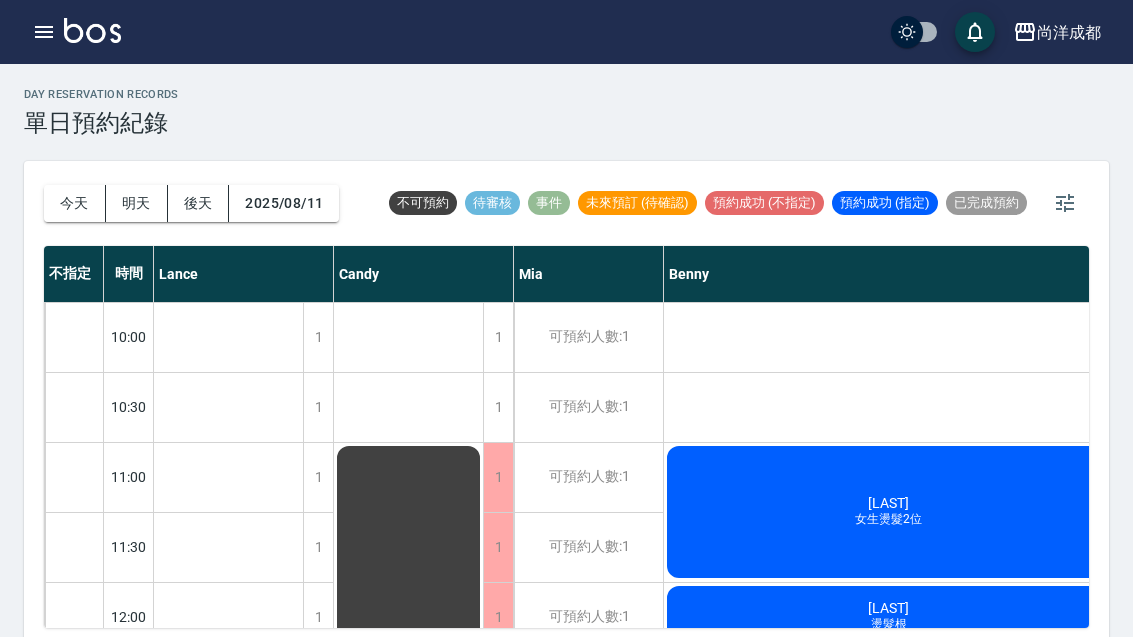 scroll, scrollTop: 0, scrollLeft: 0, axis: both 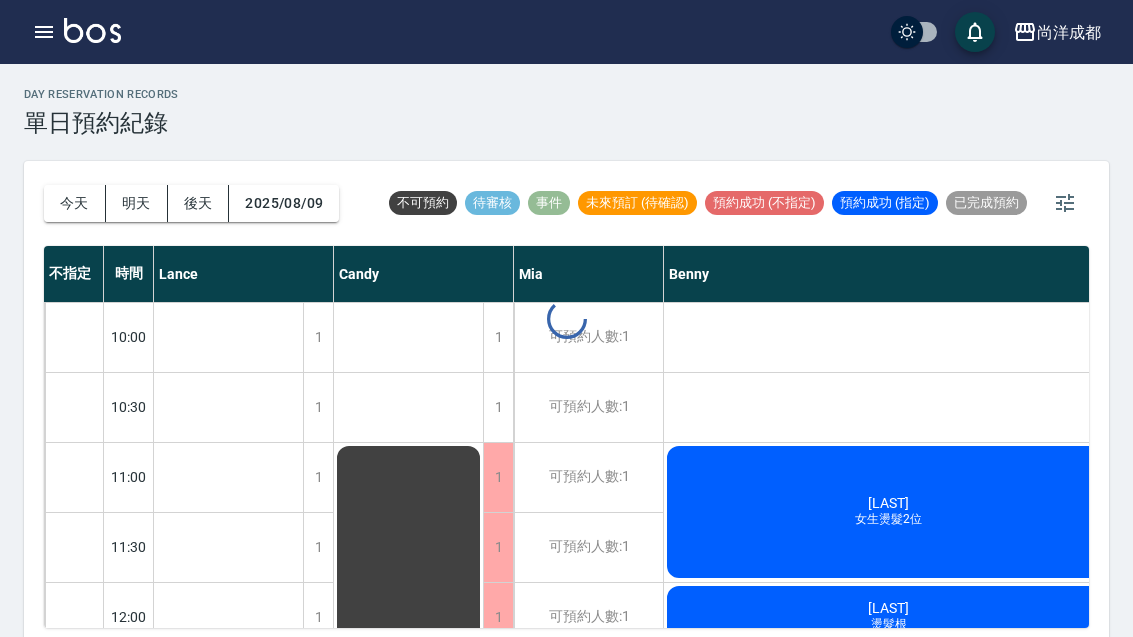click at bounding box center [566, 318] 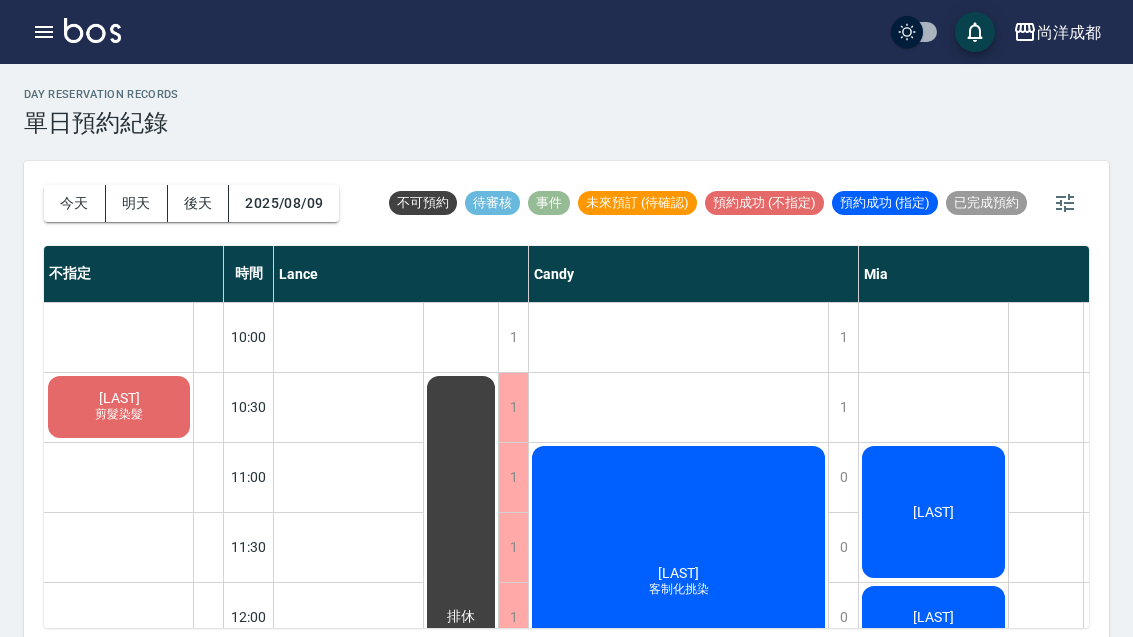 click on "今天" at bounding box center (75, 203) 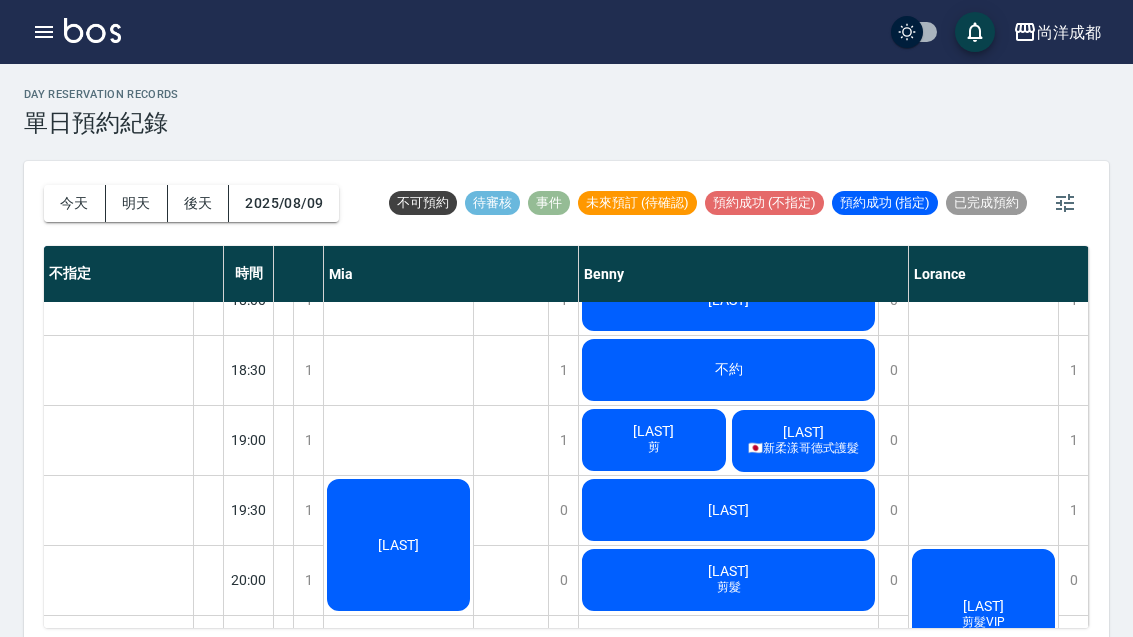 scroll, scrollTop: 1156, scrollLeft: 535, axis: both 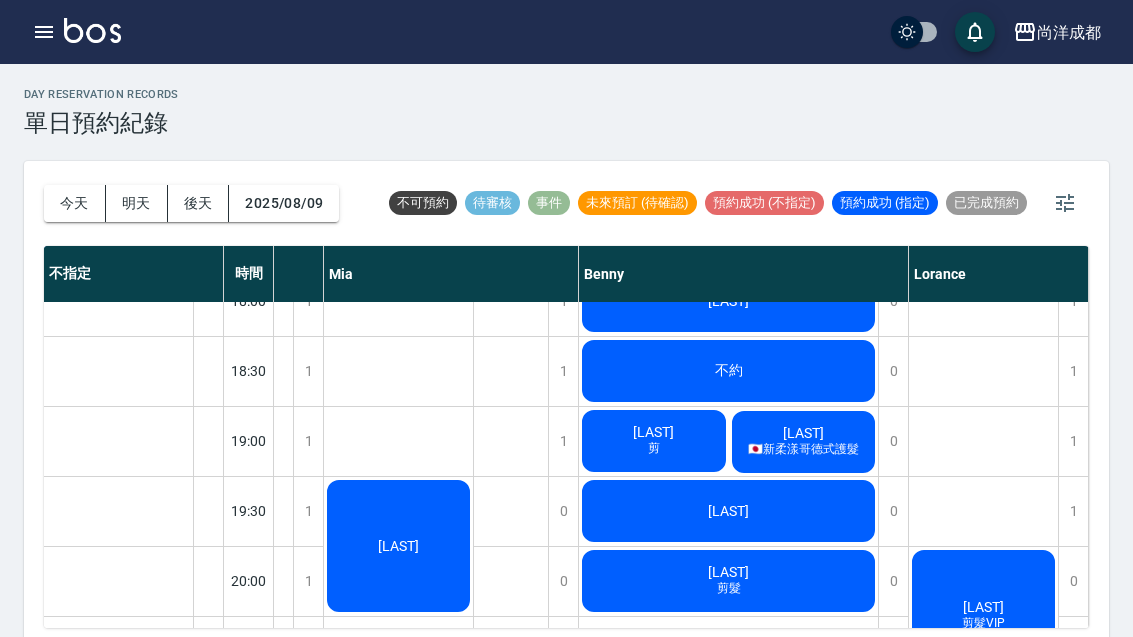 click on "邱顯順 剪髮" at bounding box center [-187, 56] 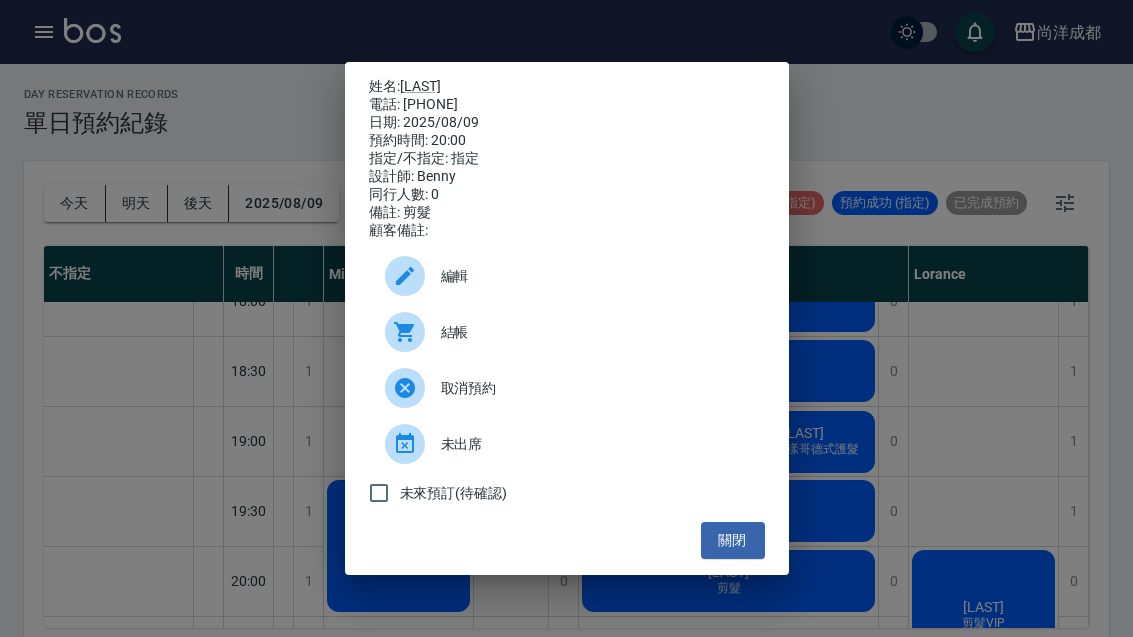 click on "關閉" at bounding box center (733, 540) 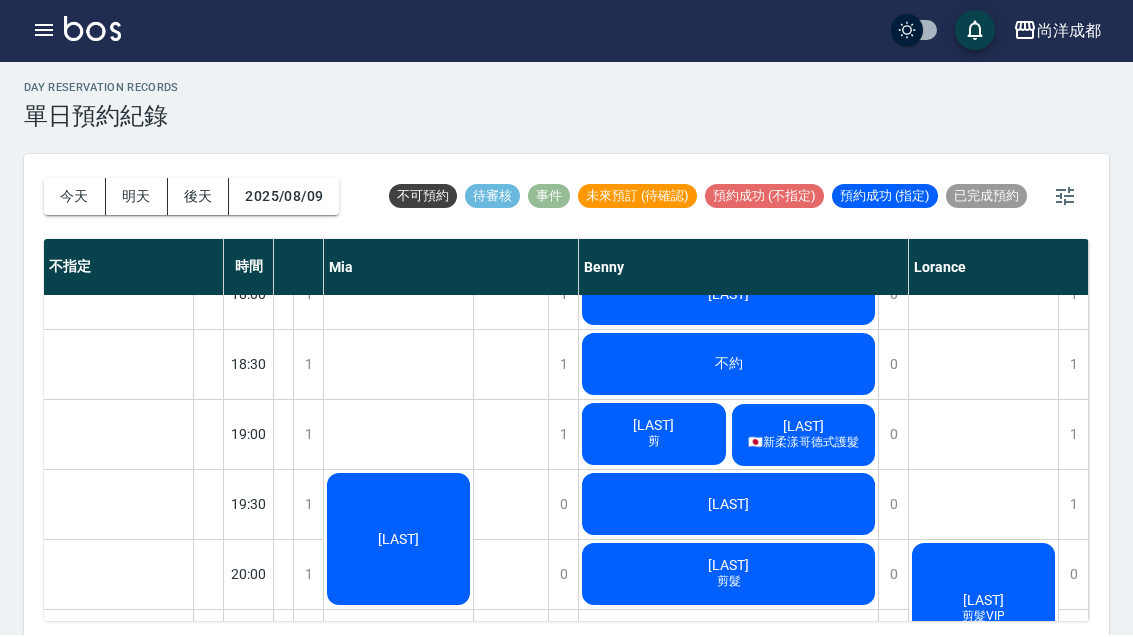 scroll, scrollTop: 0, scrollLeft: 0, axis: both 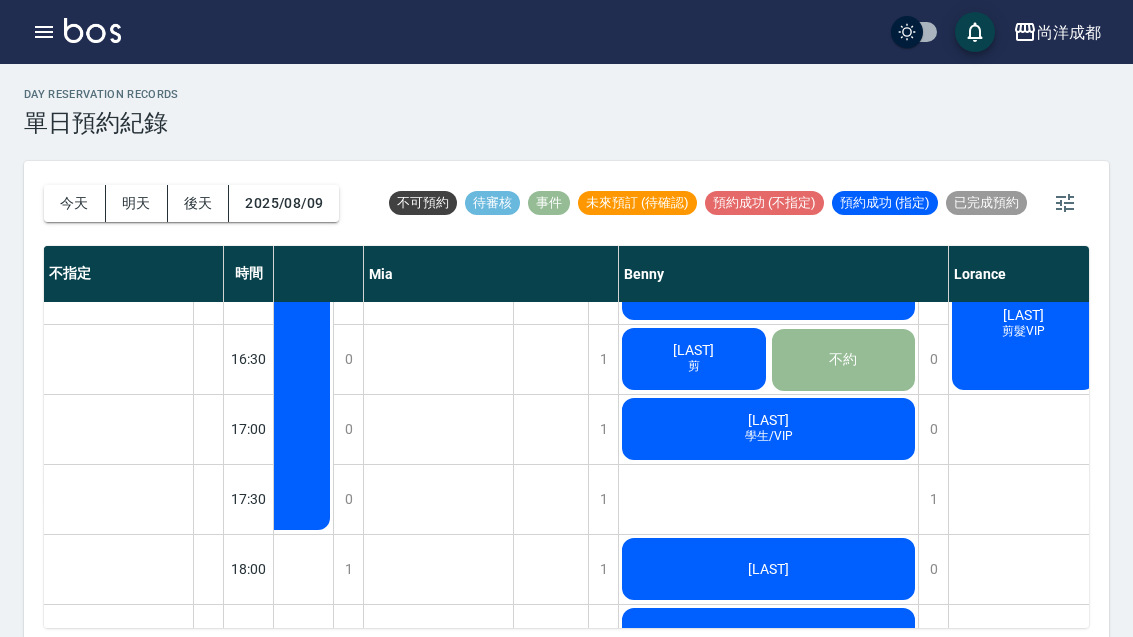 click on "[FIRST] [LAST] 學生/VIP" at bounding box center [-147, 324] 